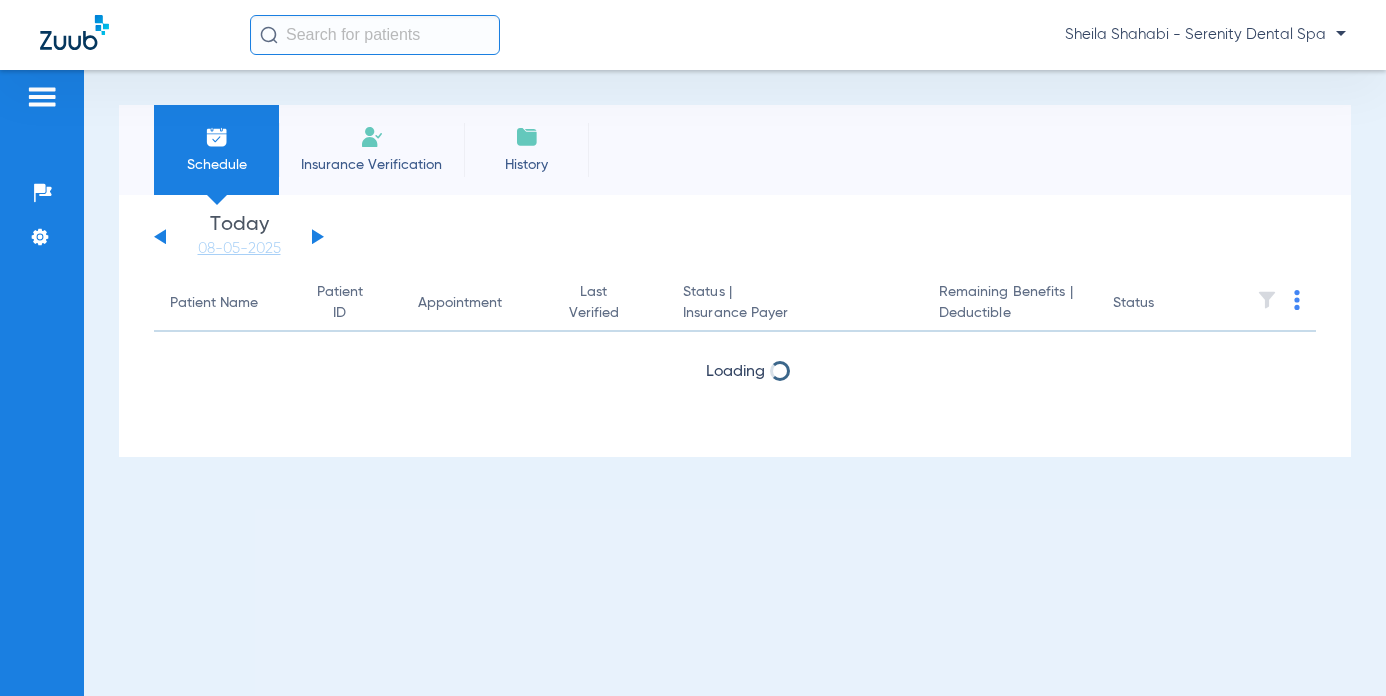 scroll, scrollTop: 0, scrollLeft: 0, axis: both 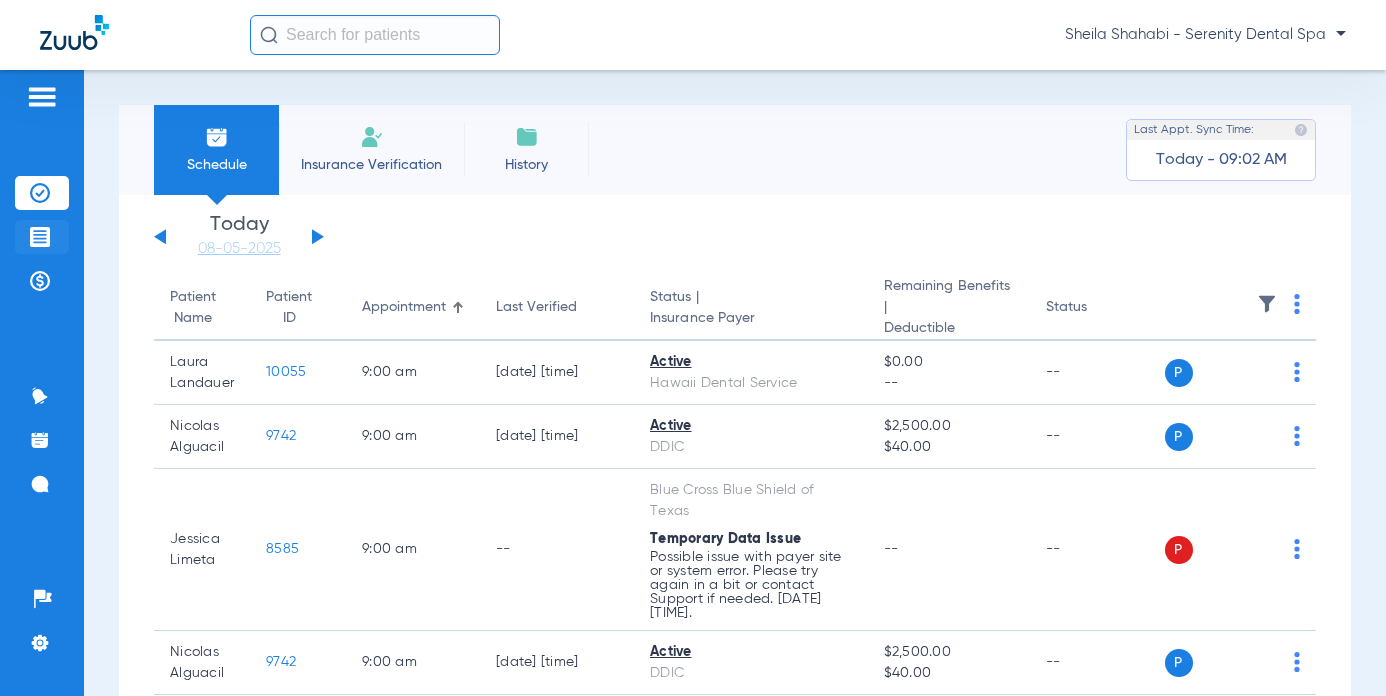 drag, startPoint x: 27, startPoint y: 225, endPoint x: 47, endPoint y: 231, distance: 20.880613 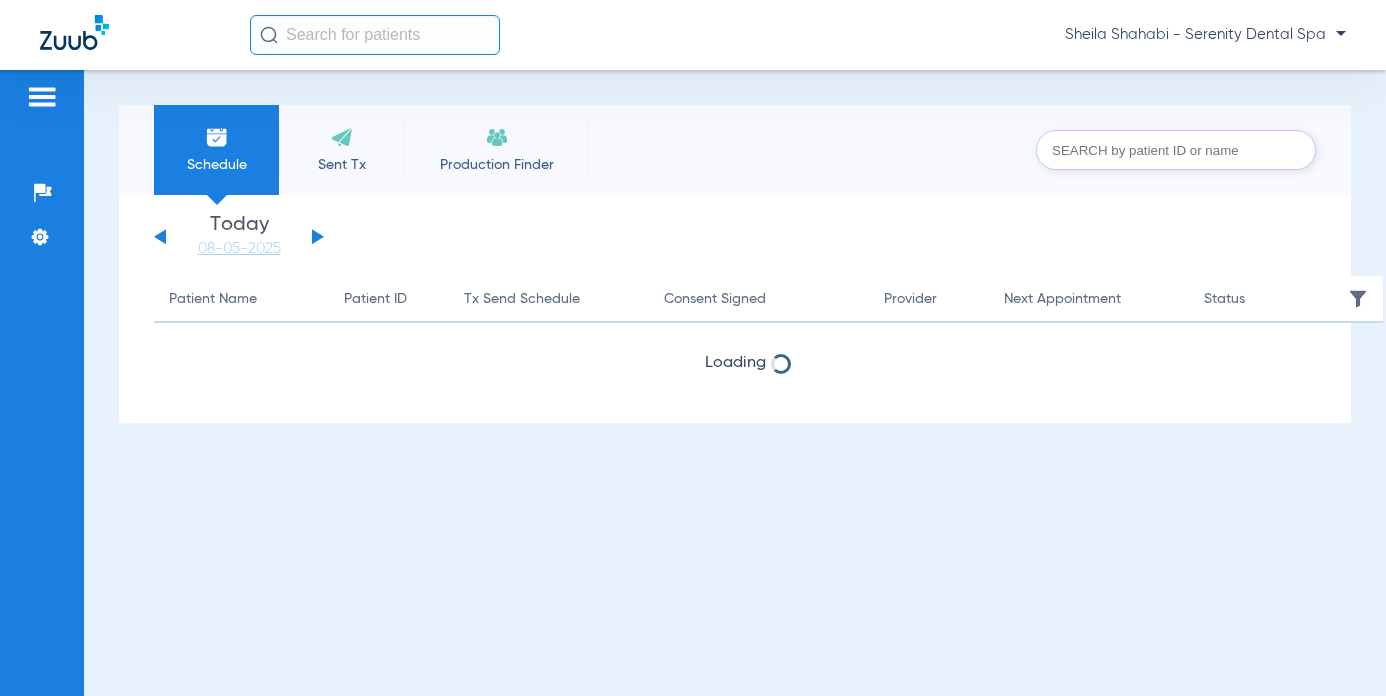 scroll, scrollTop: 0, scrollLeft: 0, axis: both 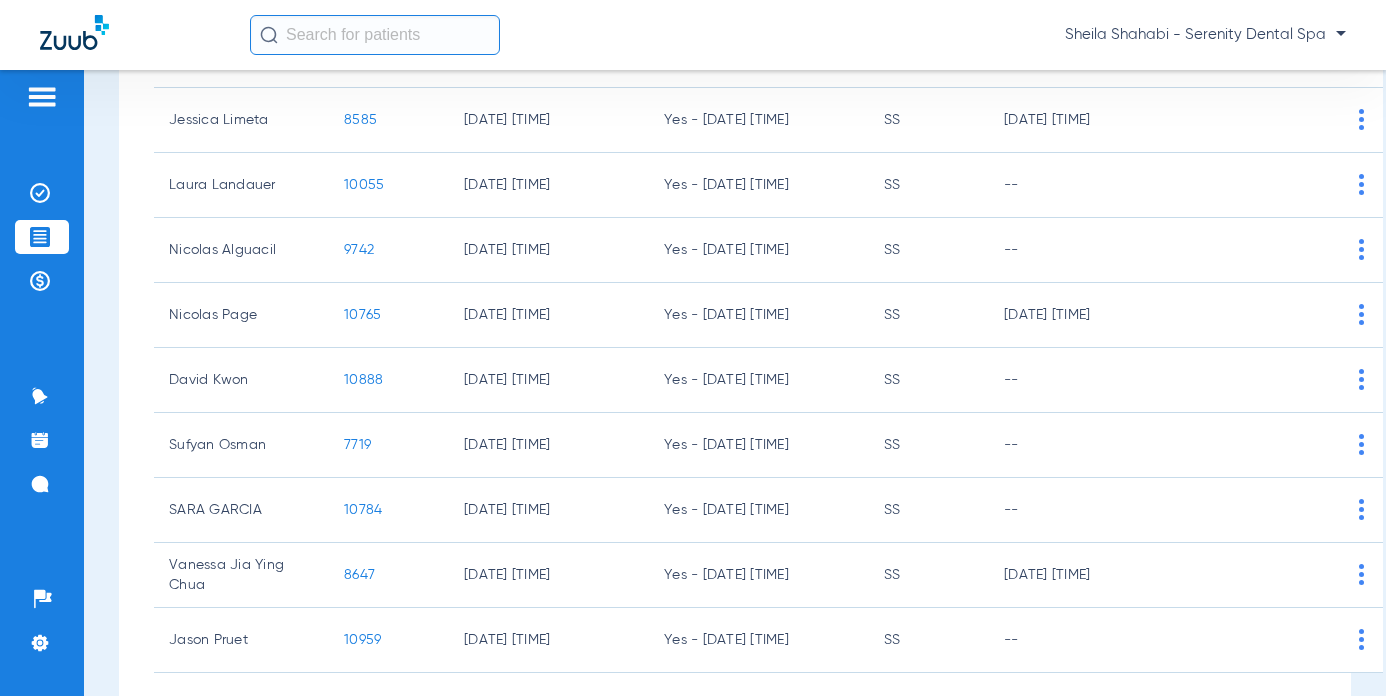 click 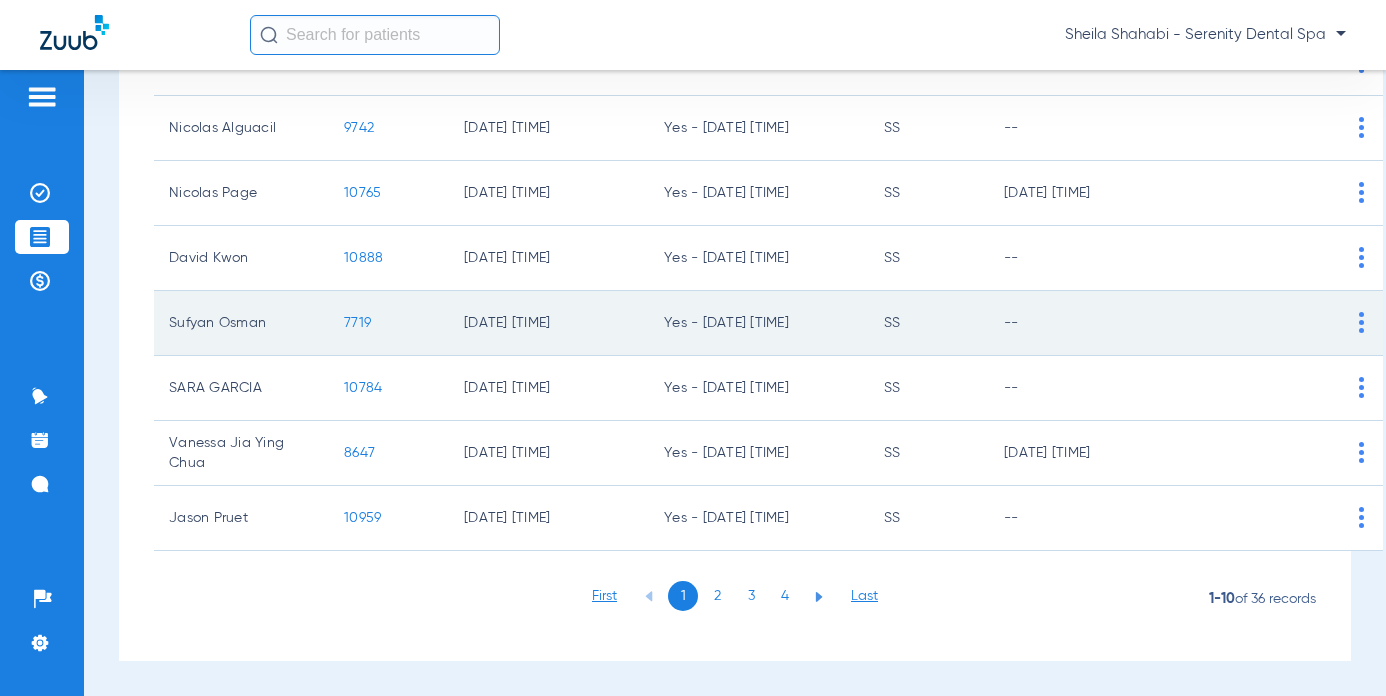 scroll, scrollTop: 423, scrollLeft: 0, axis: vertical 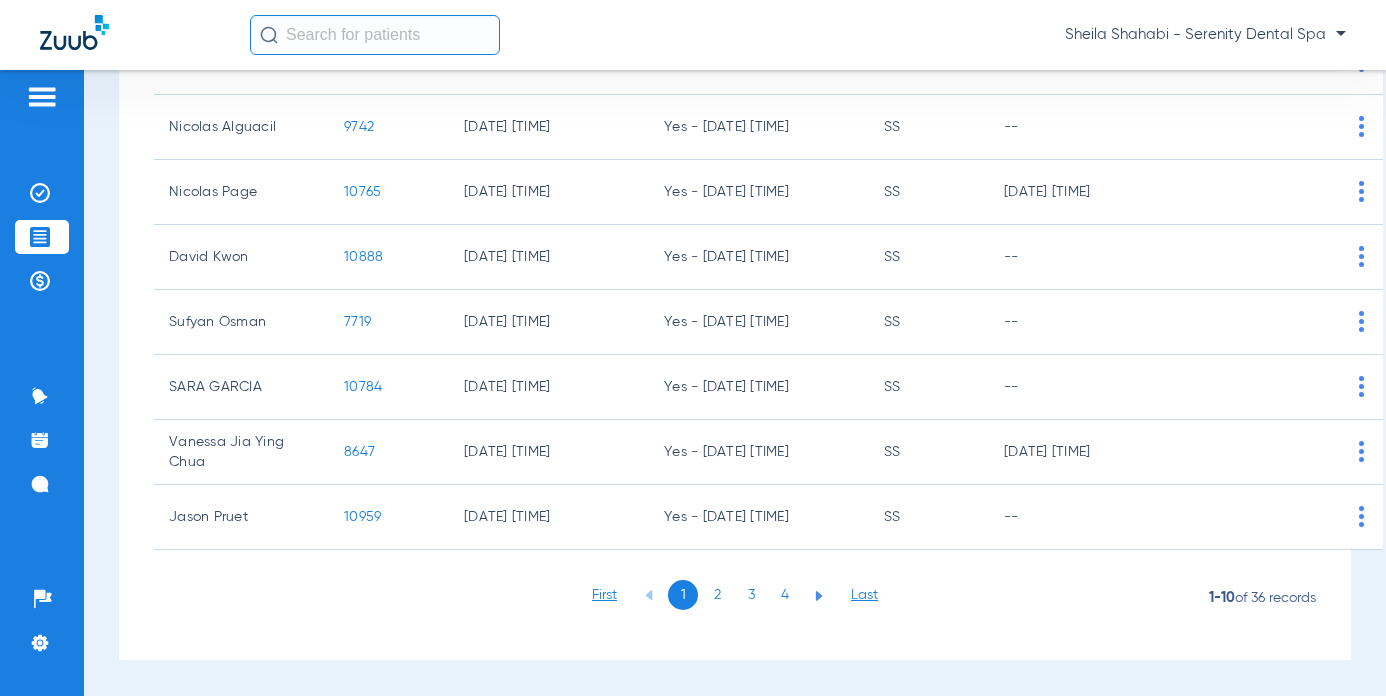click on "2" 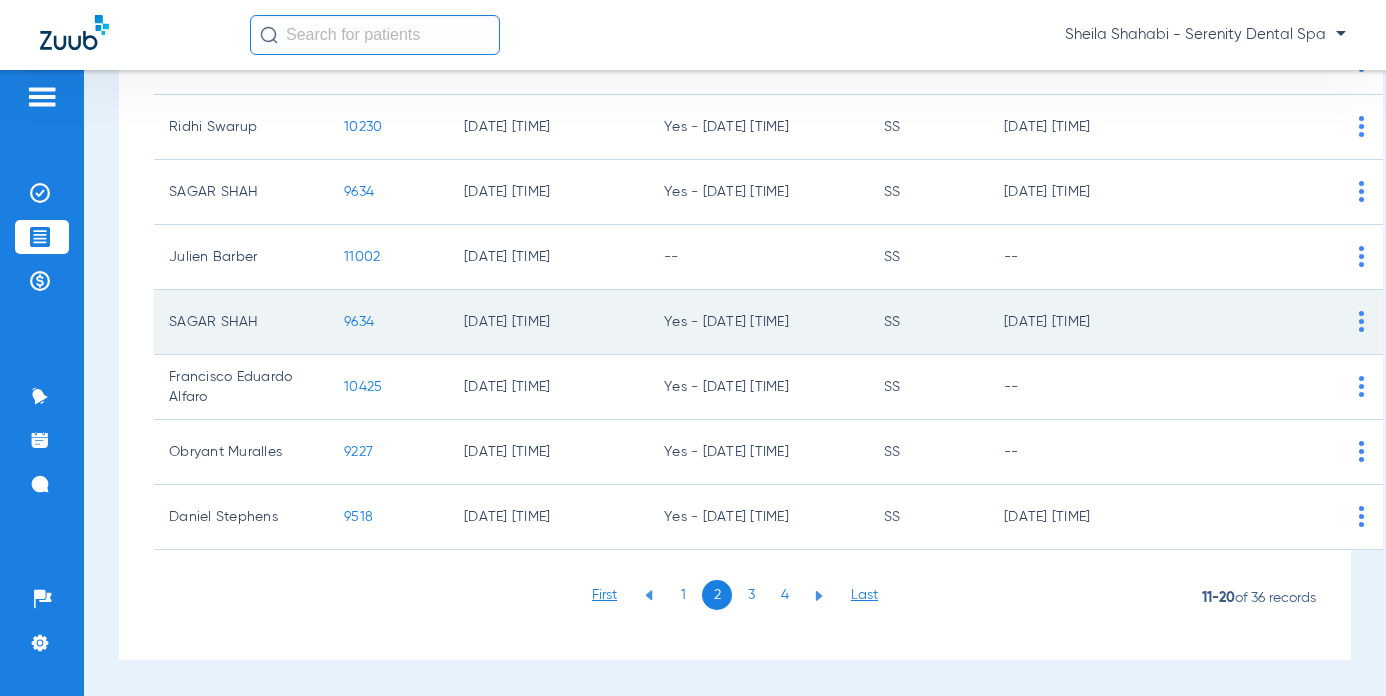 click on "9634" 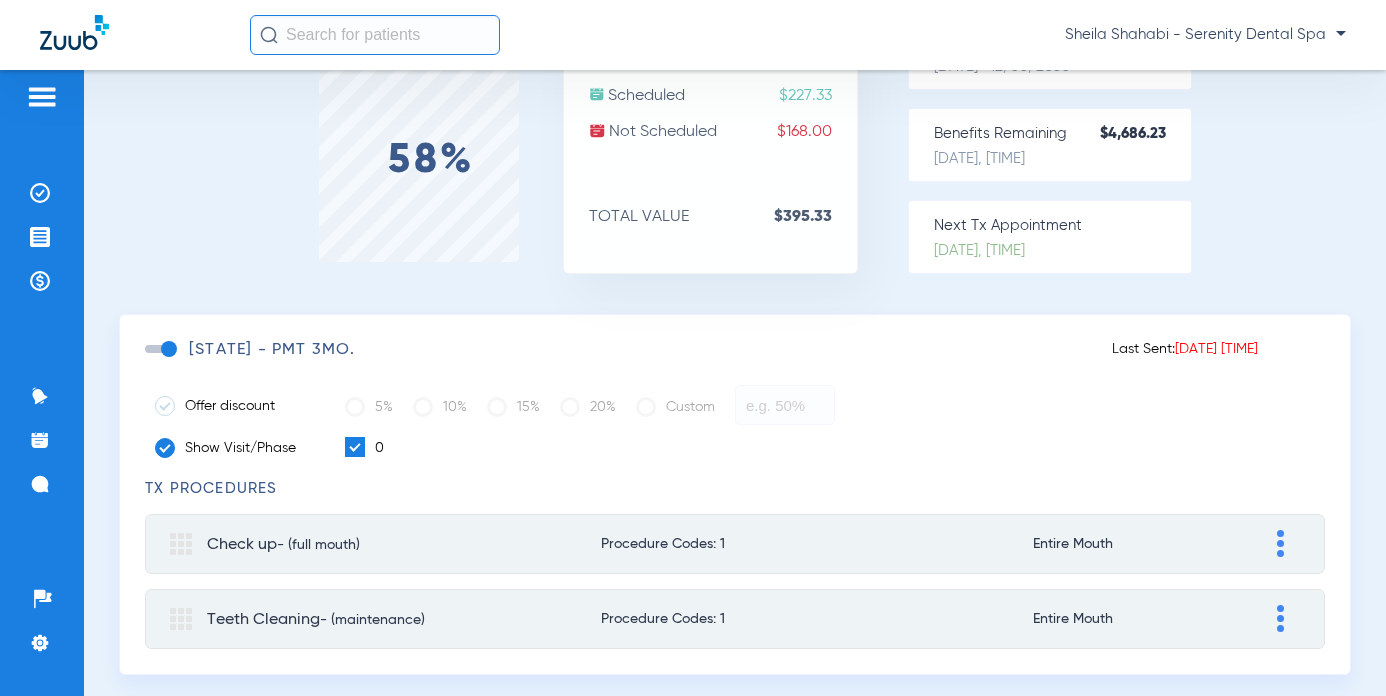 scroll, scrollTop: 0, scrollLeft: 0, axis: both 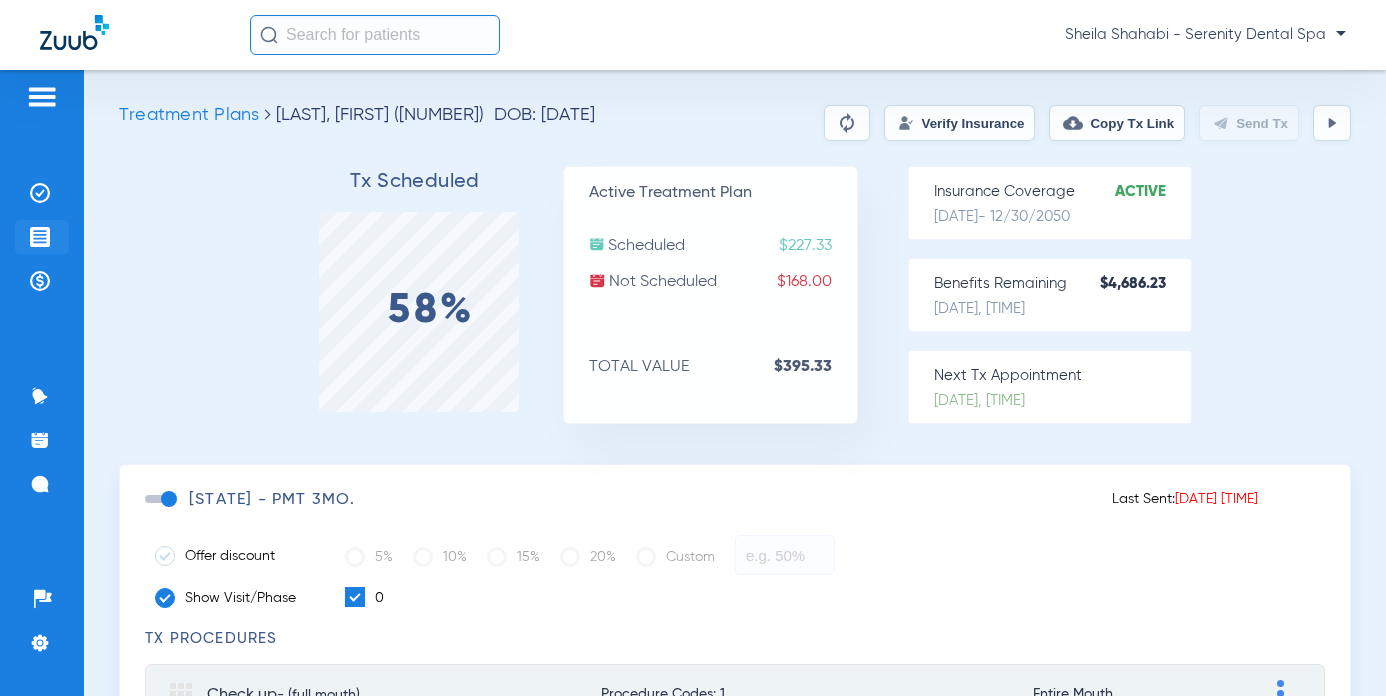drag, startPoint x: 46, startPoint y: 240, endPoint x: 37, endPoint y: 234, distance: 10.816654 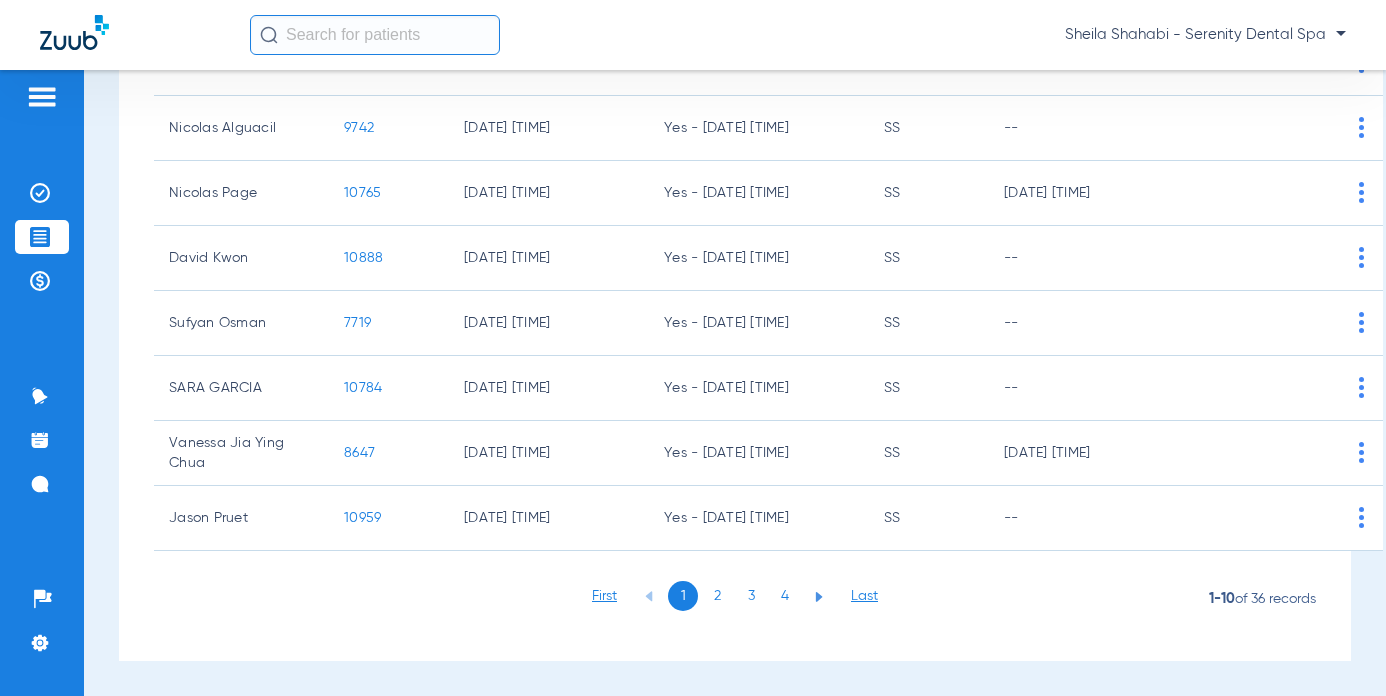 scroll, scrollTop: 423, scrollLeft: 0, axis: vertical 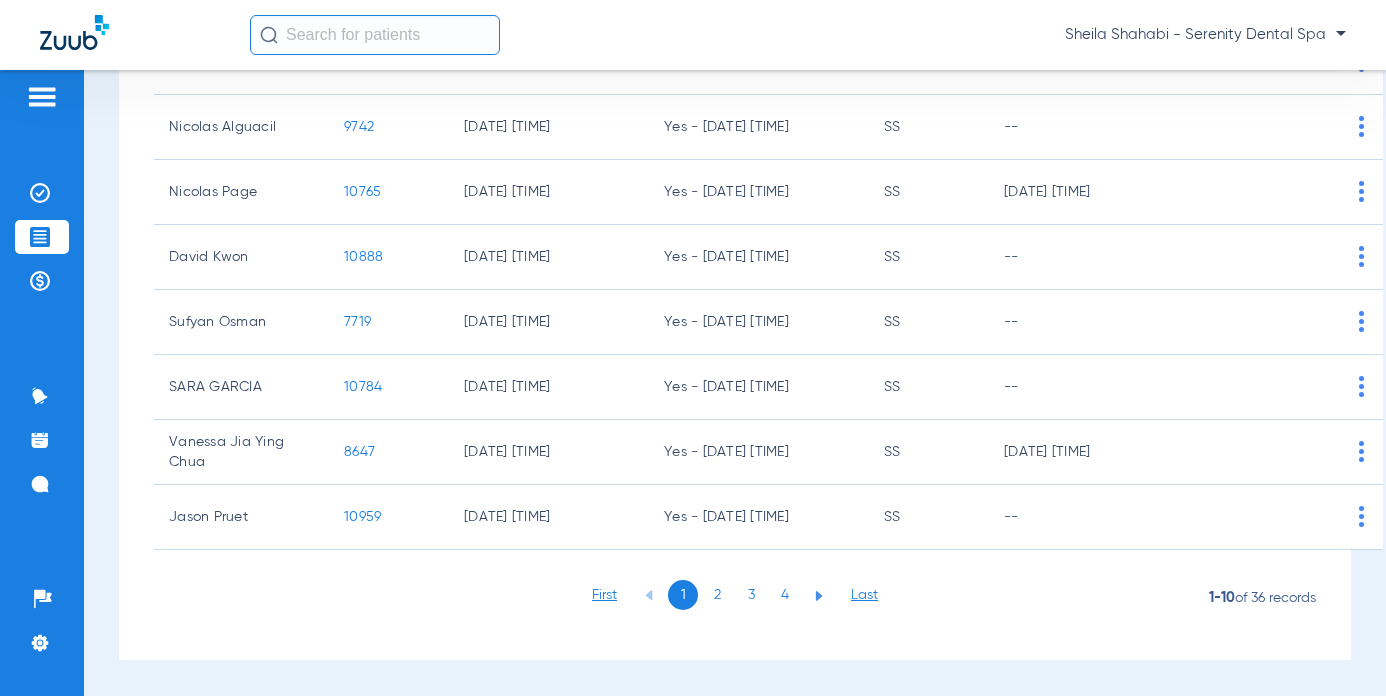 click on "2" 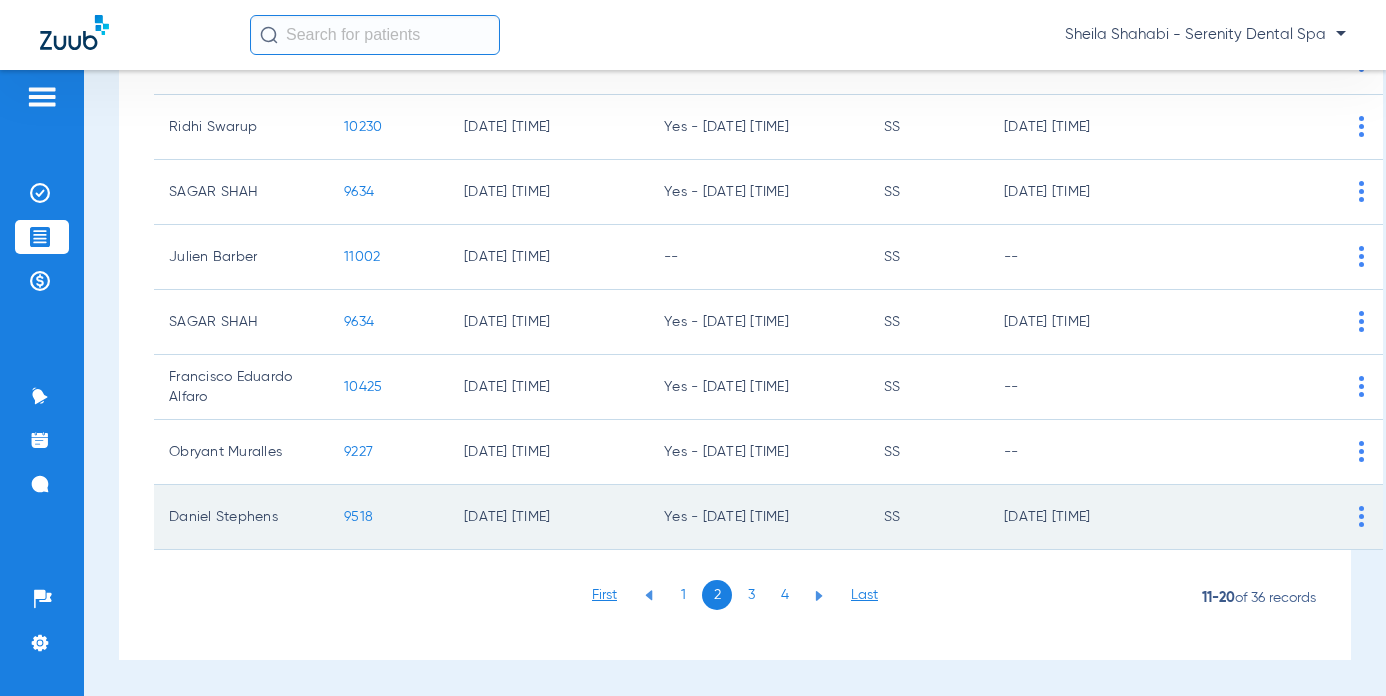 click on "9518" 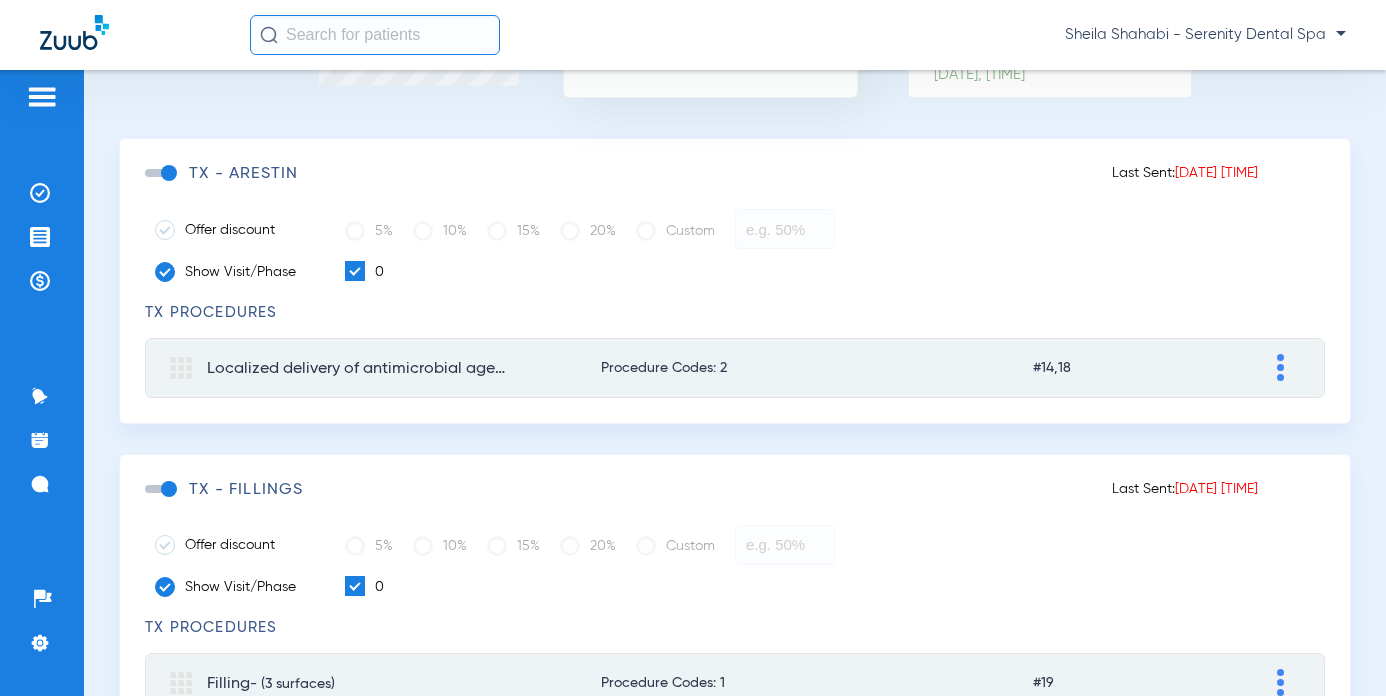scroll, scrollTop: 100, scrollLeft: 0, axis: vertical 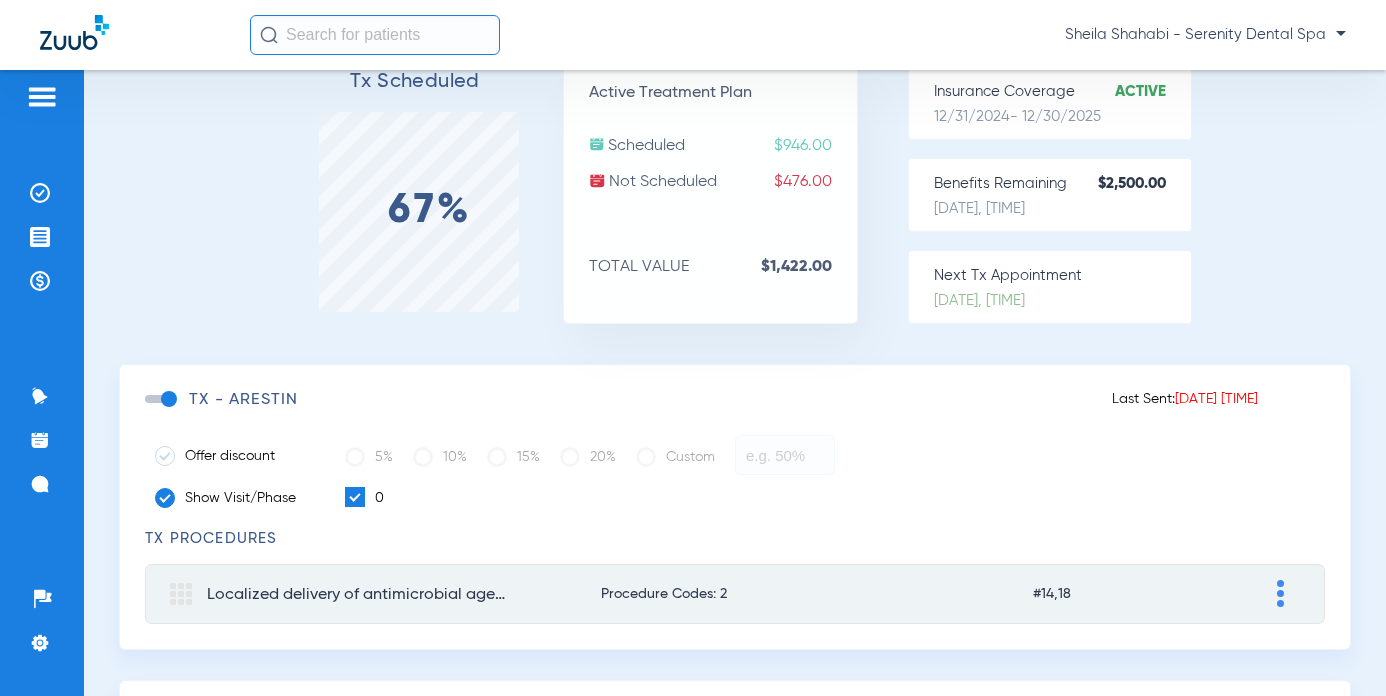 click 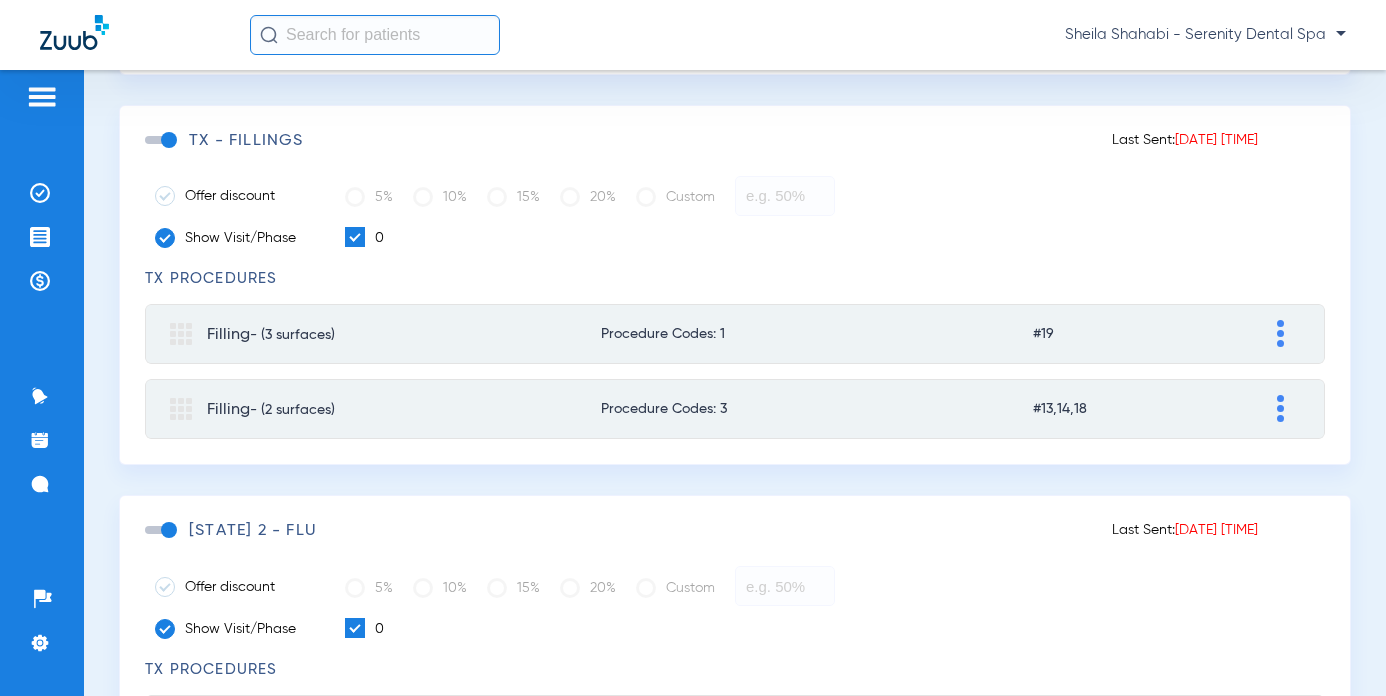 scroll, scrollTop: 800, scrollLeft: 0, axis: vertical 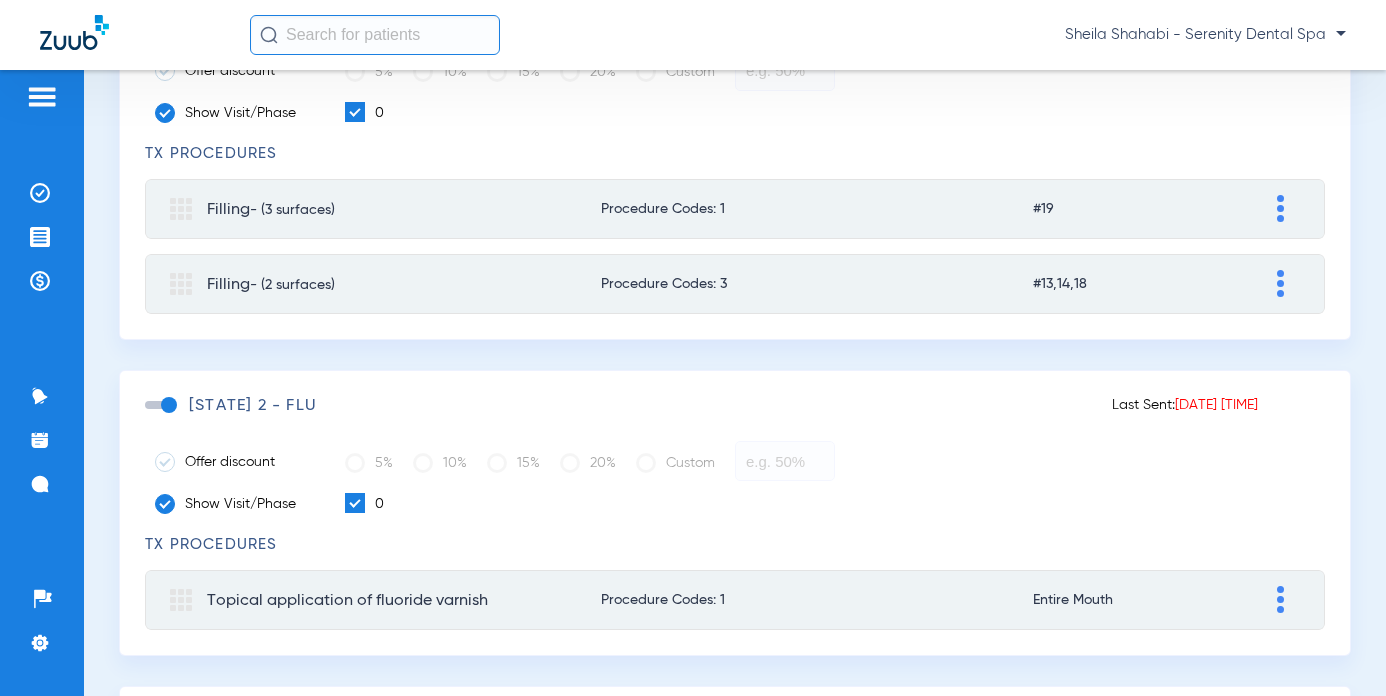 click 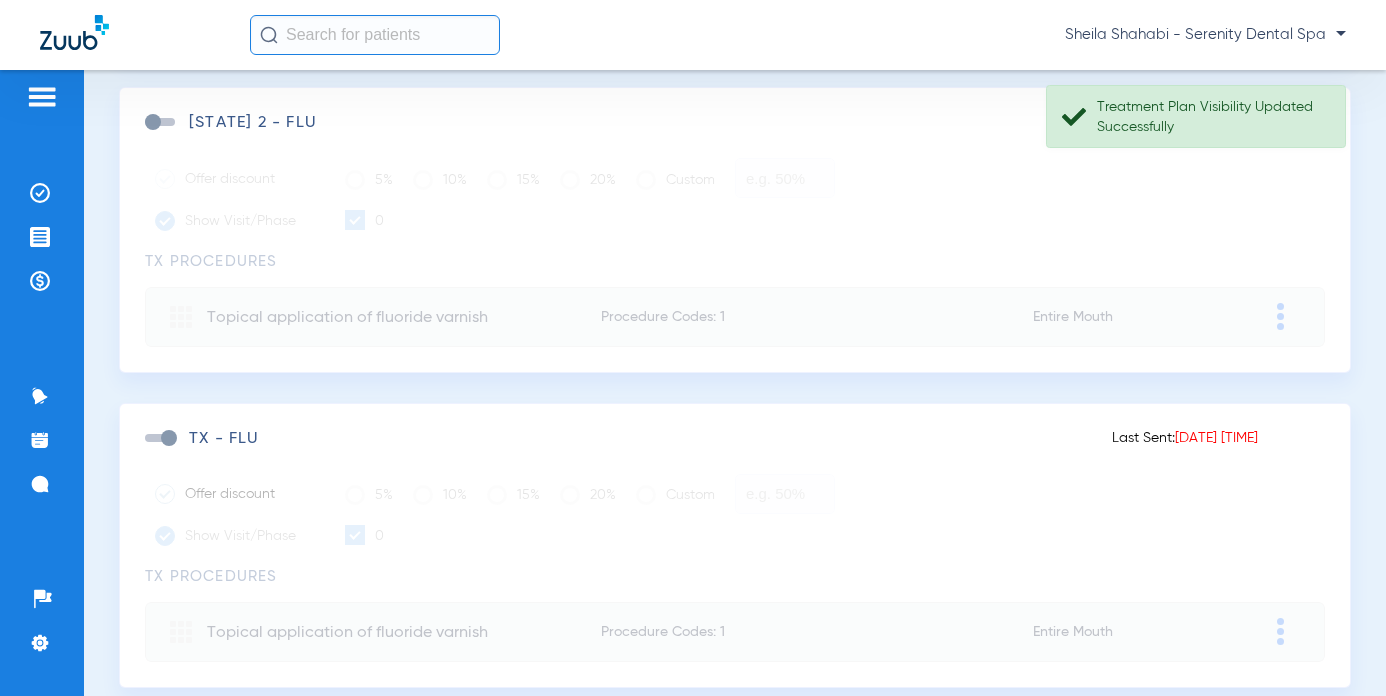 scroll, scrollTop: 1200, scrollLeft: 0, axis: vertical 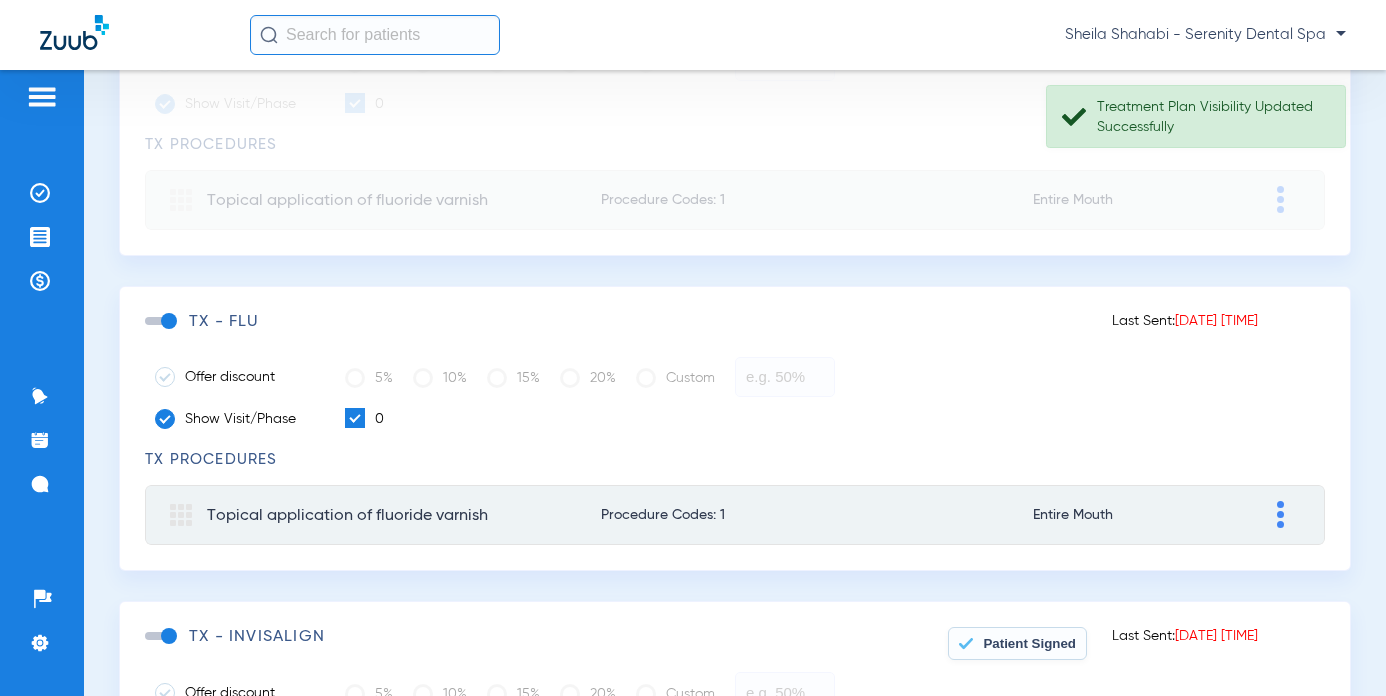 click 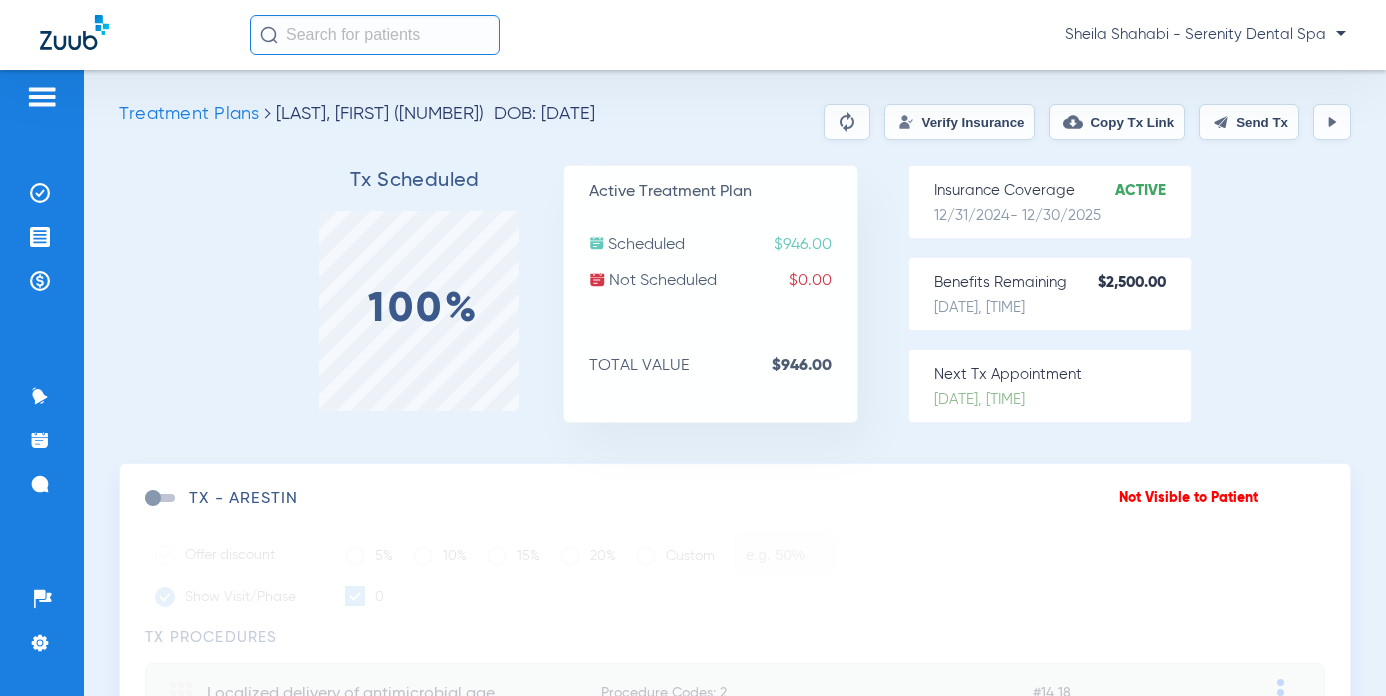 scroll, scrollTop: 0, scrollLeft: 0, axis: both 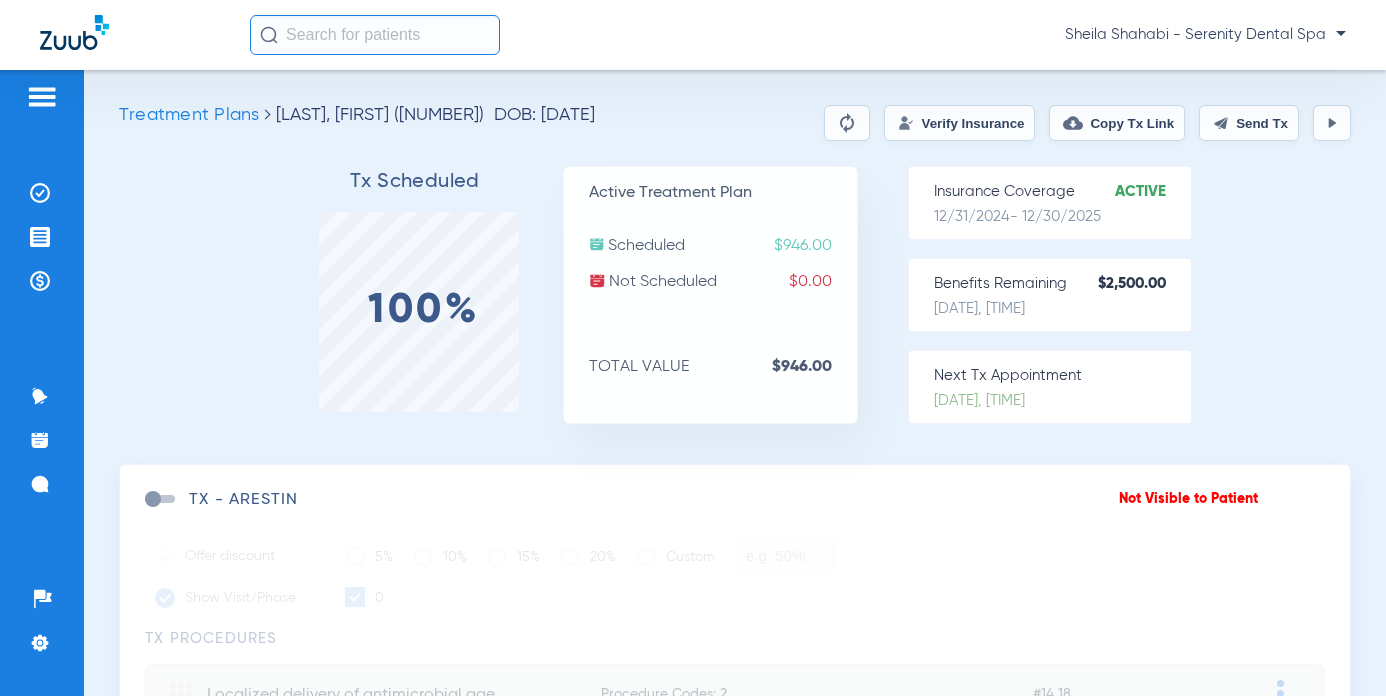 click on "Send Tx" 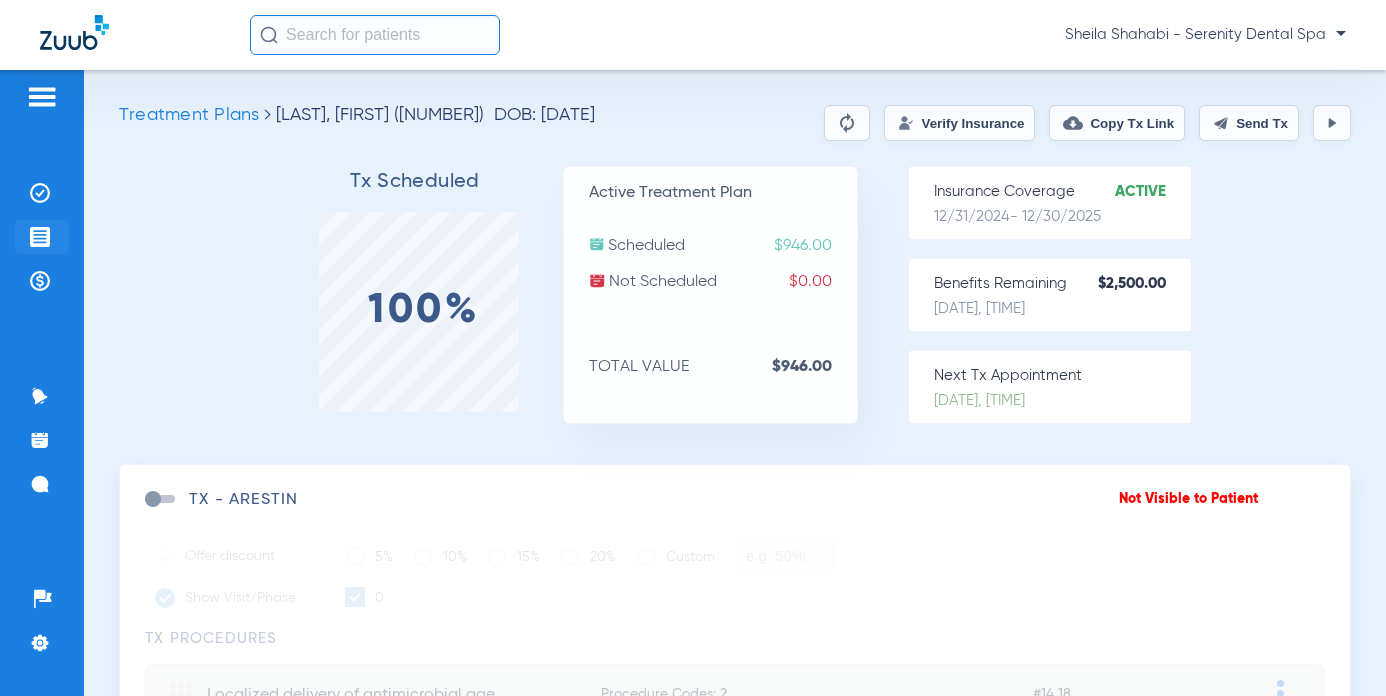 click on "Treatment Acceptance" 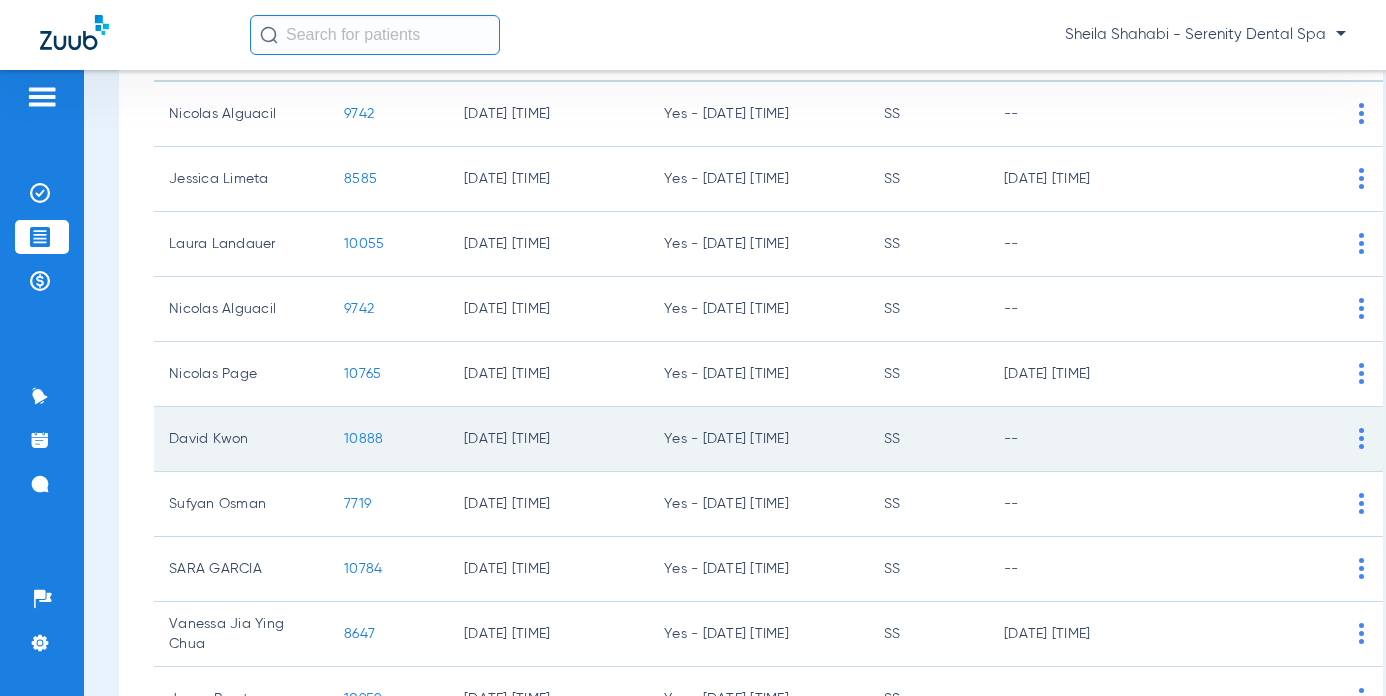 scroll, scrollTop: 300, scrollLeft: 0, axis: vertical 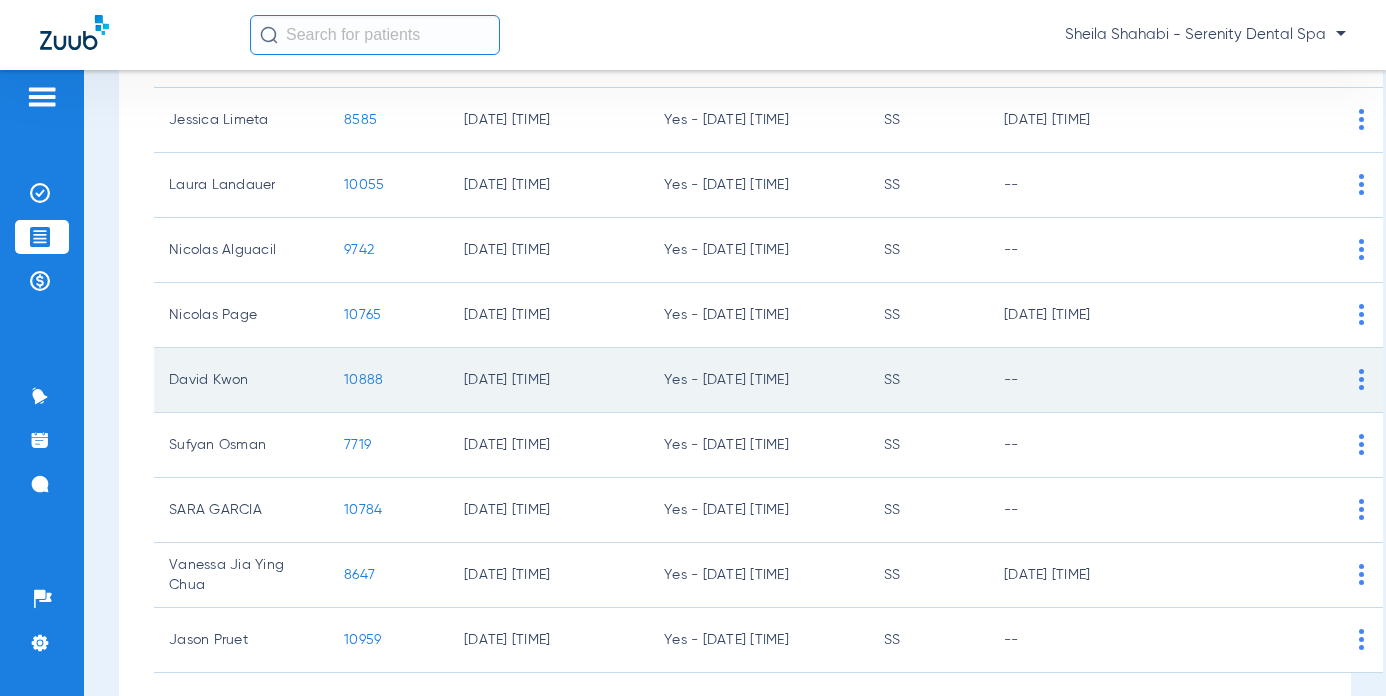click on "10888" 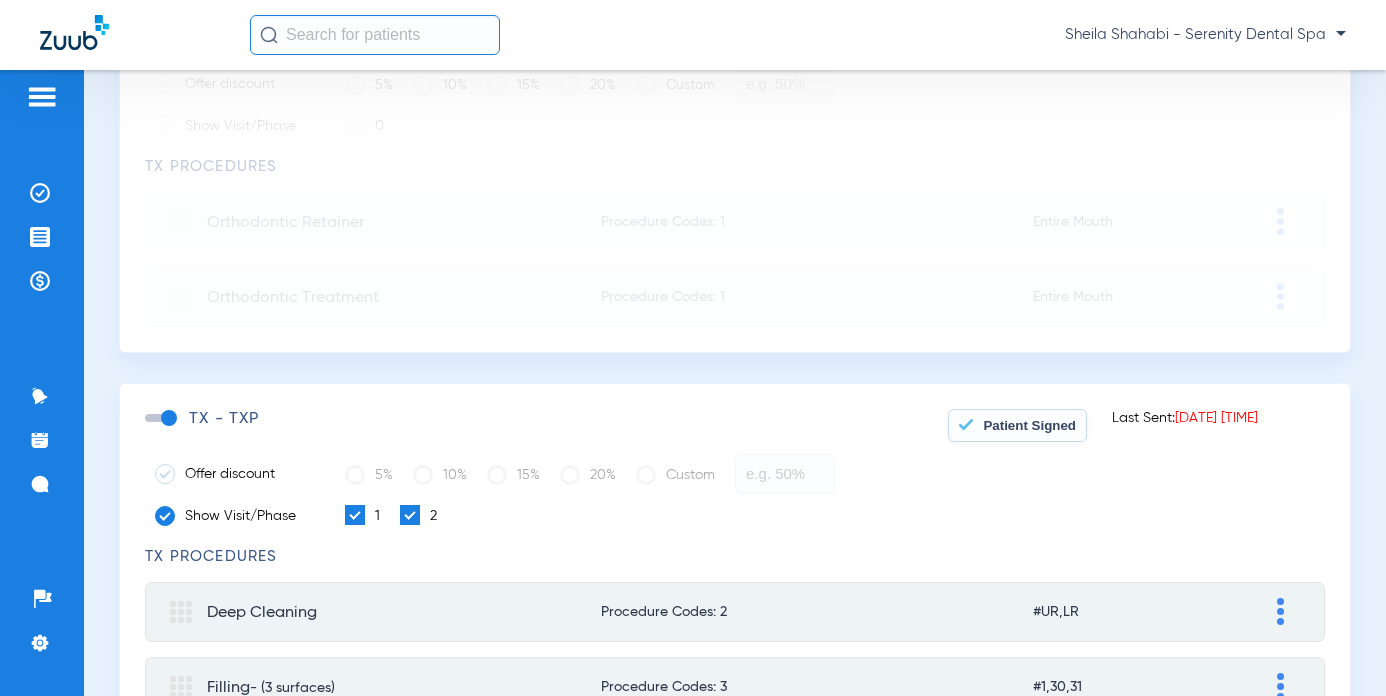 scroll, scrollTop: 0, scrollLeft: 0, axis: both 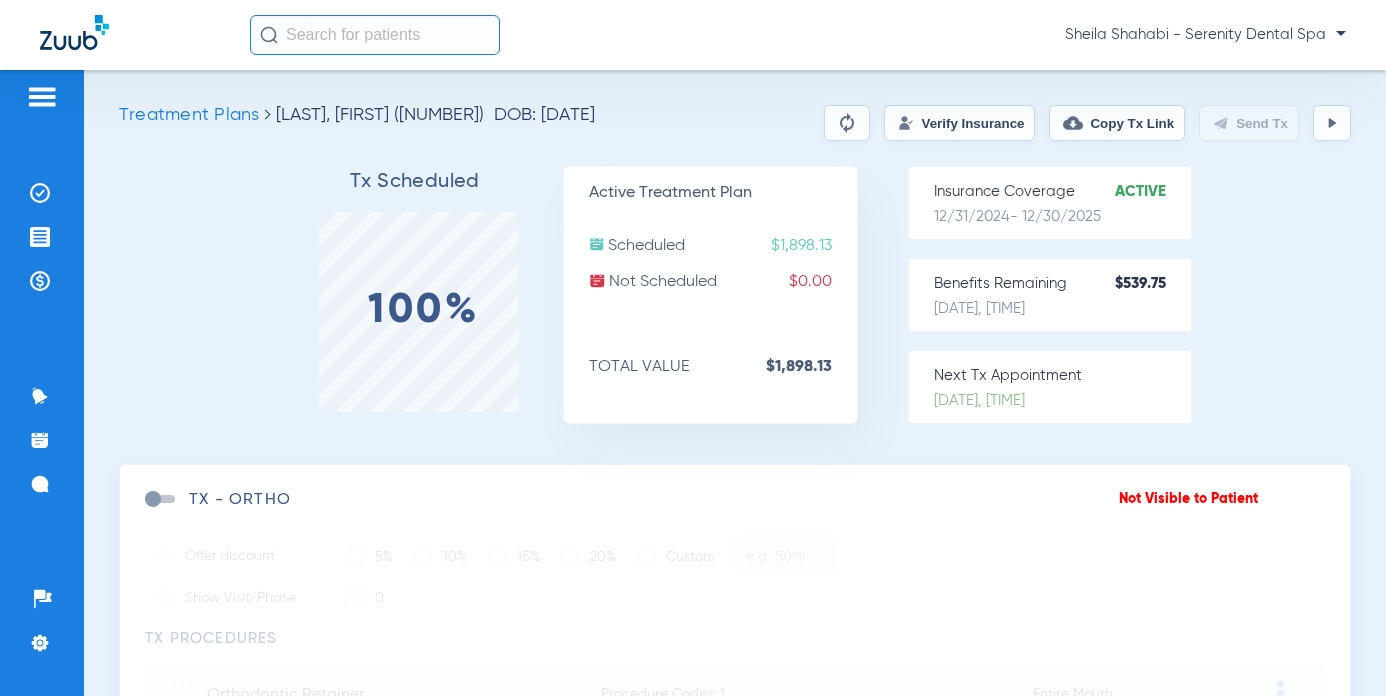 click 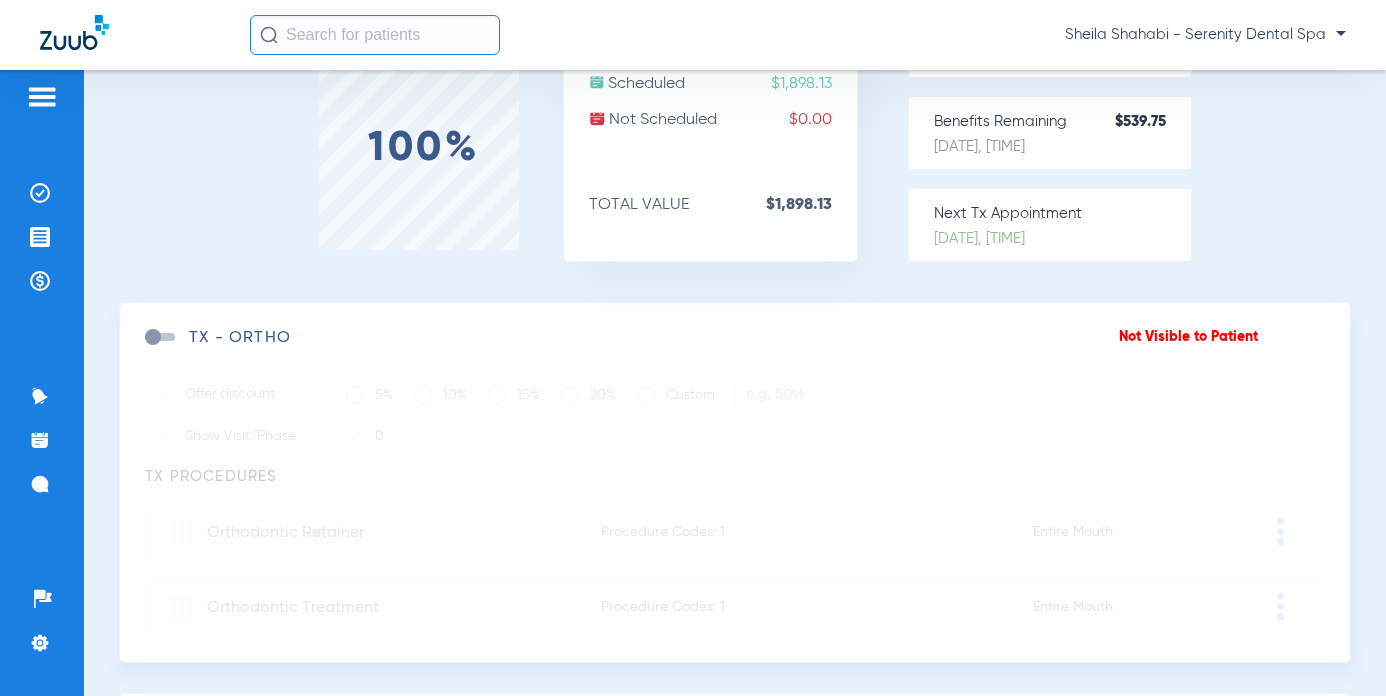 scroll, scrollTop: 0, scrollLeft: 0, axis: both 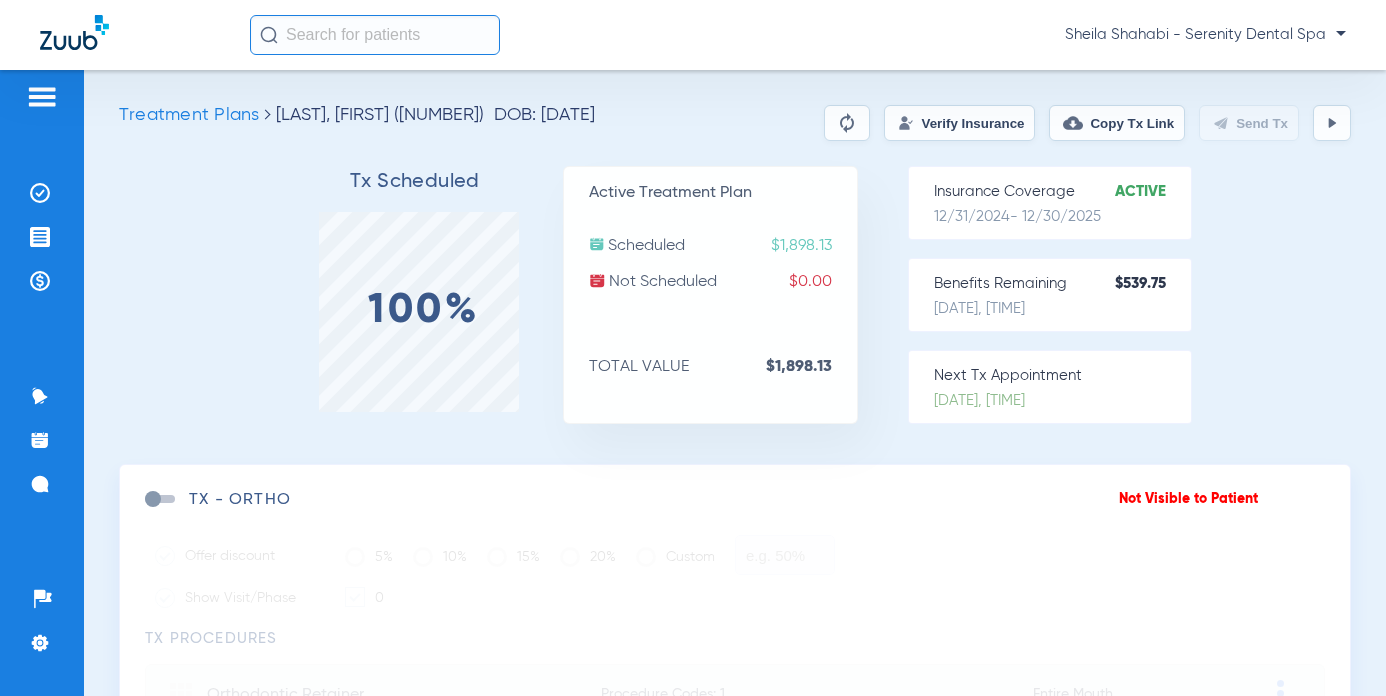 click 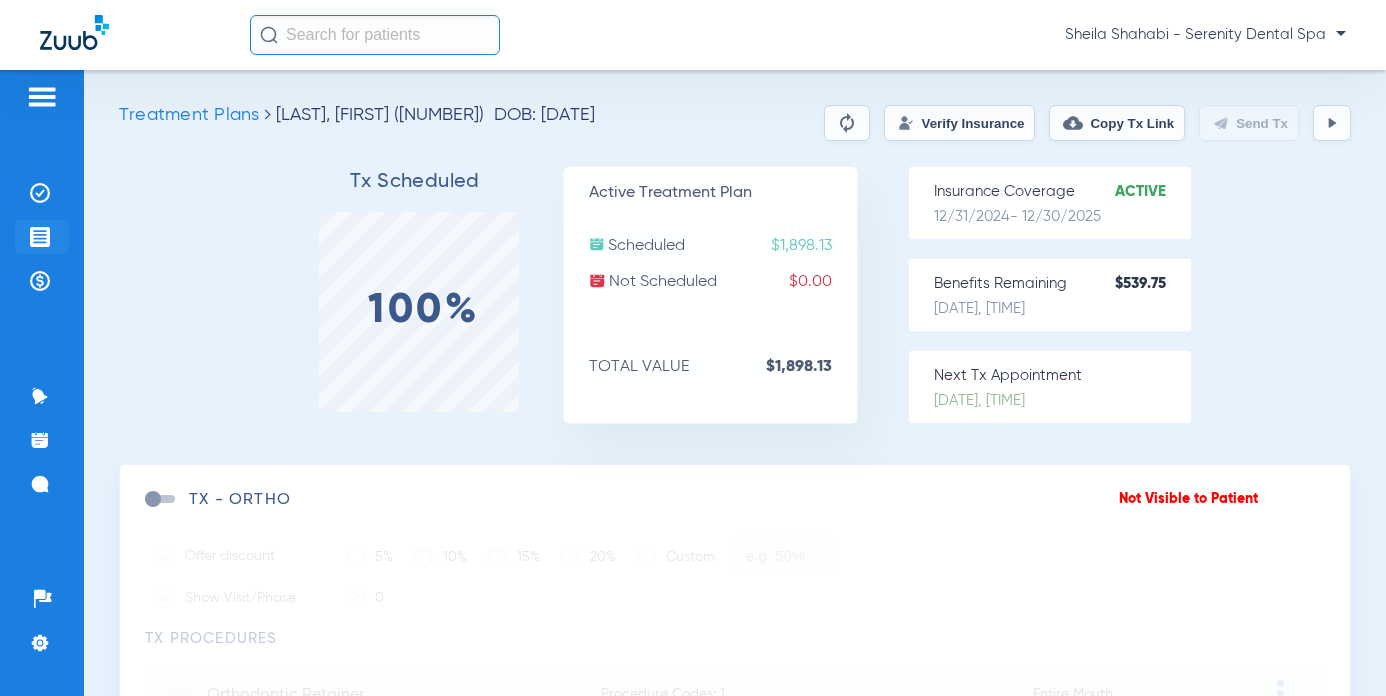 click on "Treatment Acceptance" 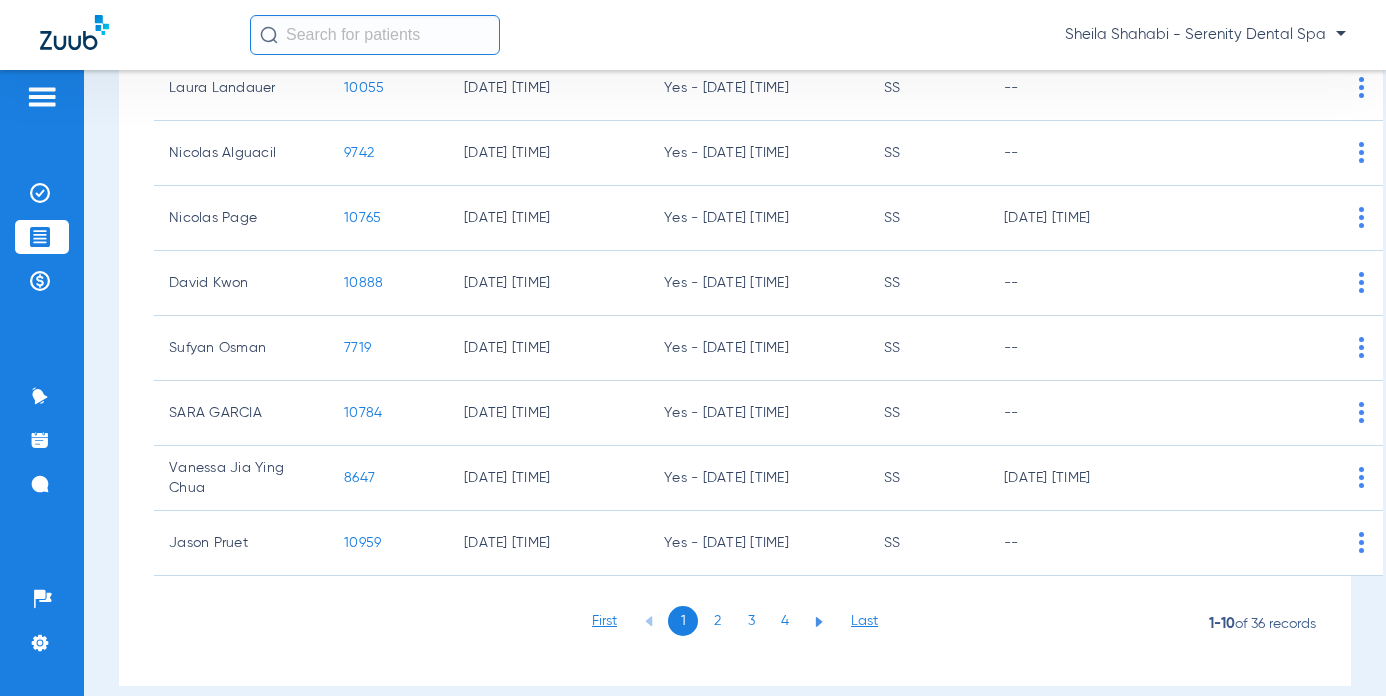 scroll, scrollTop: 423, scrollLeft: 0, axis: vertical 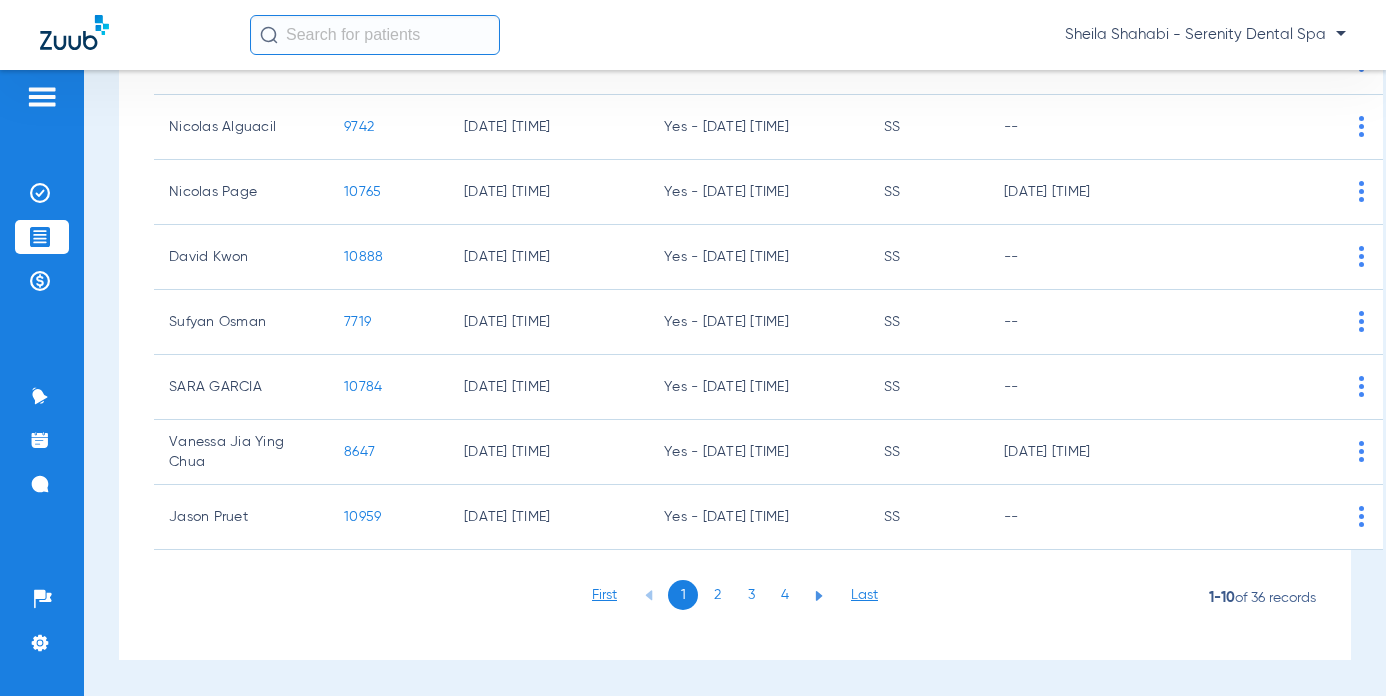 click on "2" 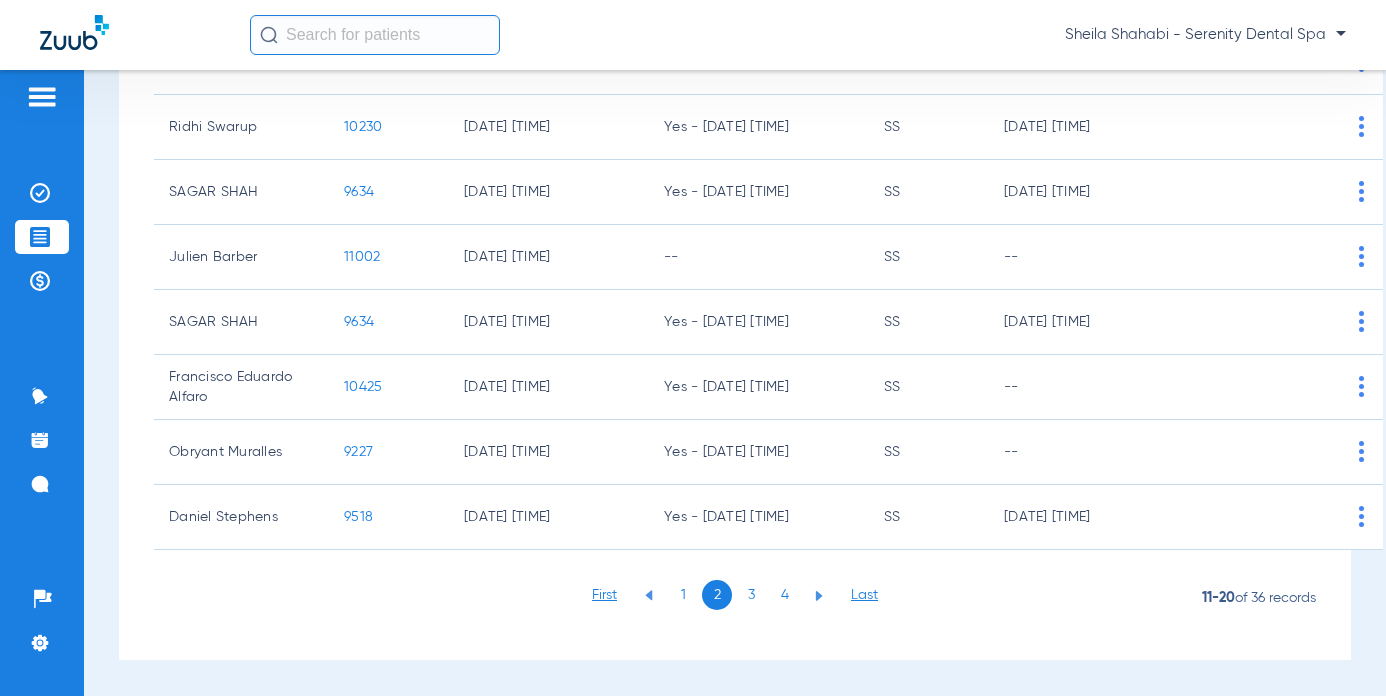 click on "9227" 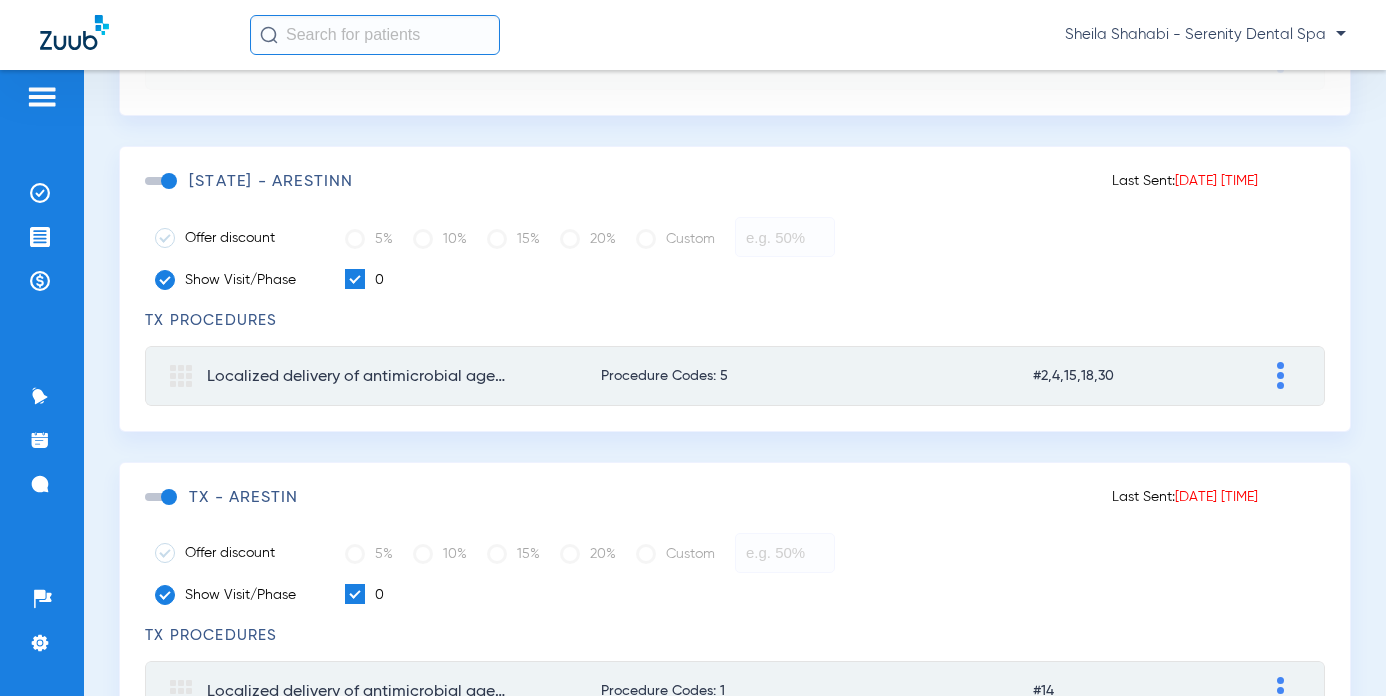 scroll, scrollTop: 1100, scrollLeft: 0, axis: vertical 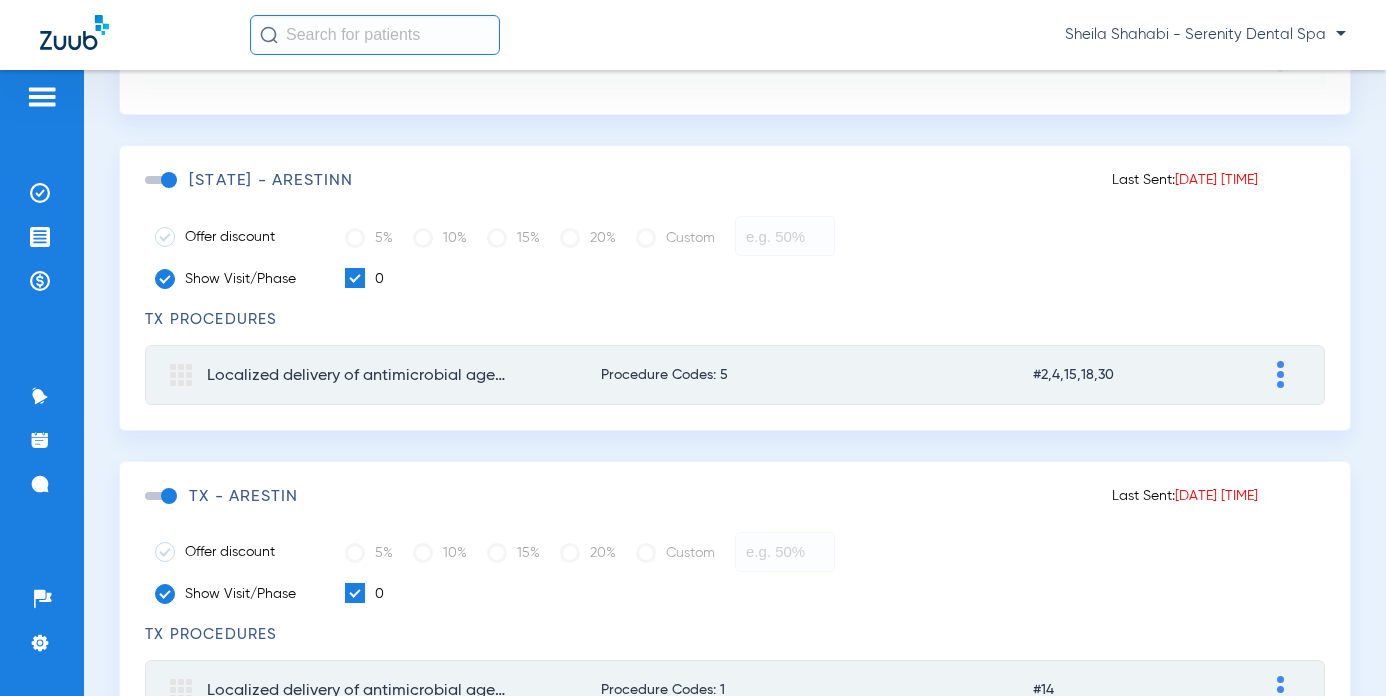click 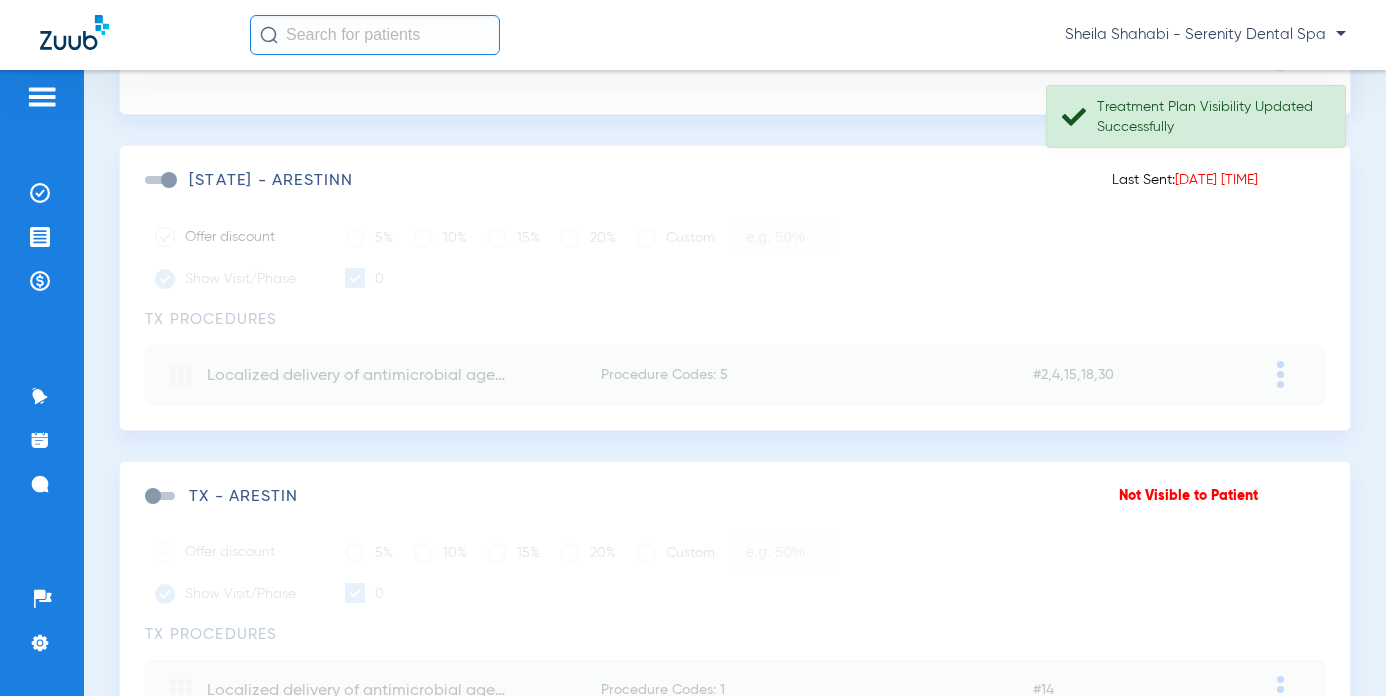 click 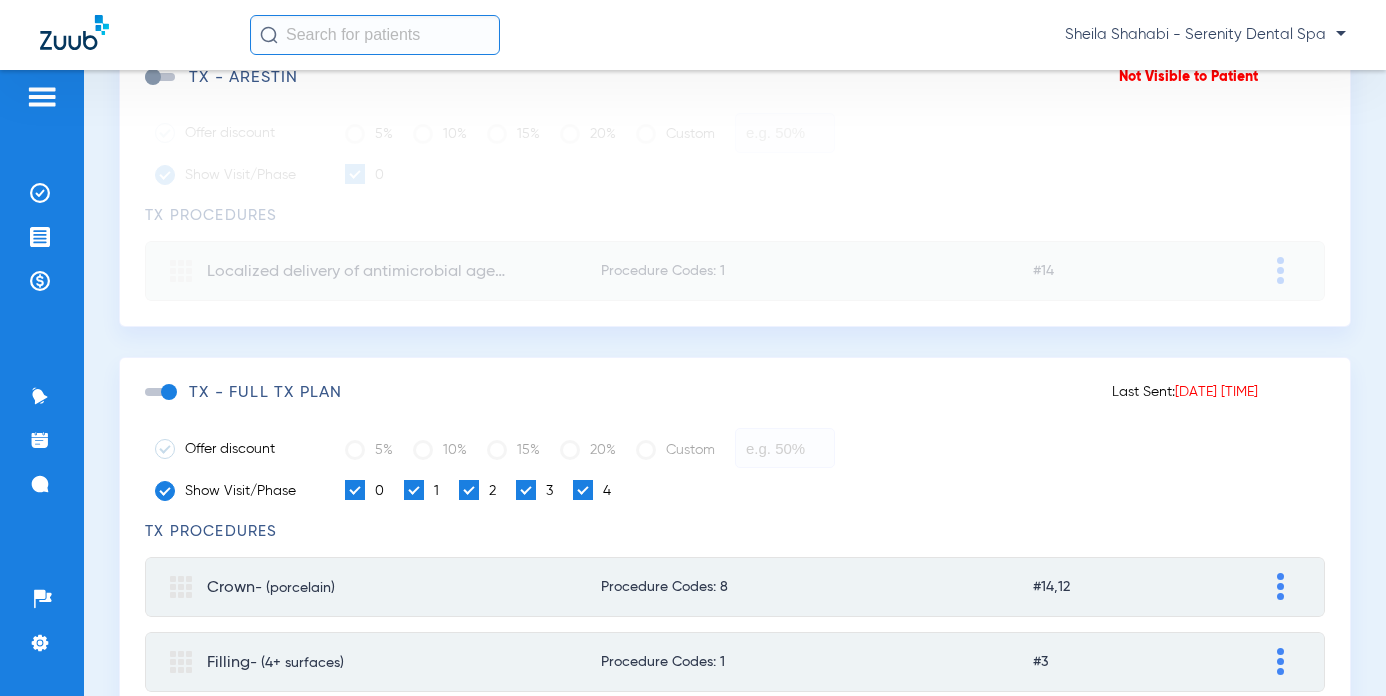 scroll, scrollTop: 1176, scrollLeft: 0, axis: vertical 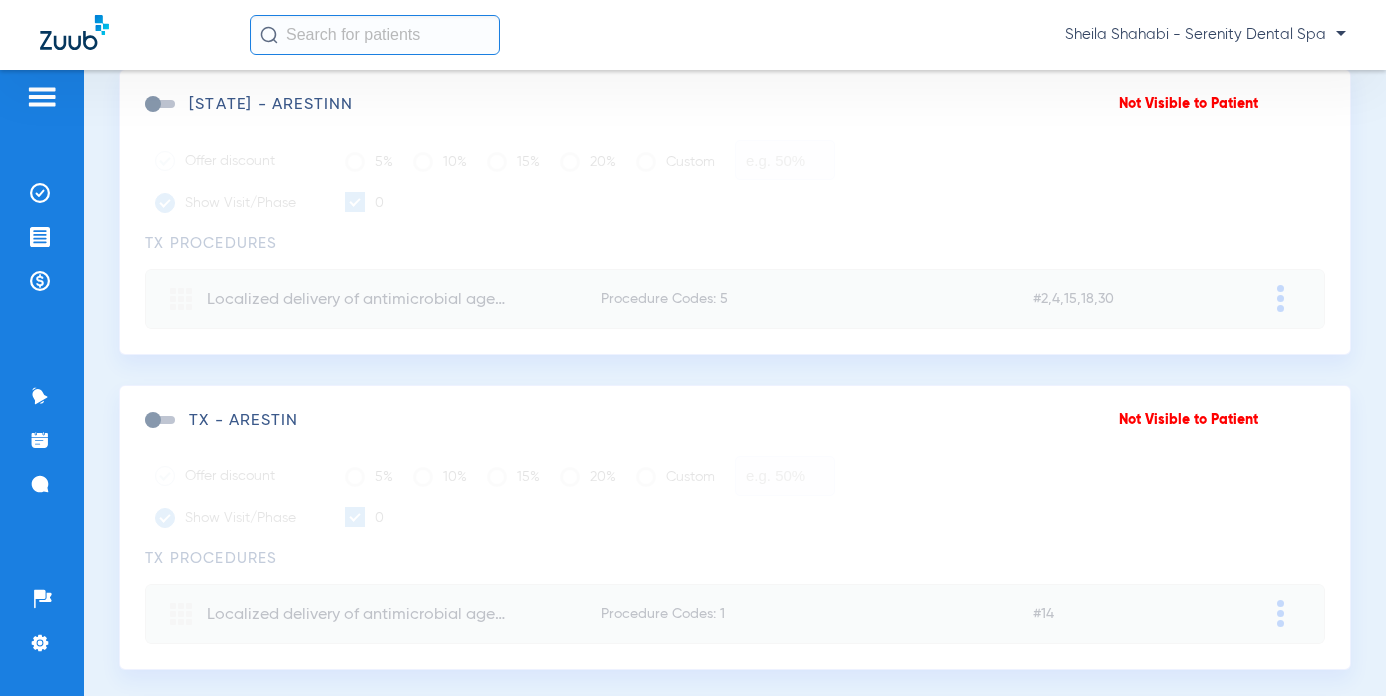 drag, startPoint x: 24, startPoint y: 231, endPoint x: 42, endPoint y: 218, distance: 22.203604 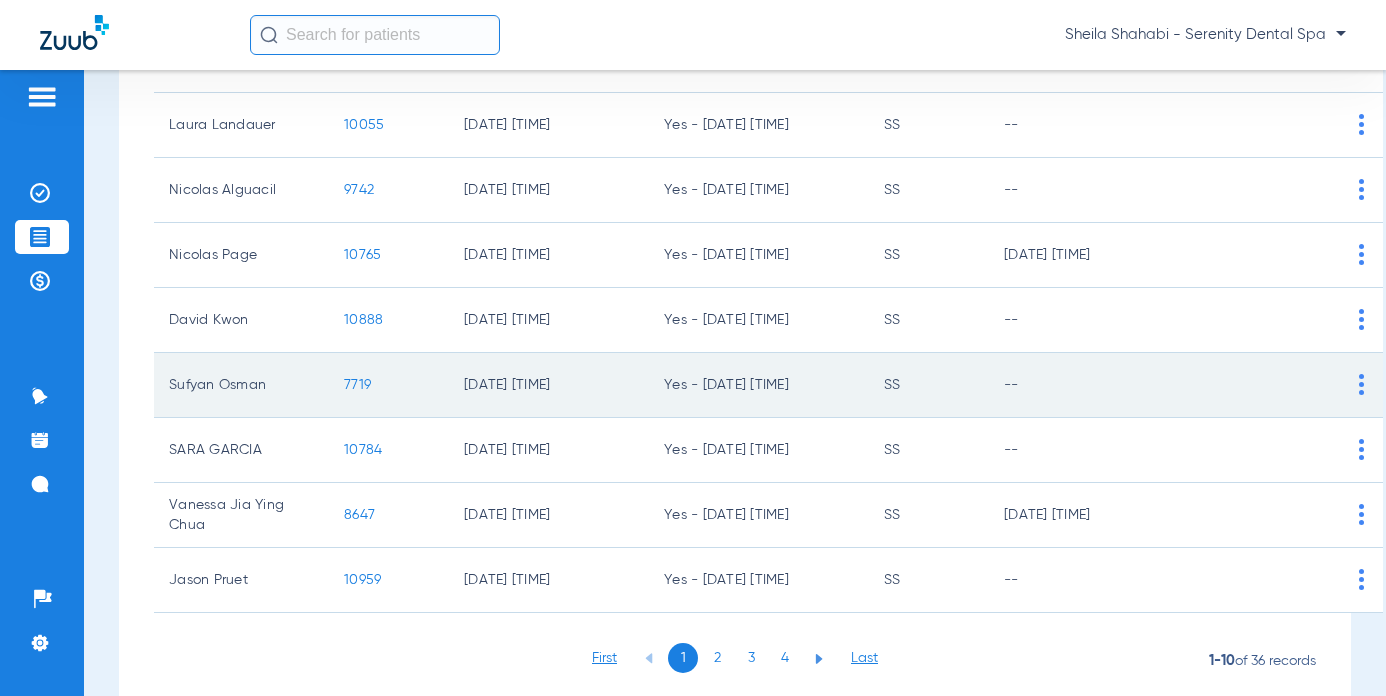 scroll, scrollTop: 423, scrollLeft: 0, axis: vertical 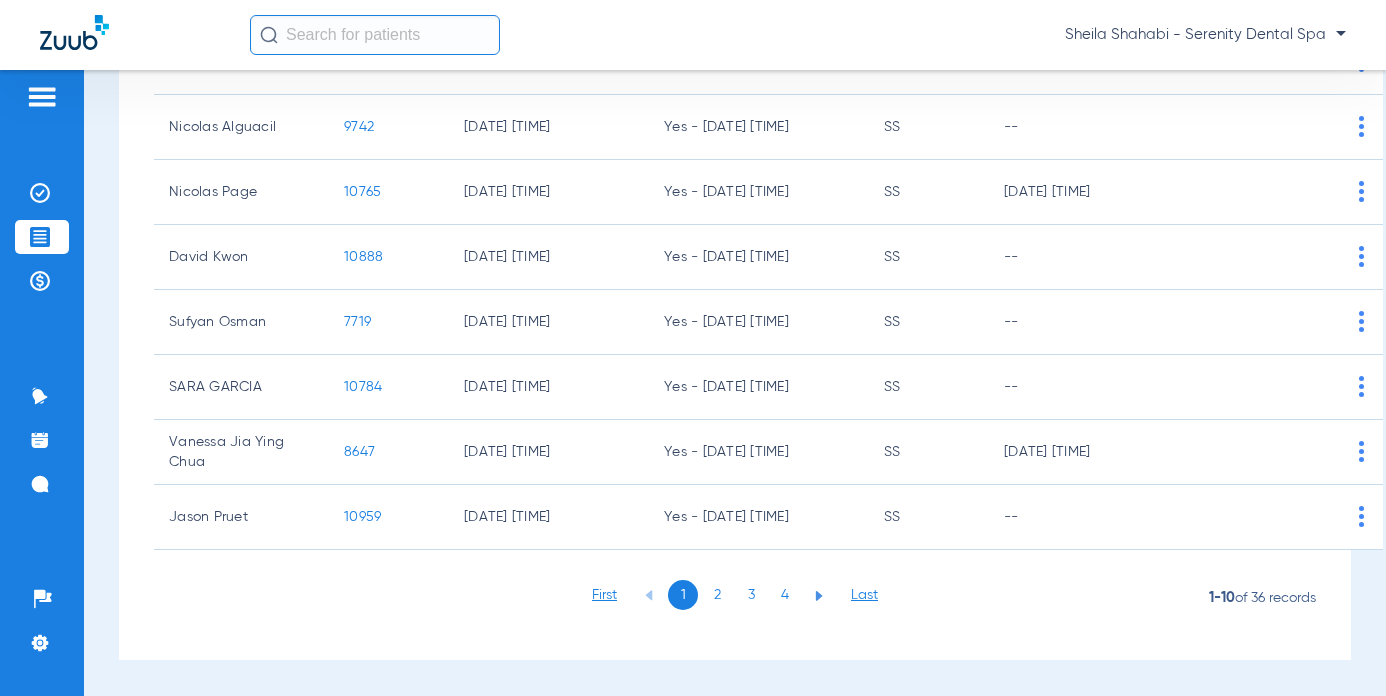 click on "7719" 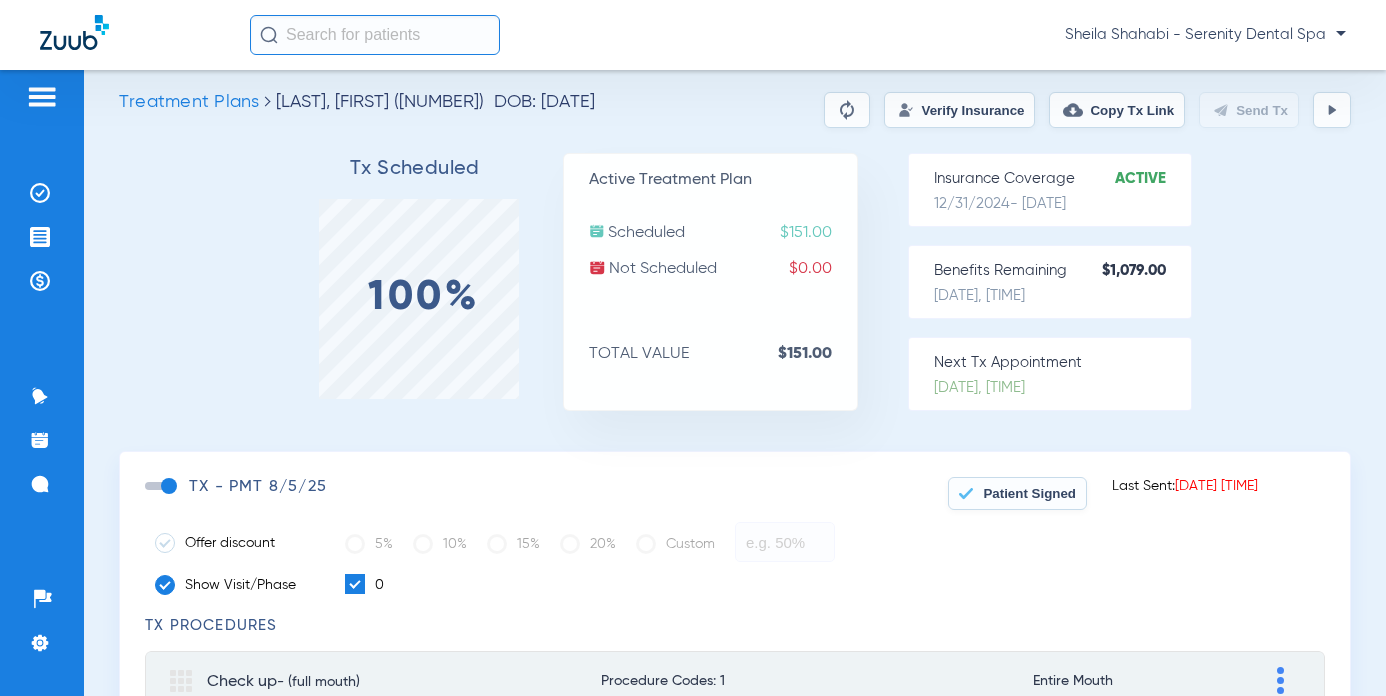 scroll, scrollTop: 0, scrollLeft: 0, axis: both 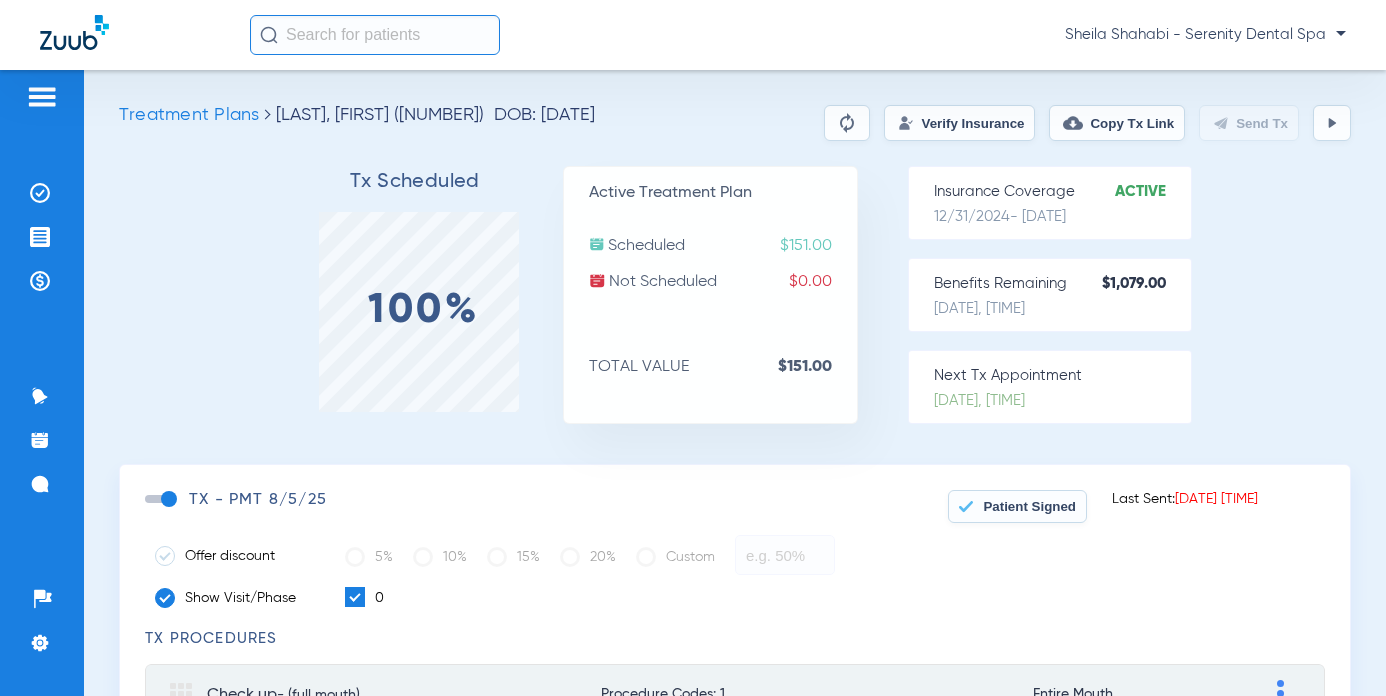click 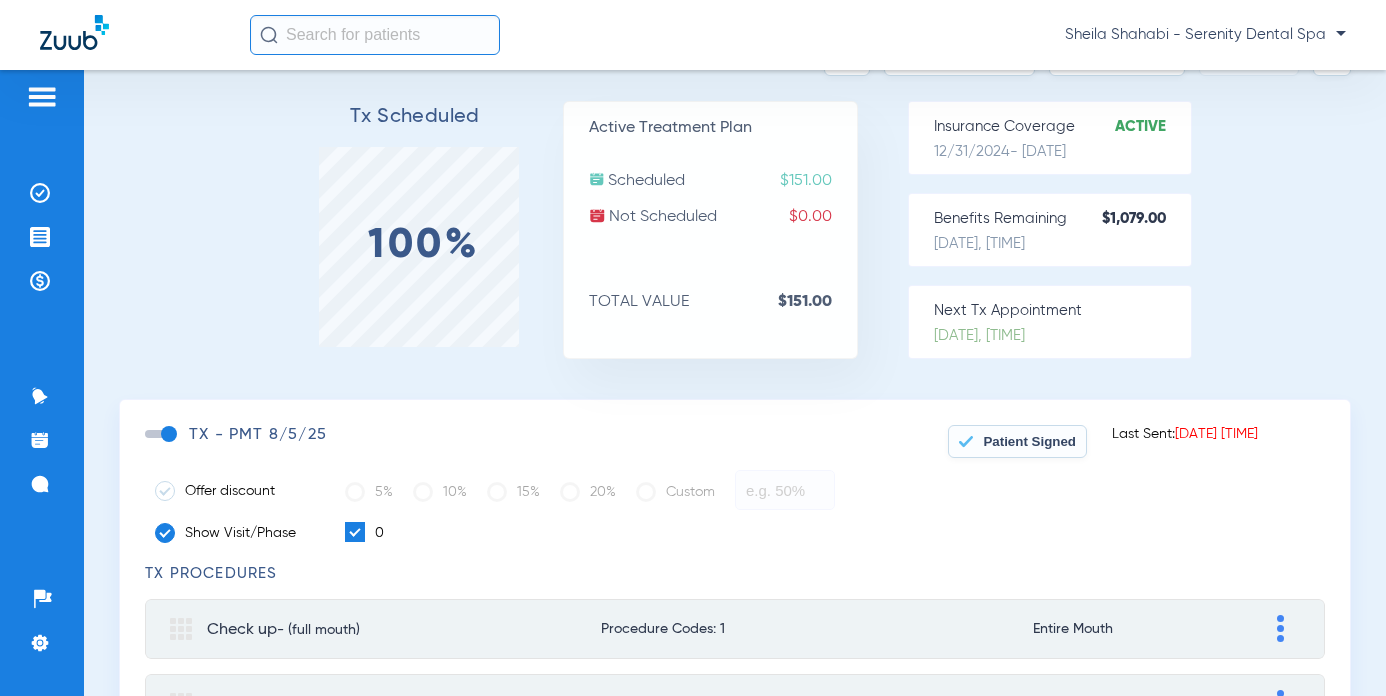 scroll, scrollTop: 100, scrollLeft: 0, axis: vertical 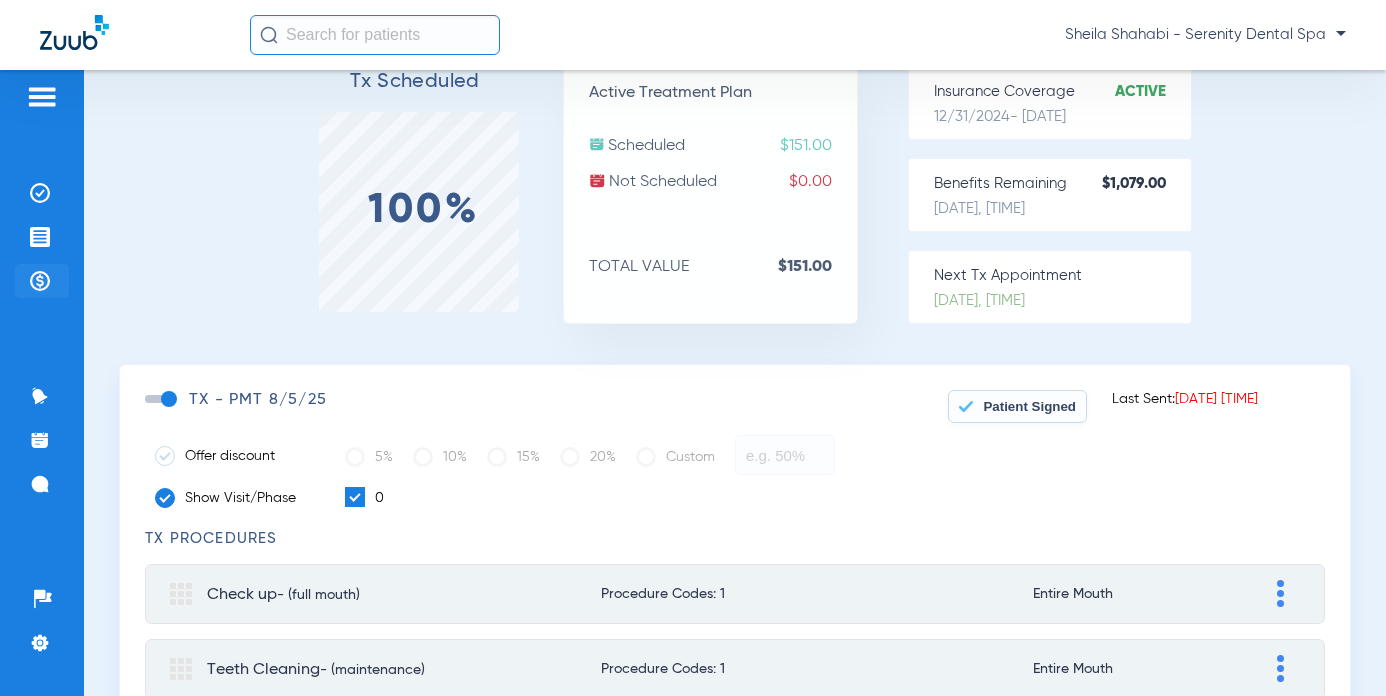 click 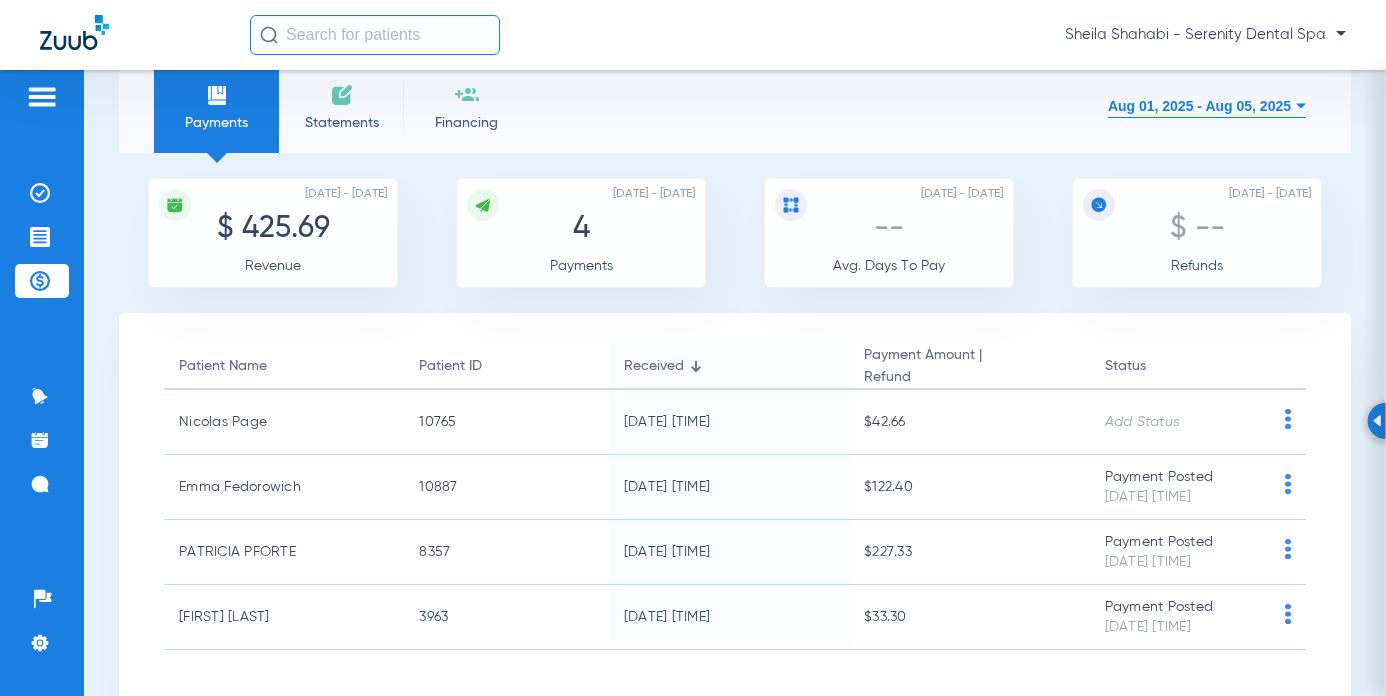scroll, scrollTop: 0, scrollLeft: 0, axis: both 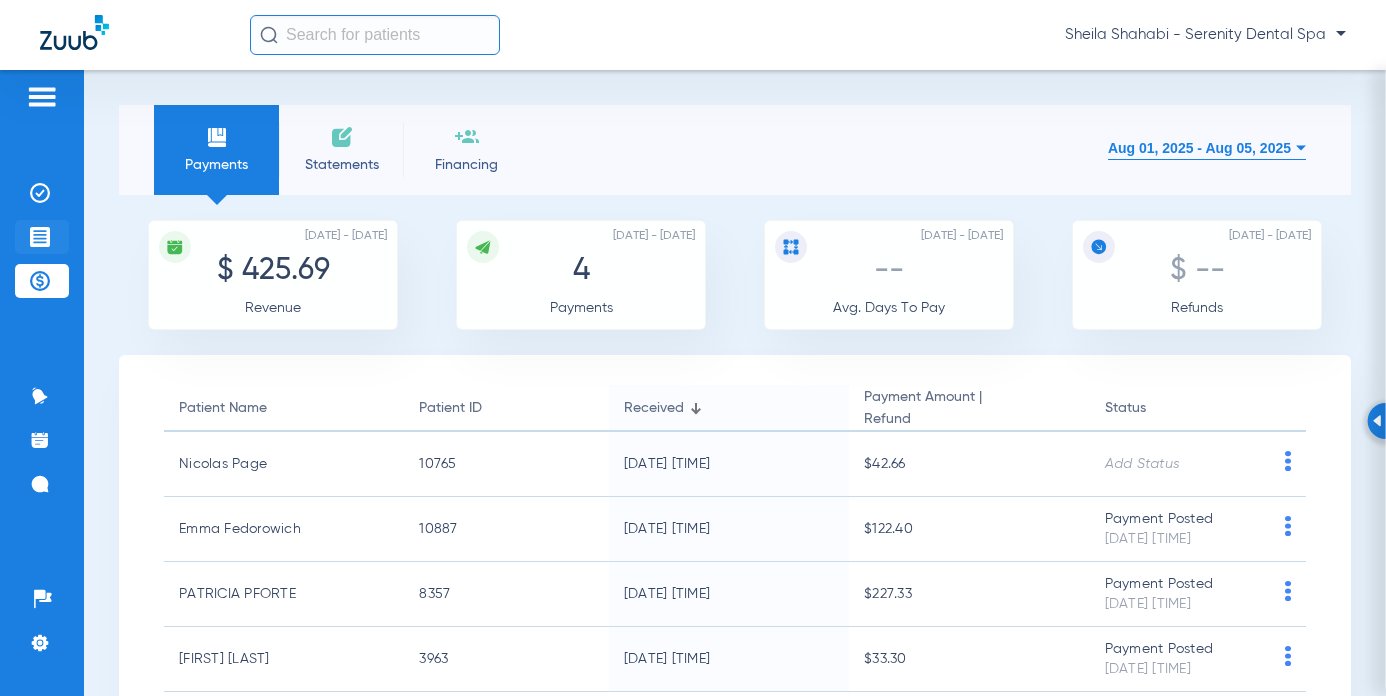 click 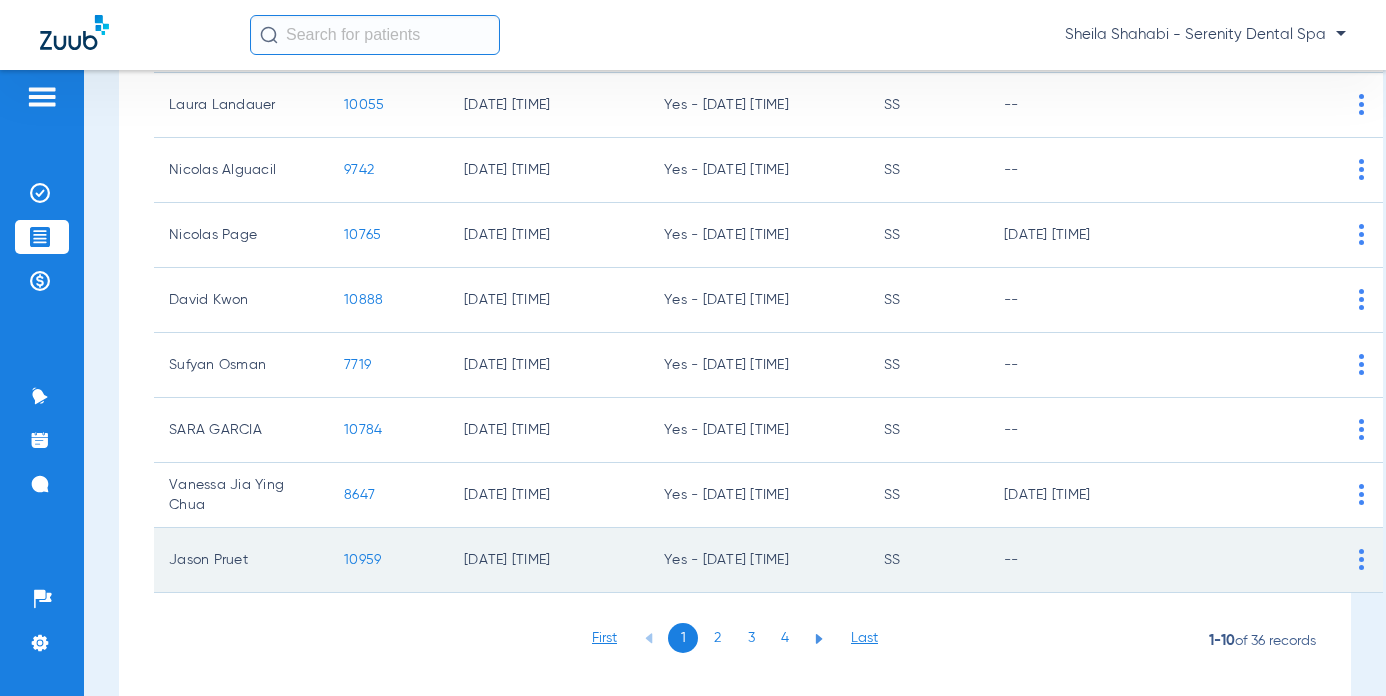 scroll, scrollTop: 400, scrollLeft: 0, axis: vertical 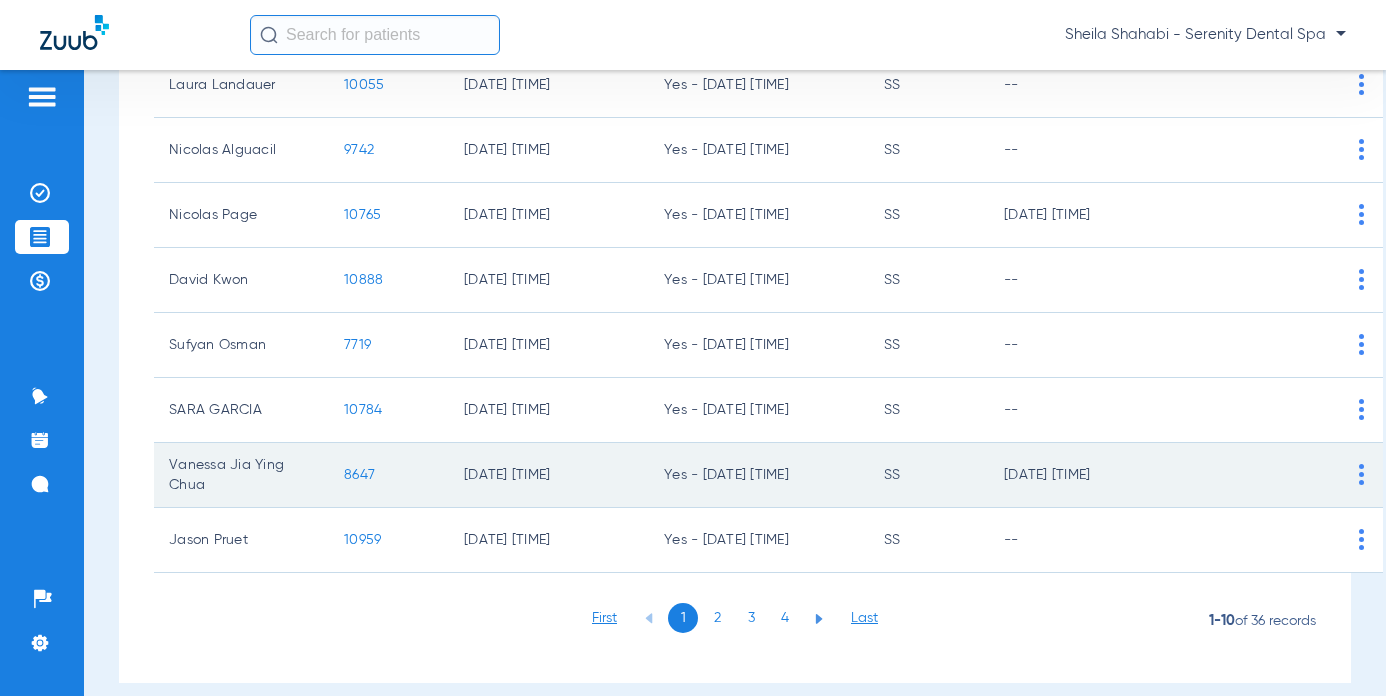 click on "8647" 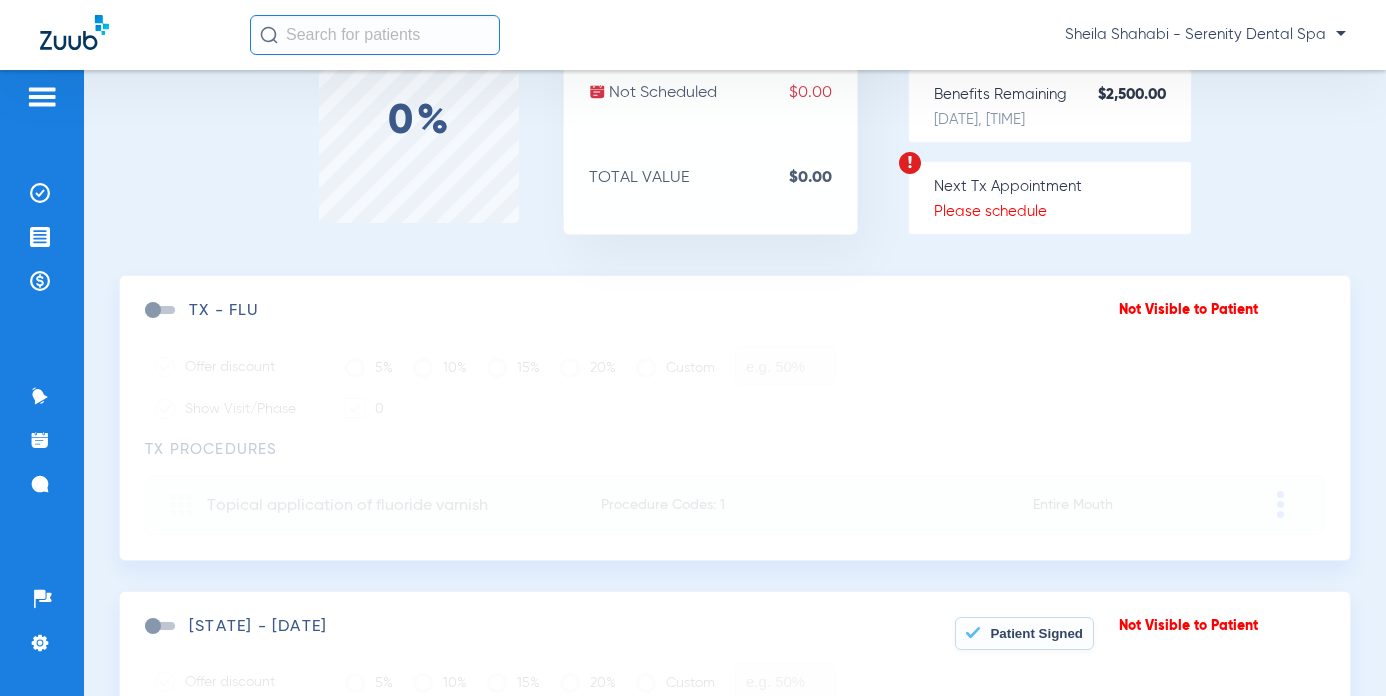 scroll, scrollTop: 182, scrollLeft: 0, axis: vertical 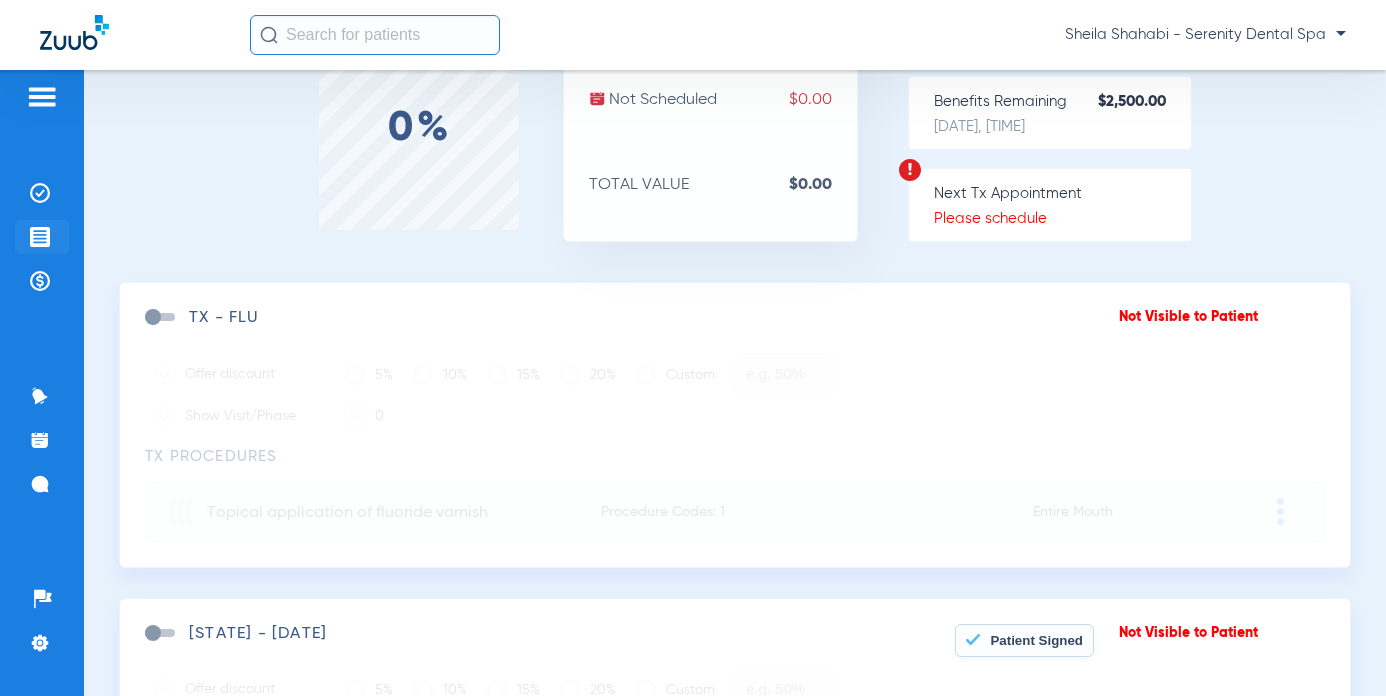 click on "Treatment Acceptance" 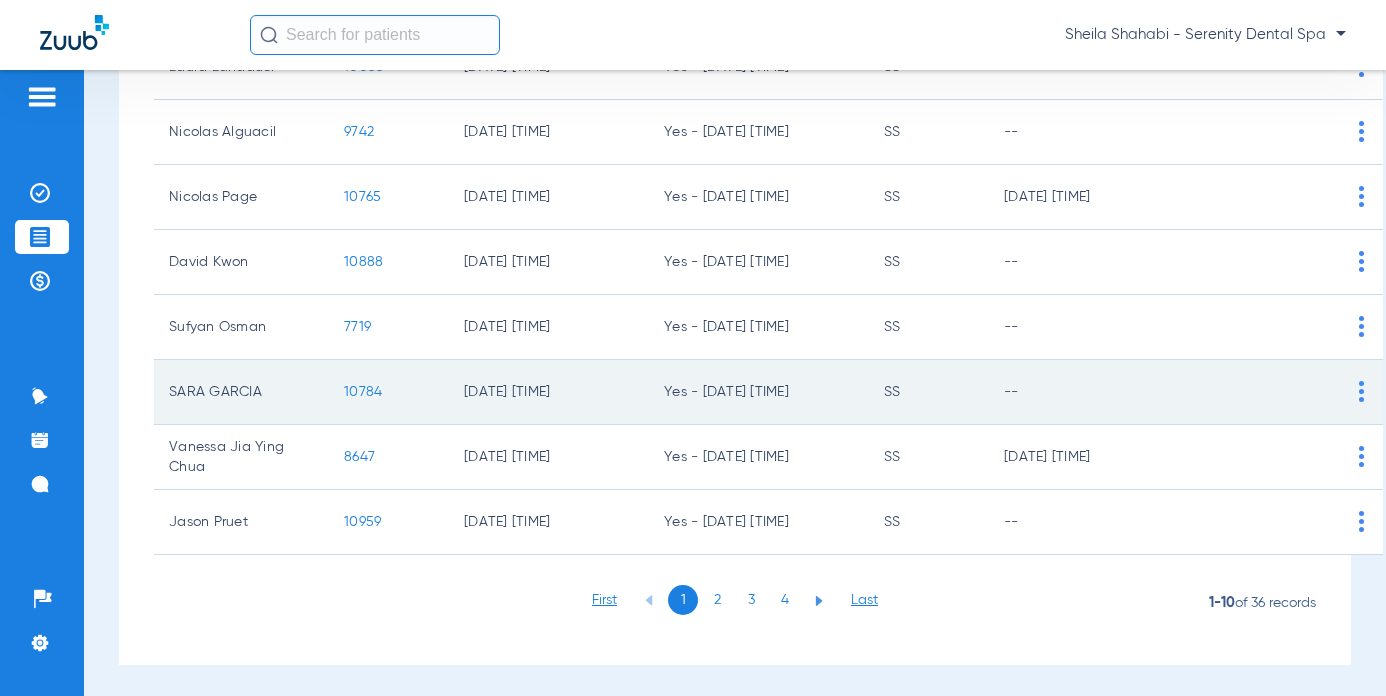 scroll, scrollTop: 423, scrollLeft: 0, axis: vertical 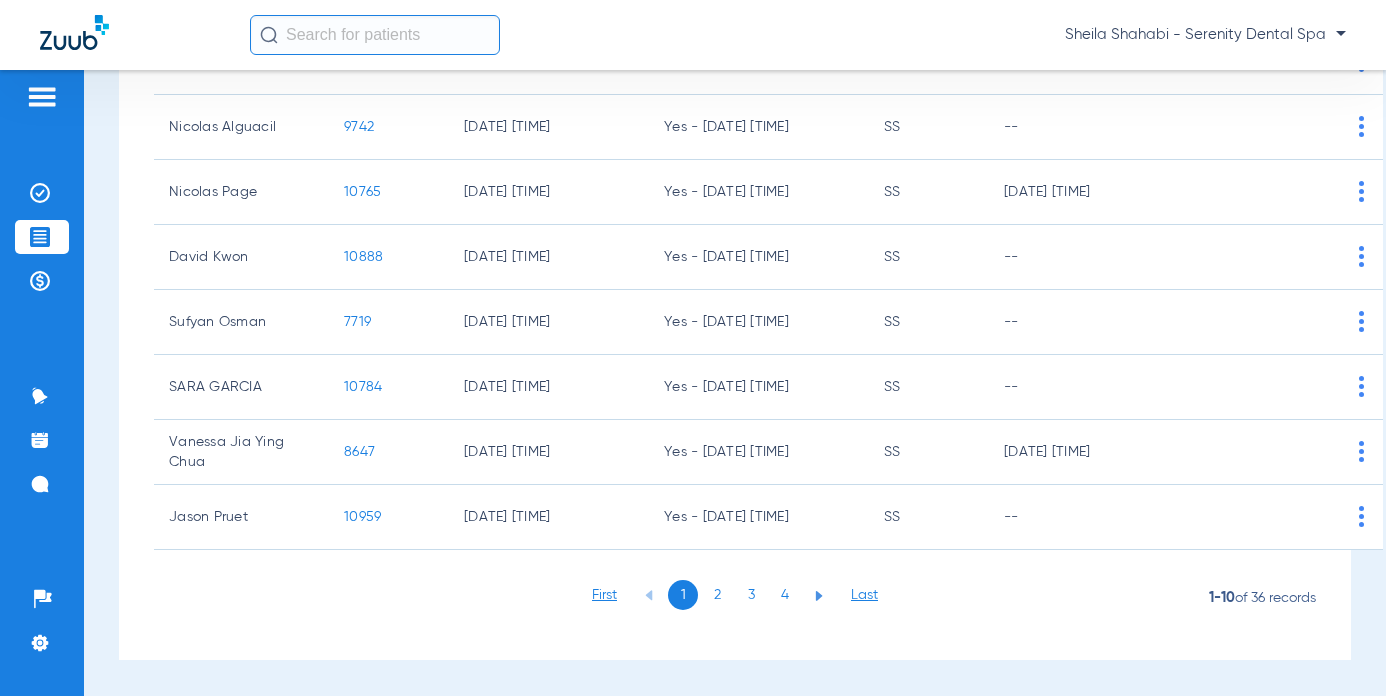click on "2" 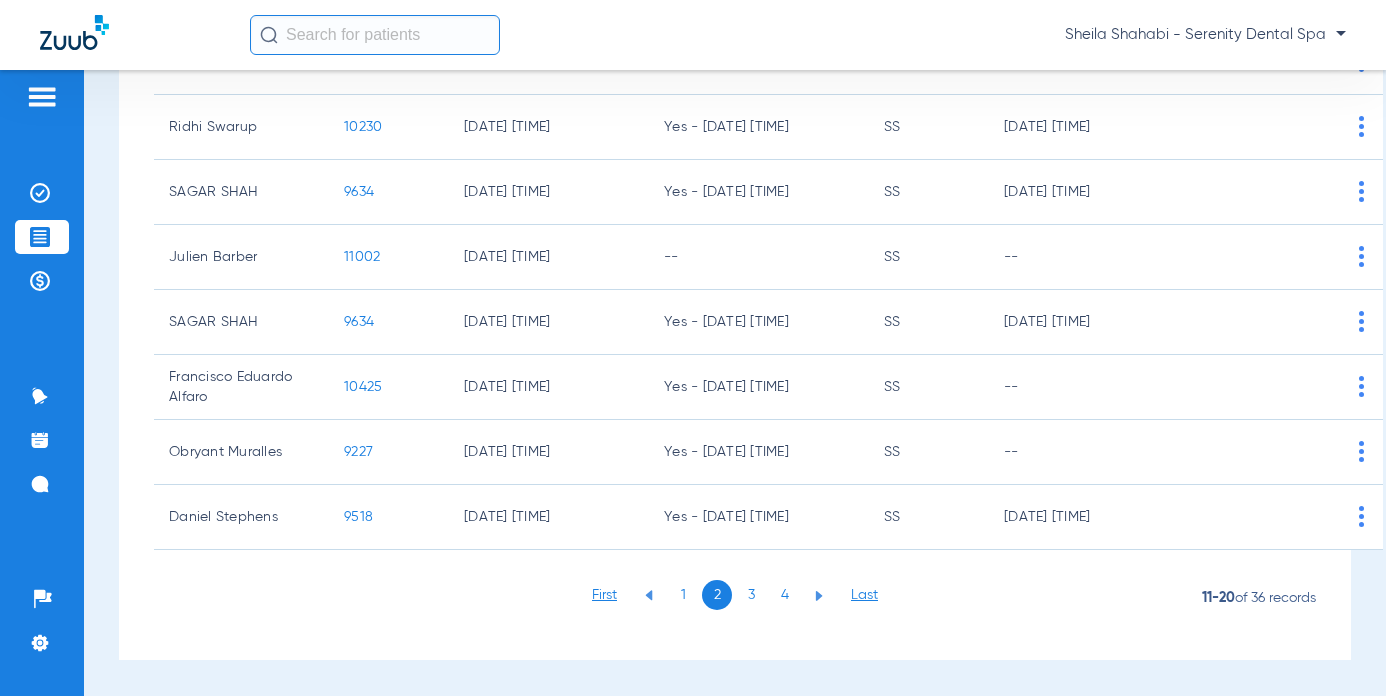 click on "9227" 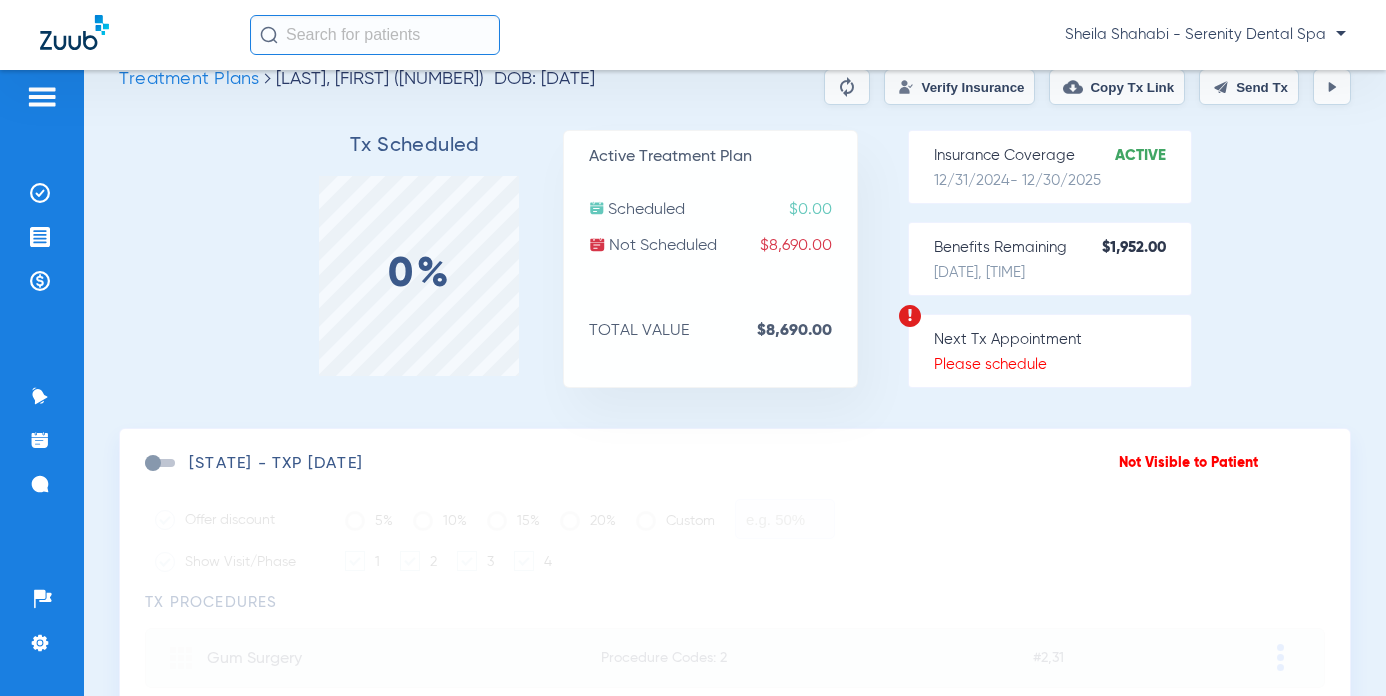 scroll, scrollTop: 0, scrollLeft: 0, axis: both 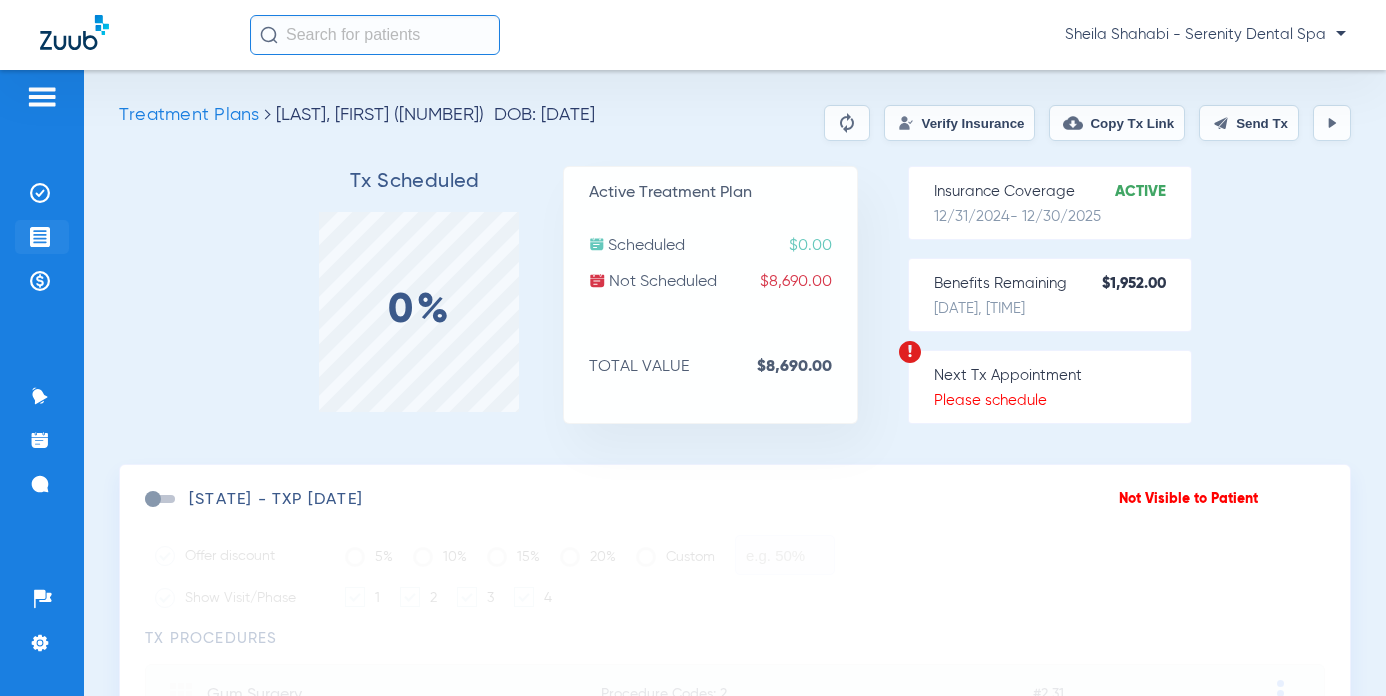 click 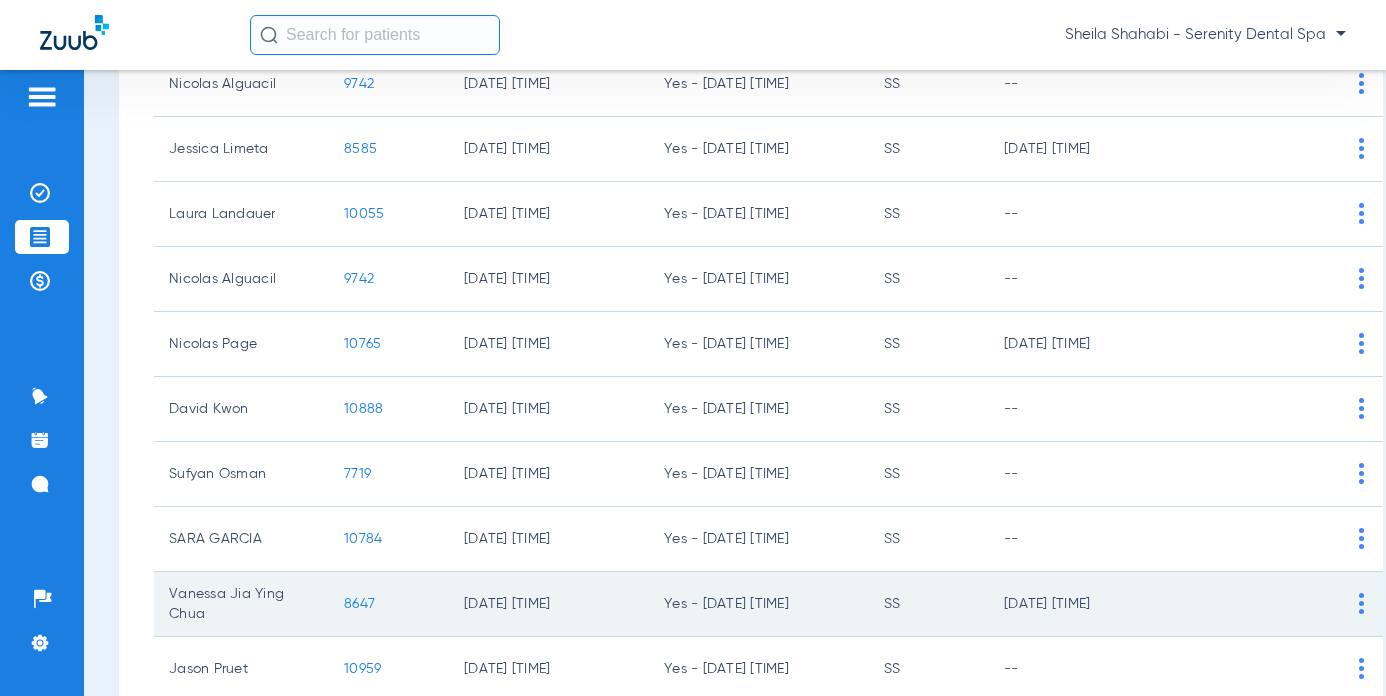 scroll, scrollTop: 300, scrollLeft: 0, axis: vertical 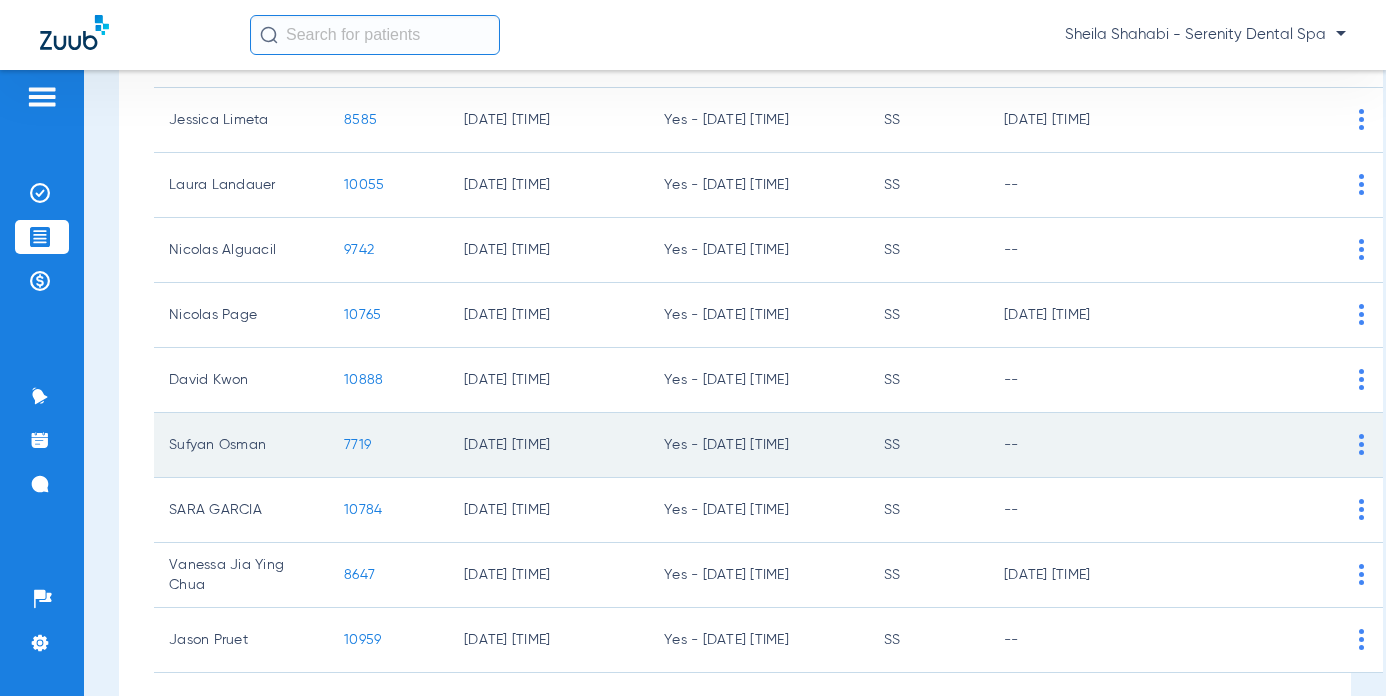 click on "7719" 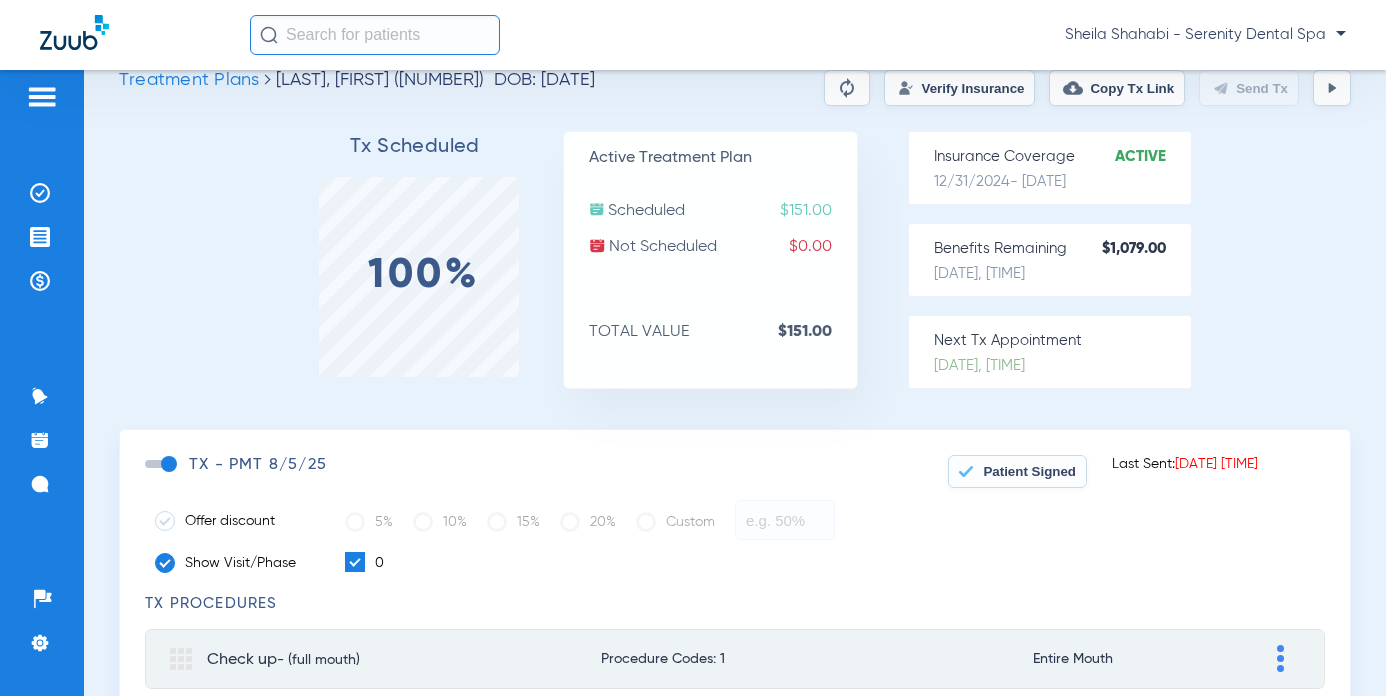 scroll, scrollTop: 0, scrollLeft: 0, axis: both 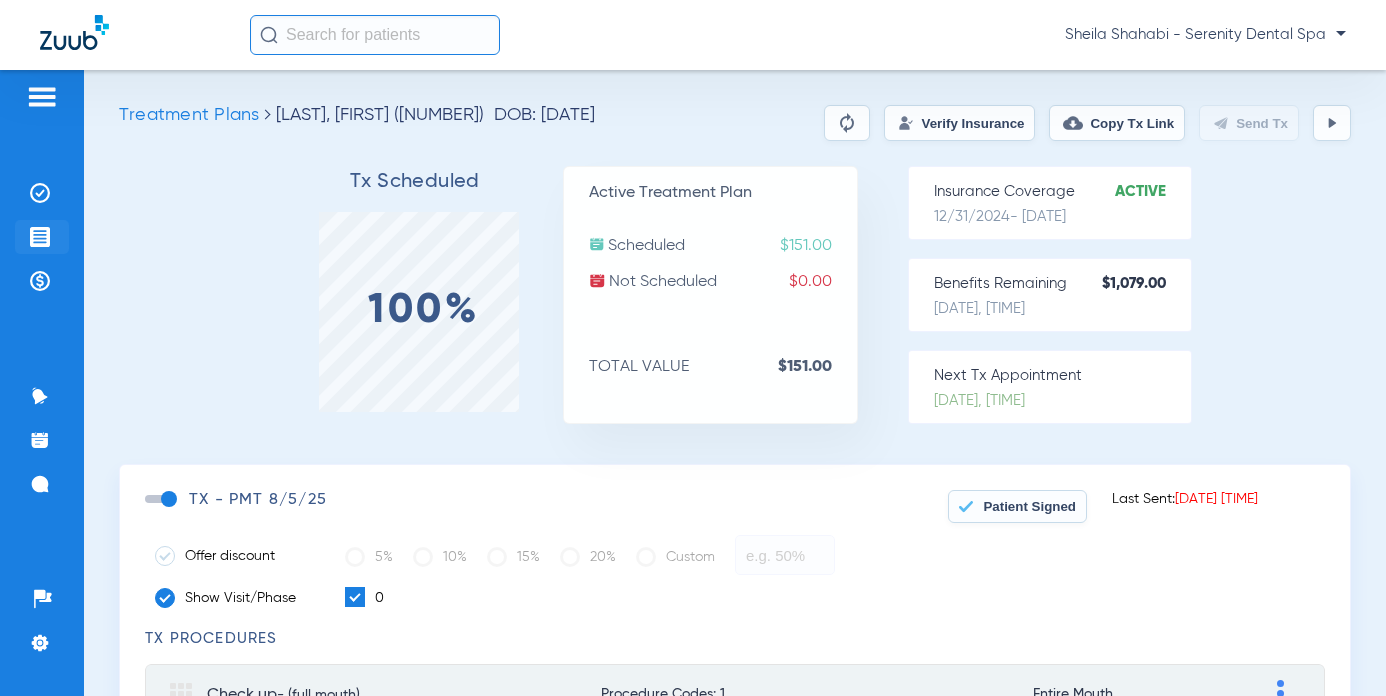 click 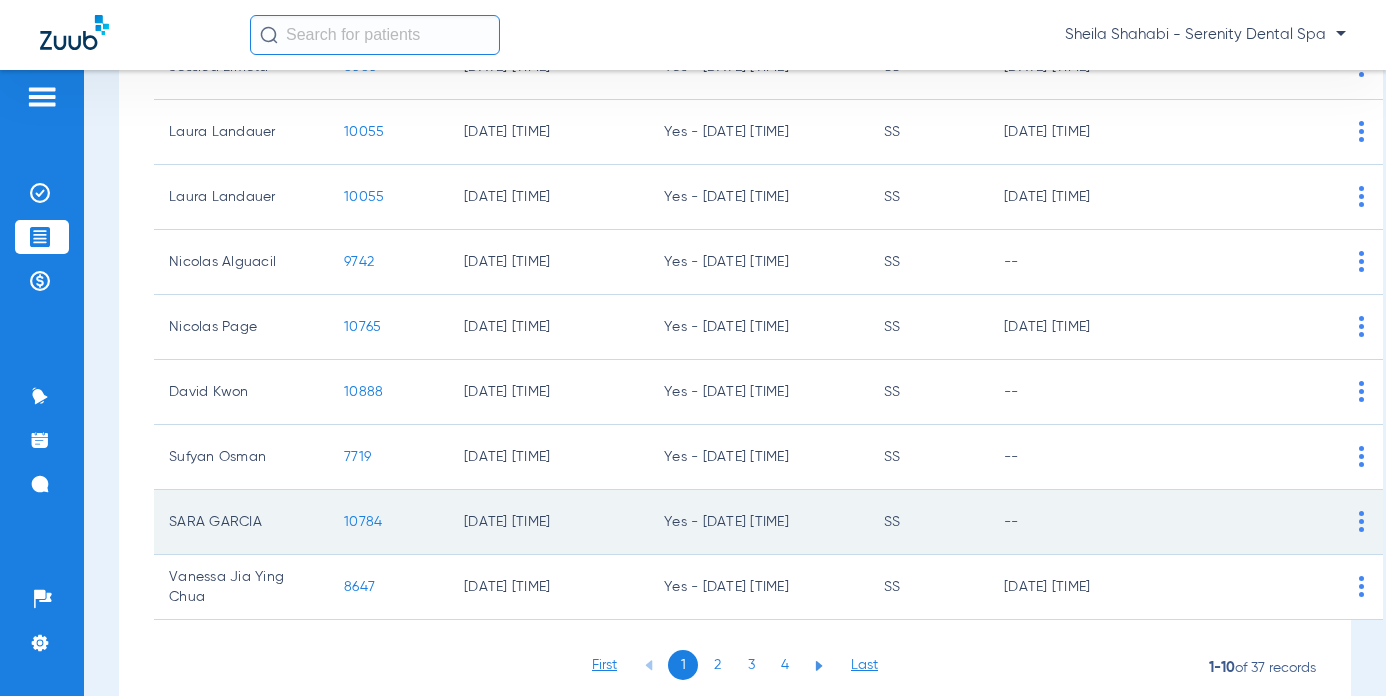 scroll, scrollTop: 400, scrollLeft: 0, axis: vertical 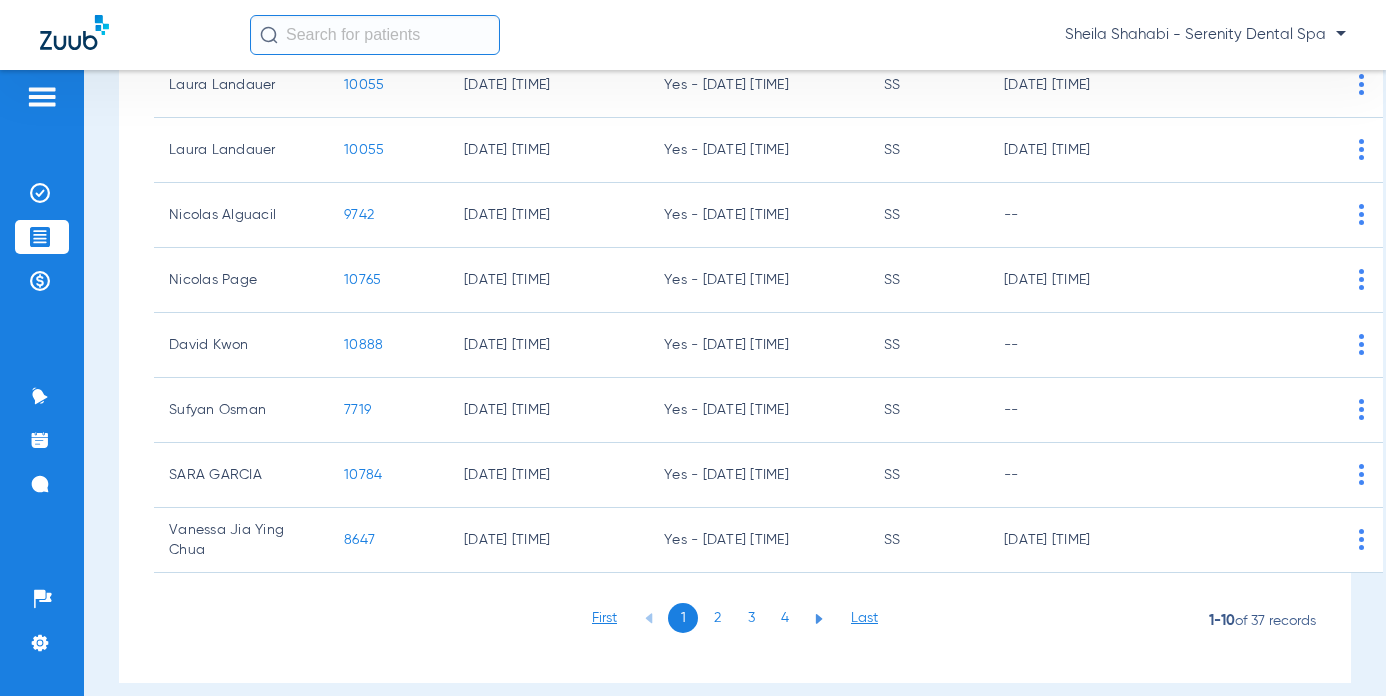 click on "2" 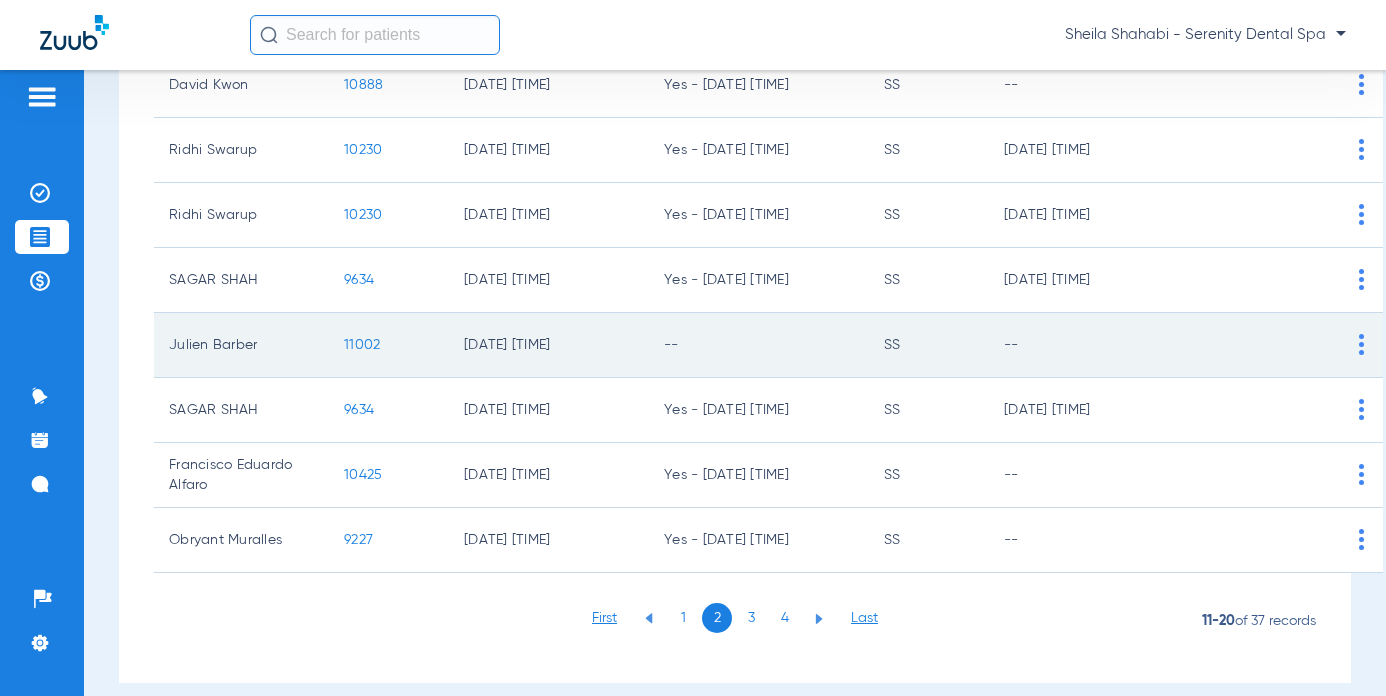 click on "11002" 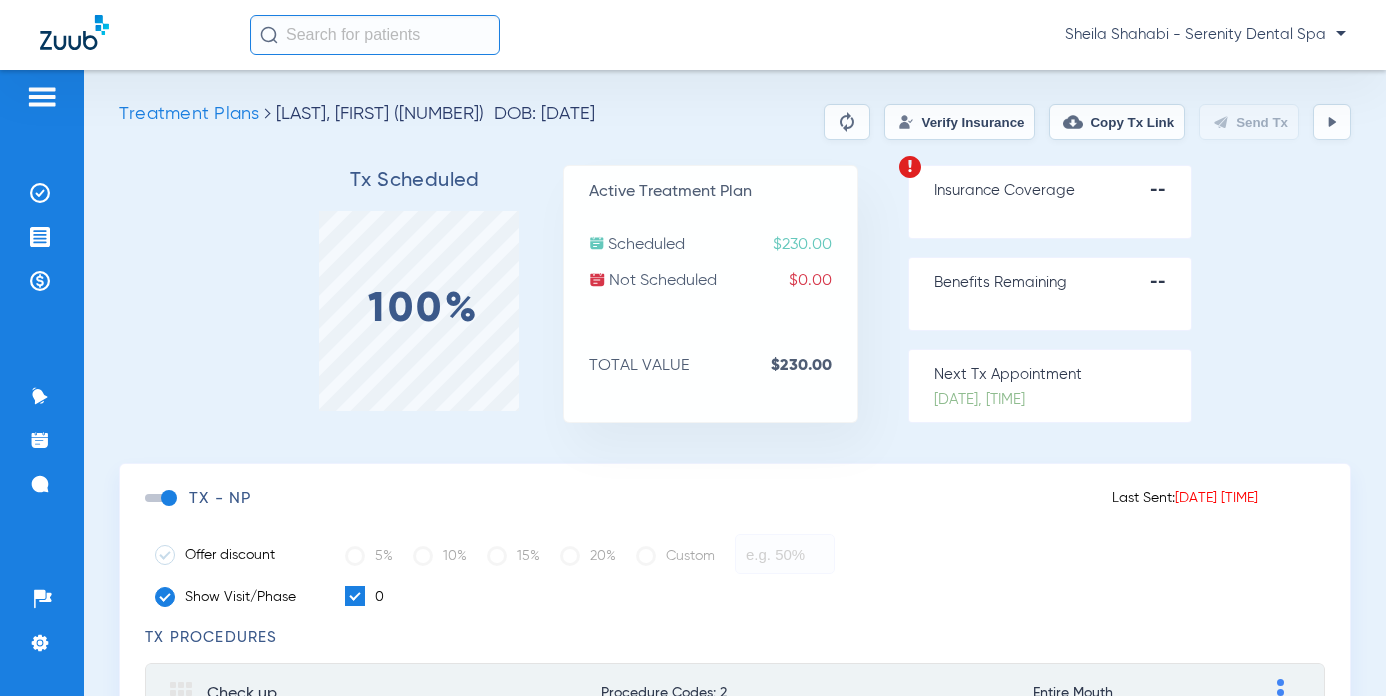 scroll, scrollTop: 0, scrollLeft: 0, axis: both 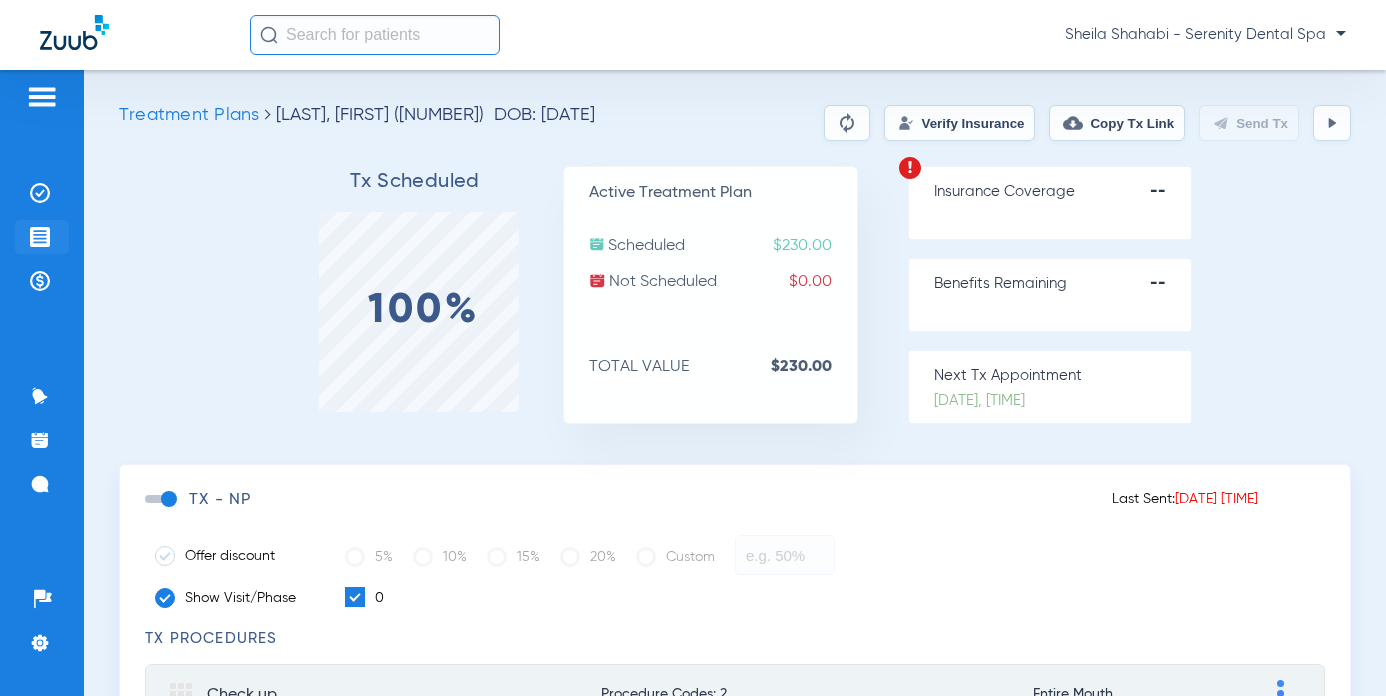 click on "Treatment Acceptance" 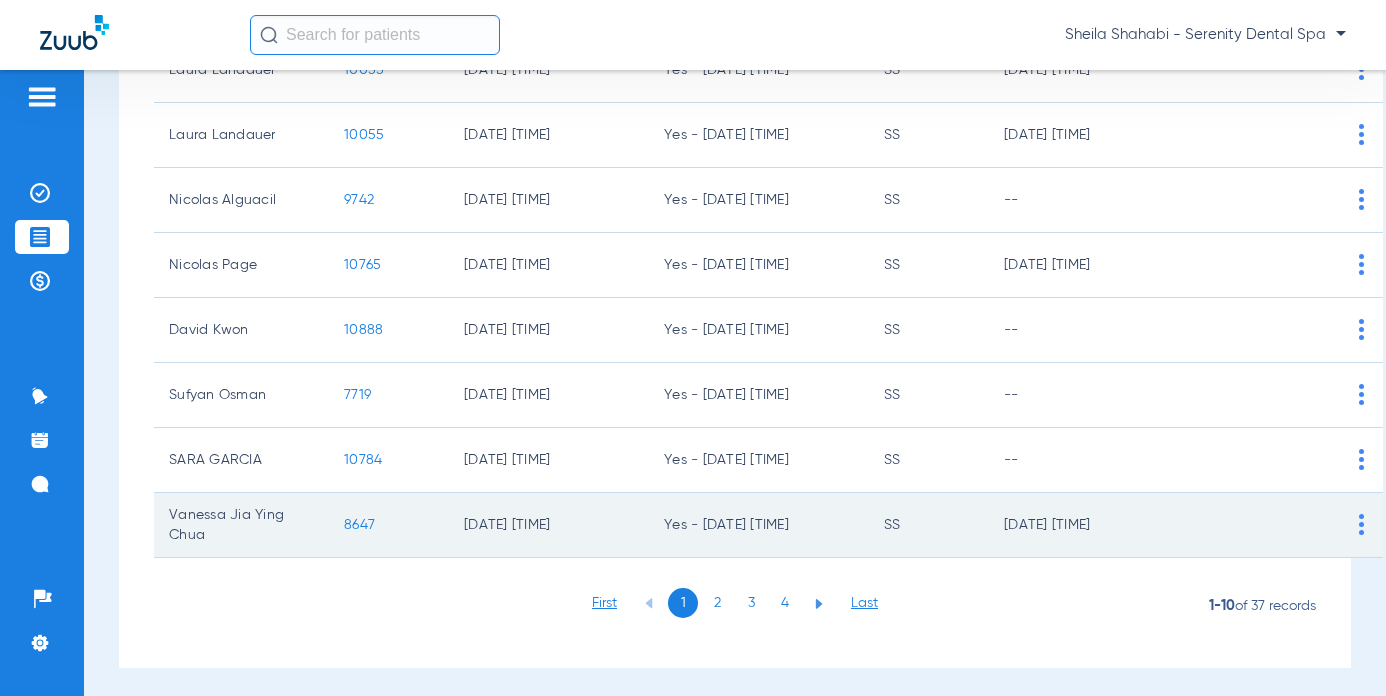 scroll, scrollTop: 423, scrollLeft: 0, axis: vertical 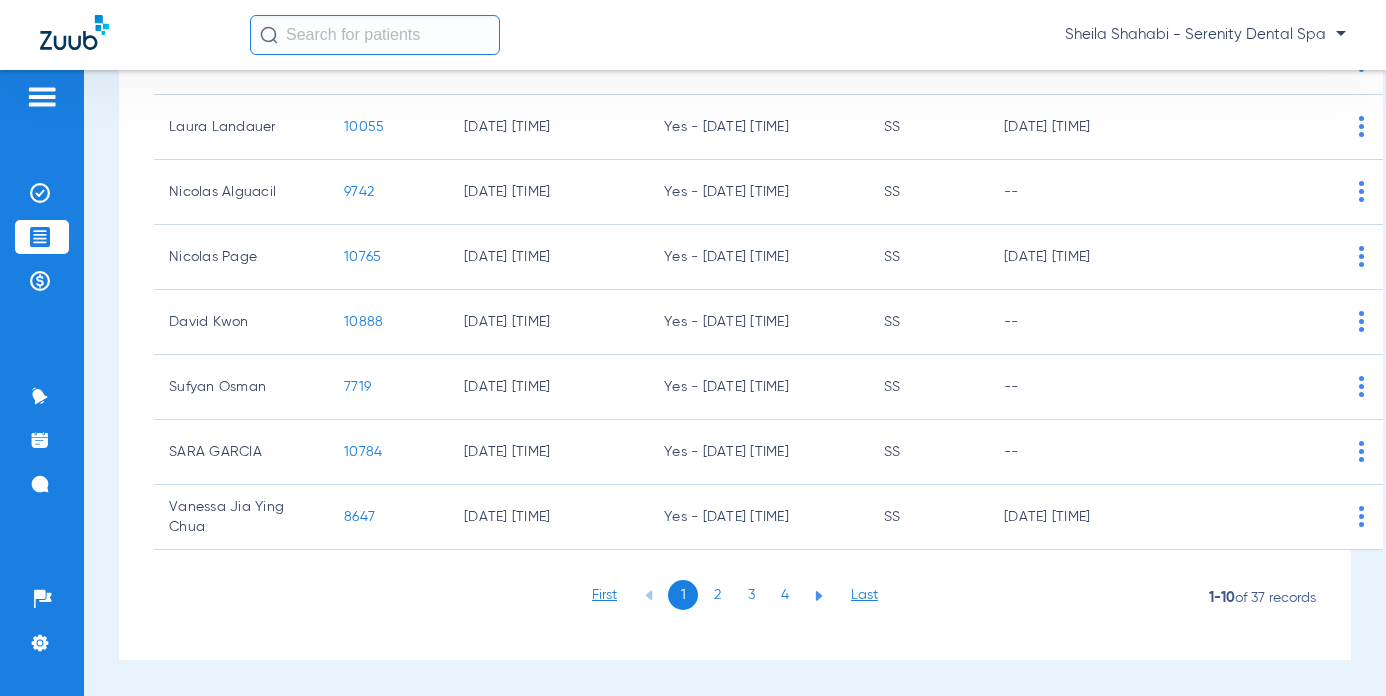 click on "2" 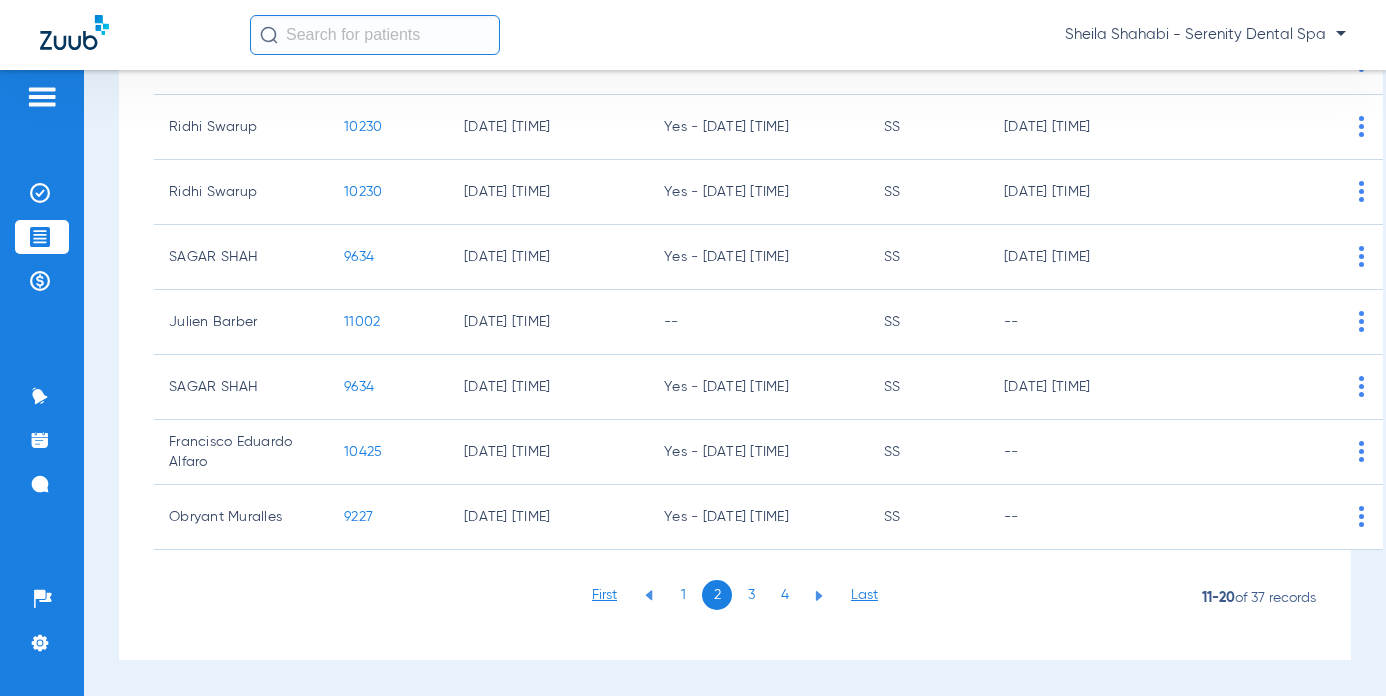 click on "10425" 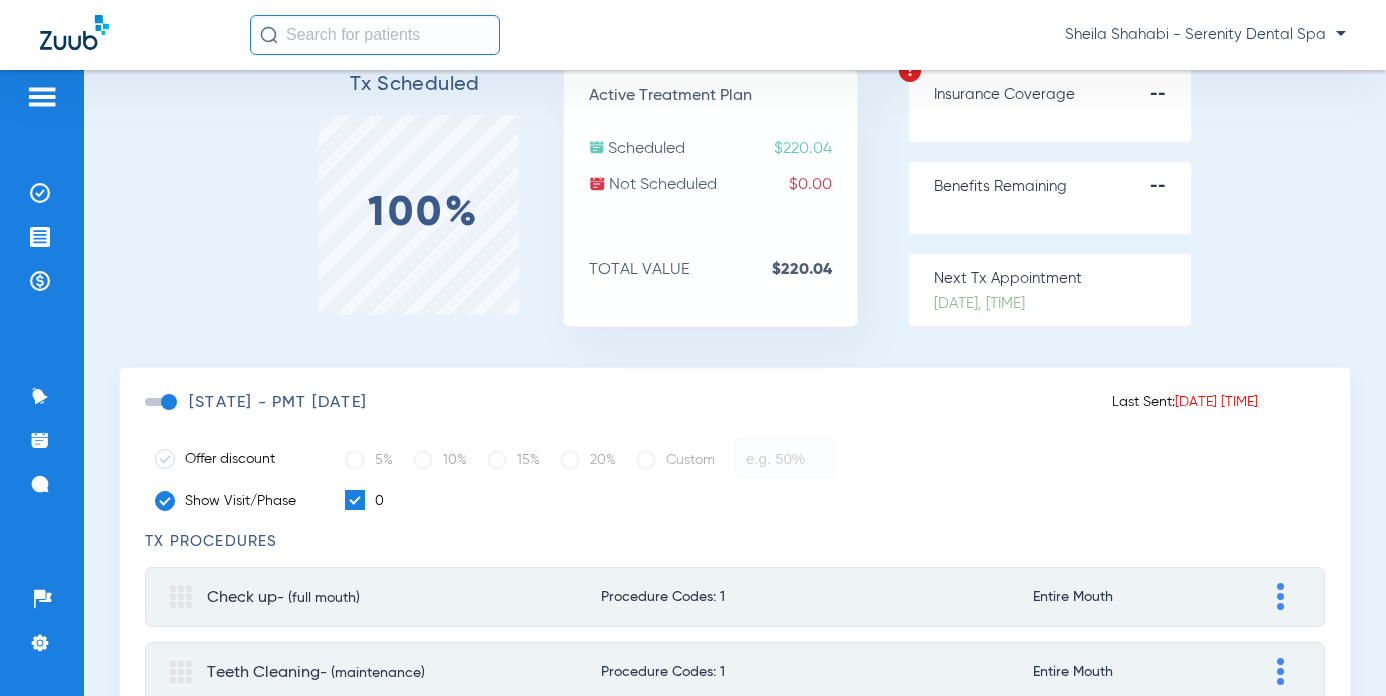 scroll, scrollTop: 0, scrollLeft: 0, axis: both 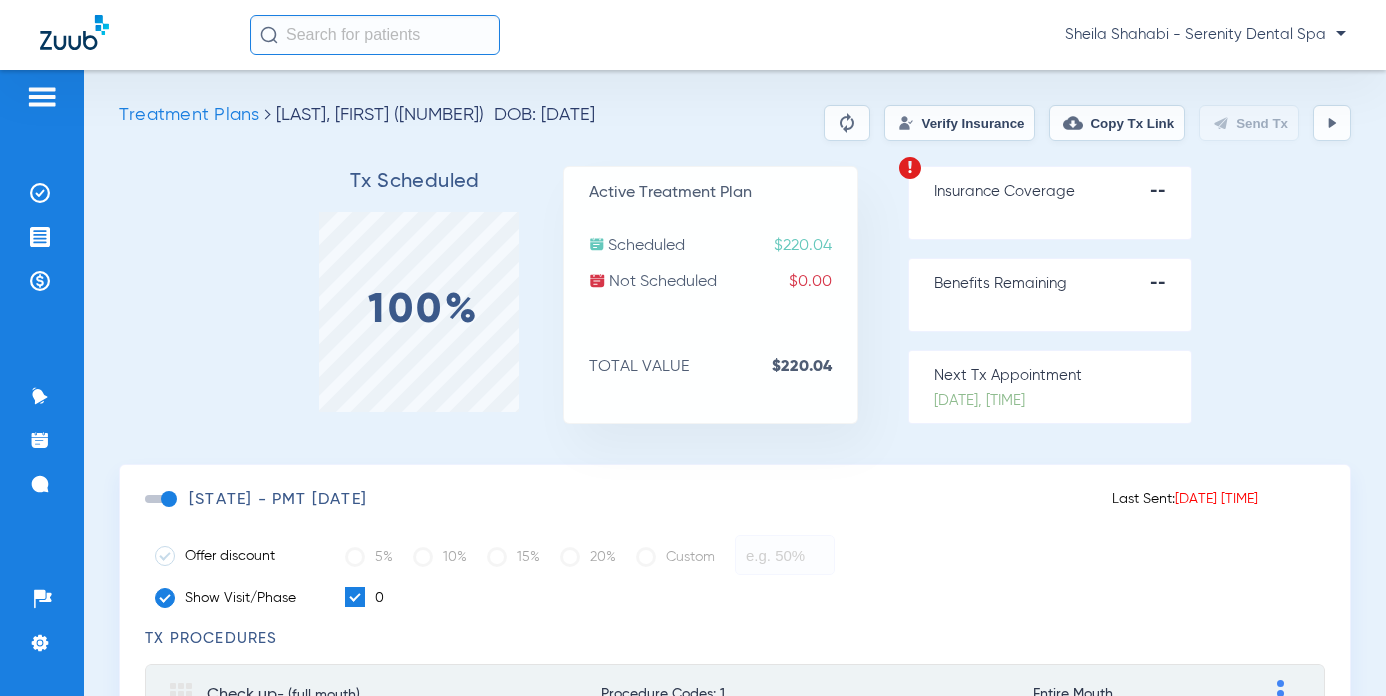 click 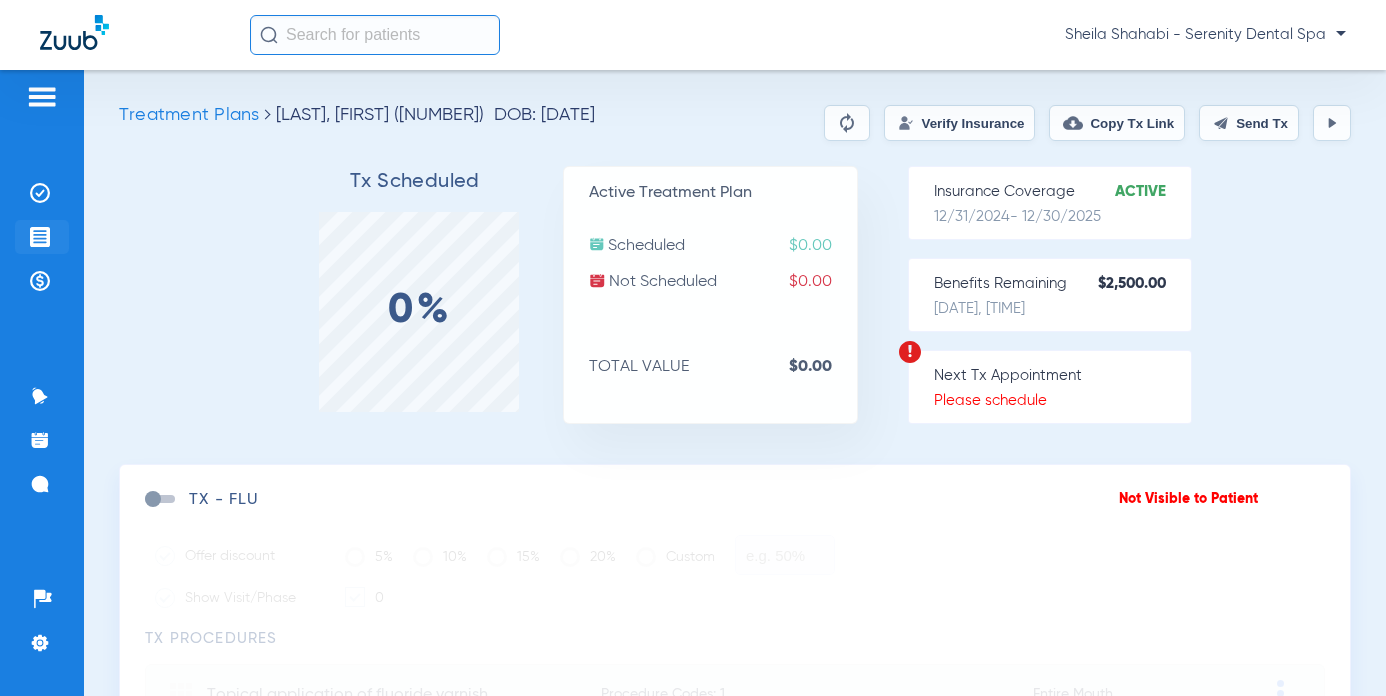click 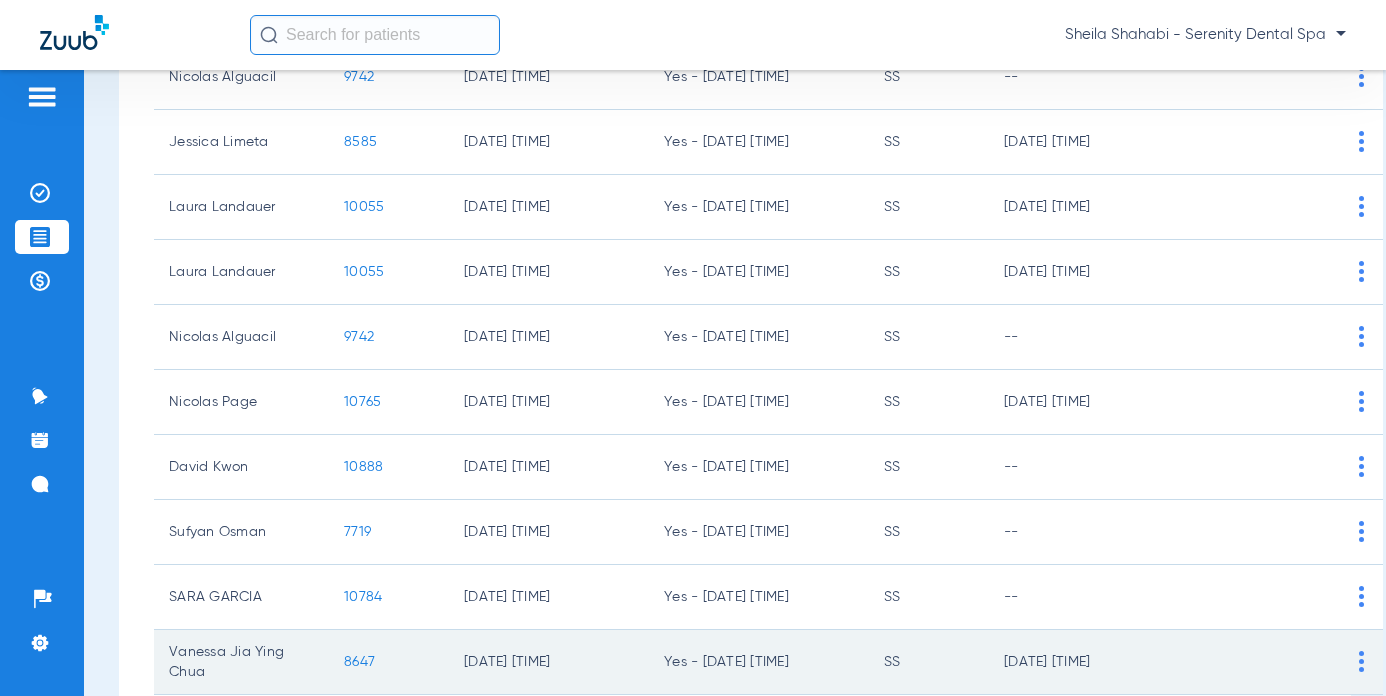 scroll, scrollTop: 423, scrollLeft: 0, axis: vertical 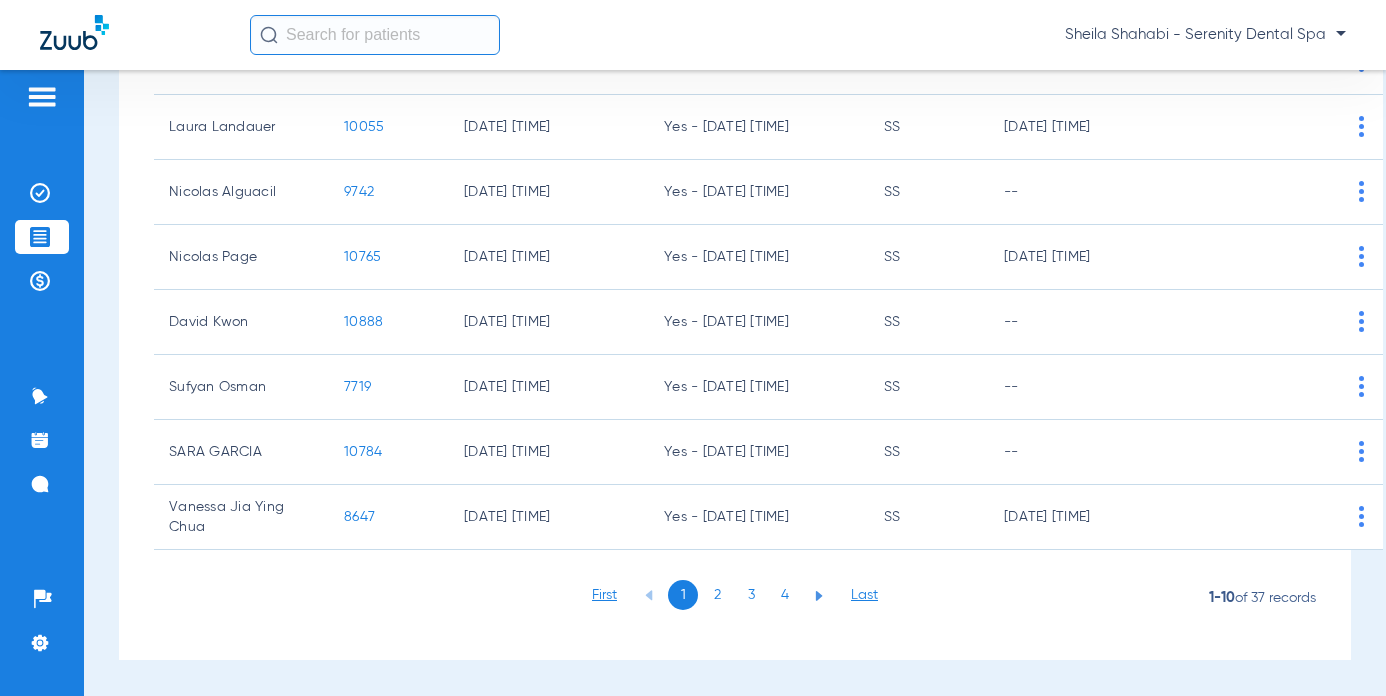 click on "2" 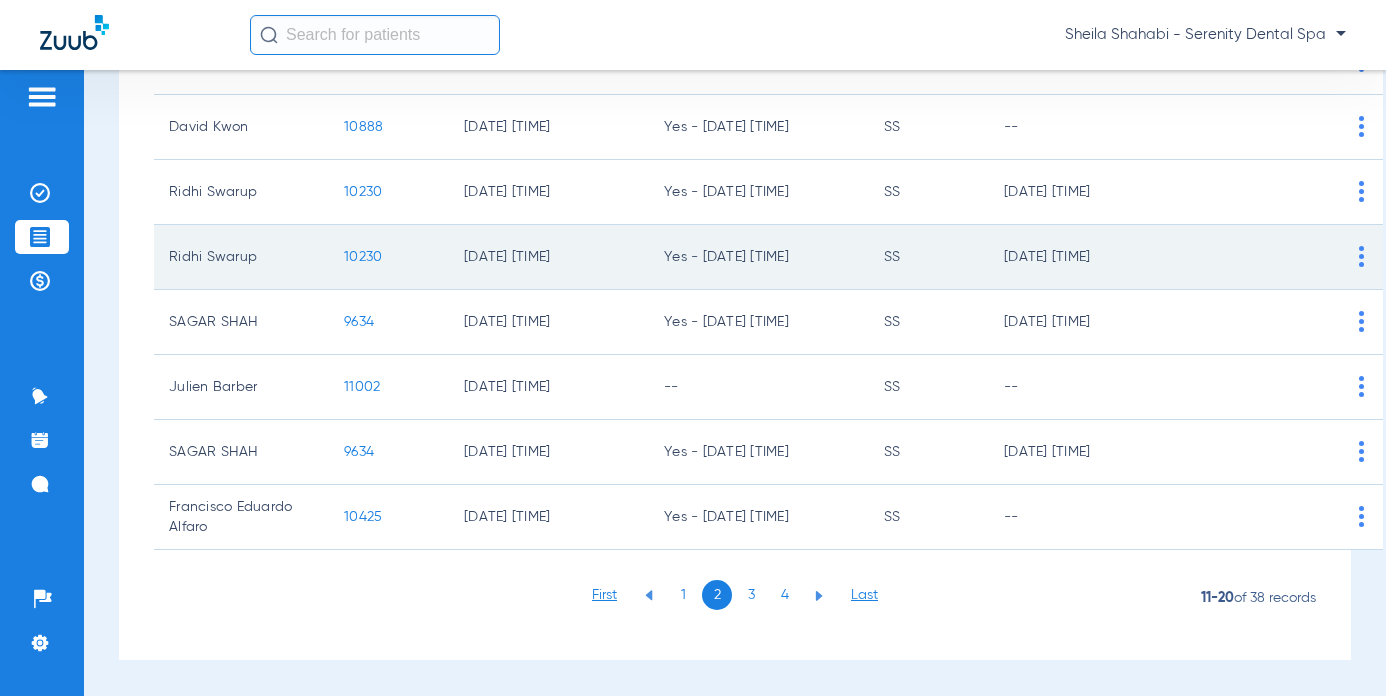 click on "10230" 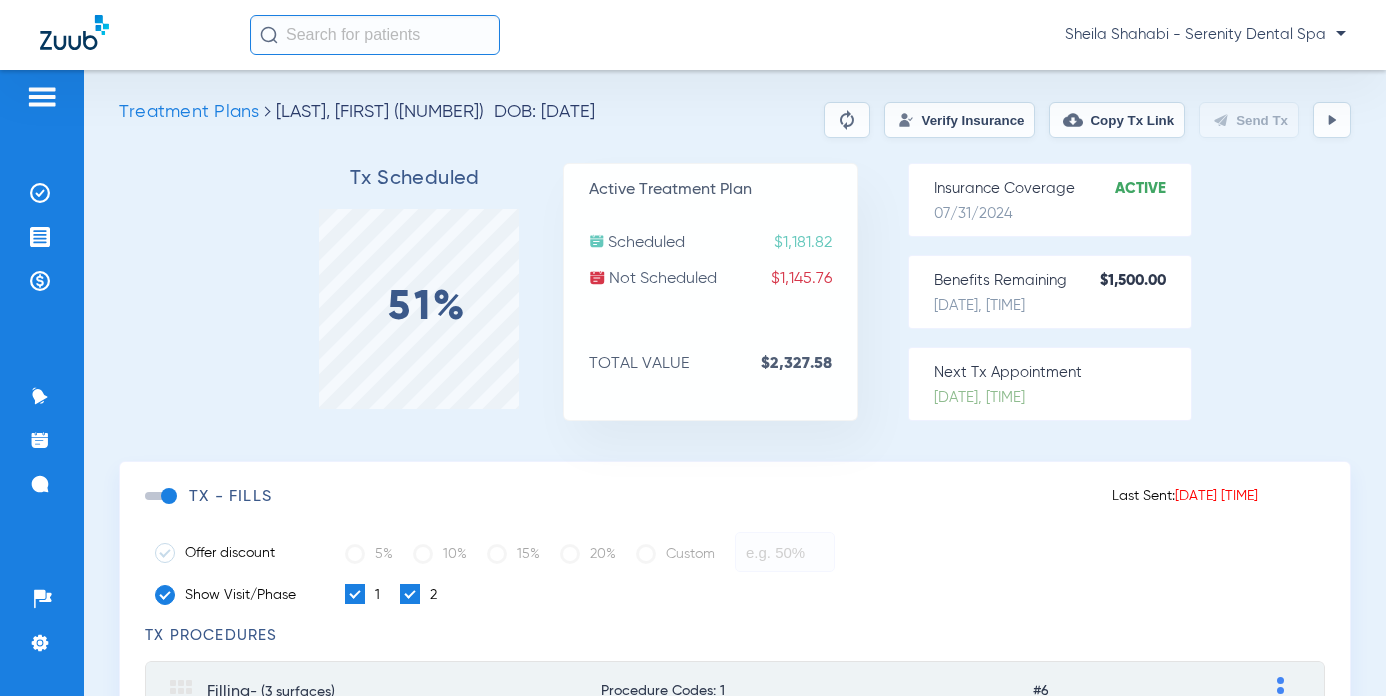 scroll, scrollTop: 0, scrollLeft: 0, axis: both 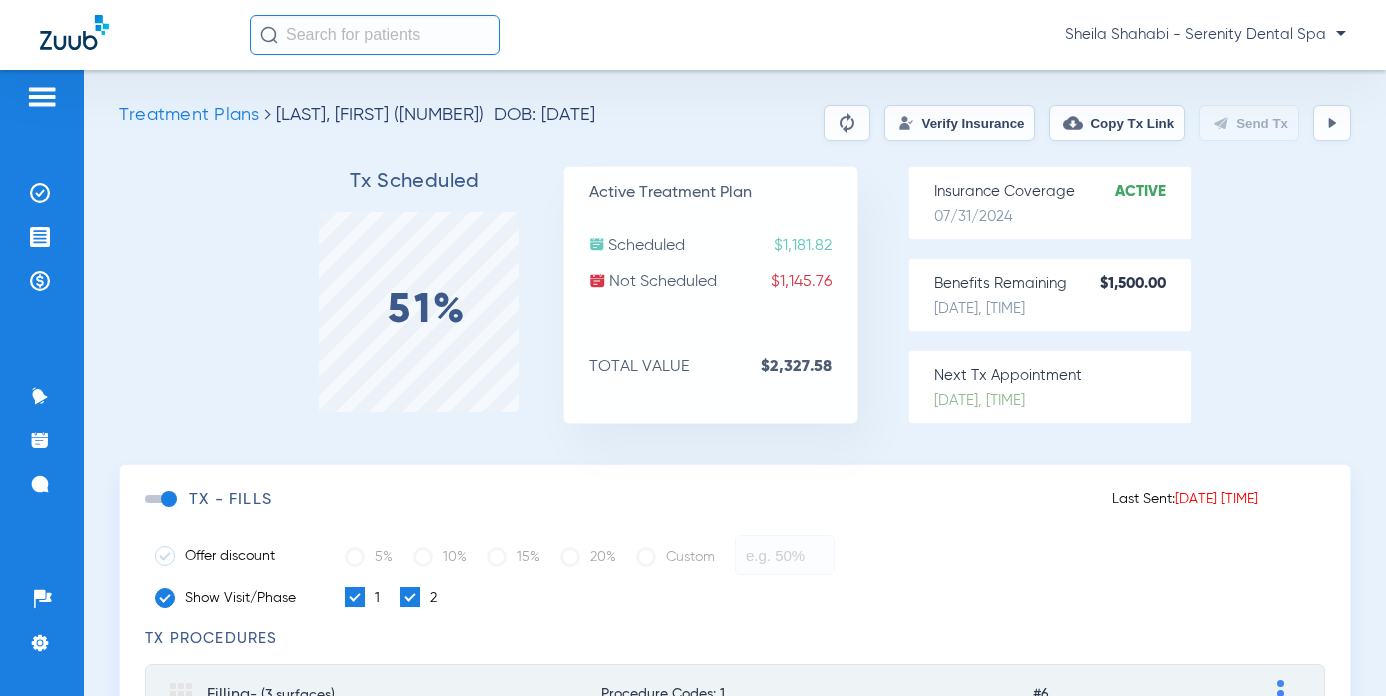 click 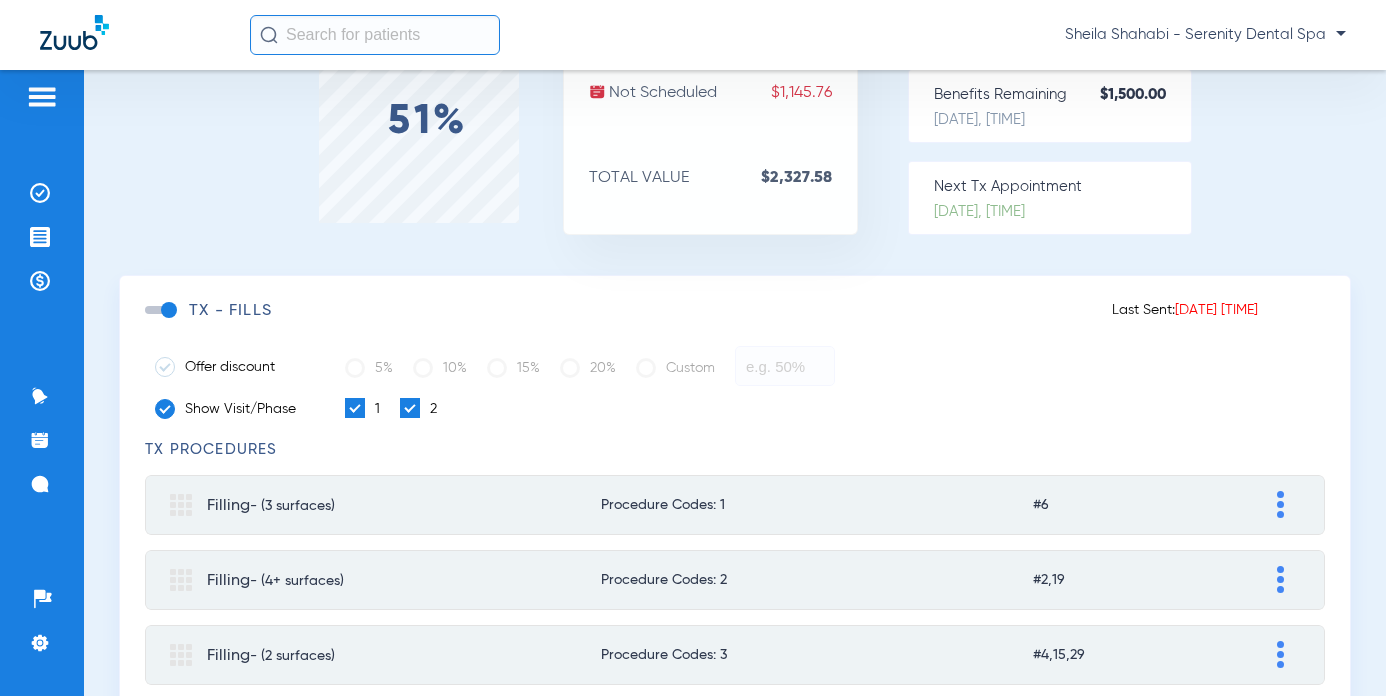 scroll, scrollTop: 161, scrollLeft: 0, axis: vertical 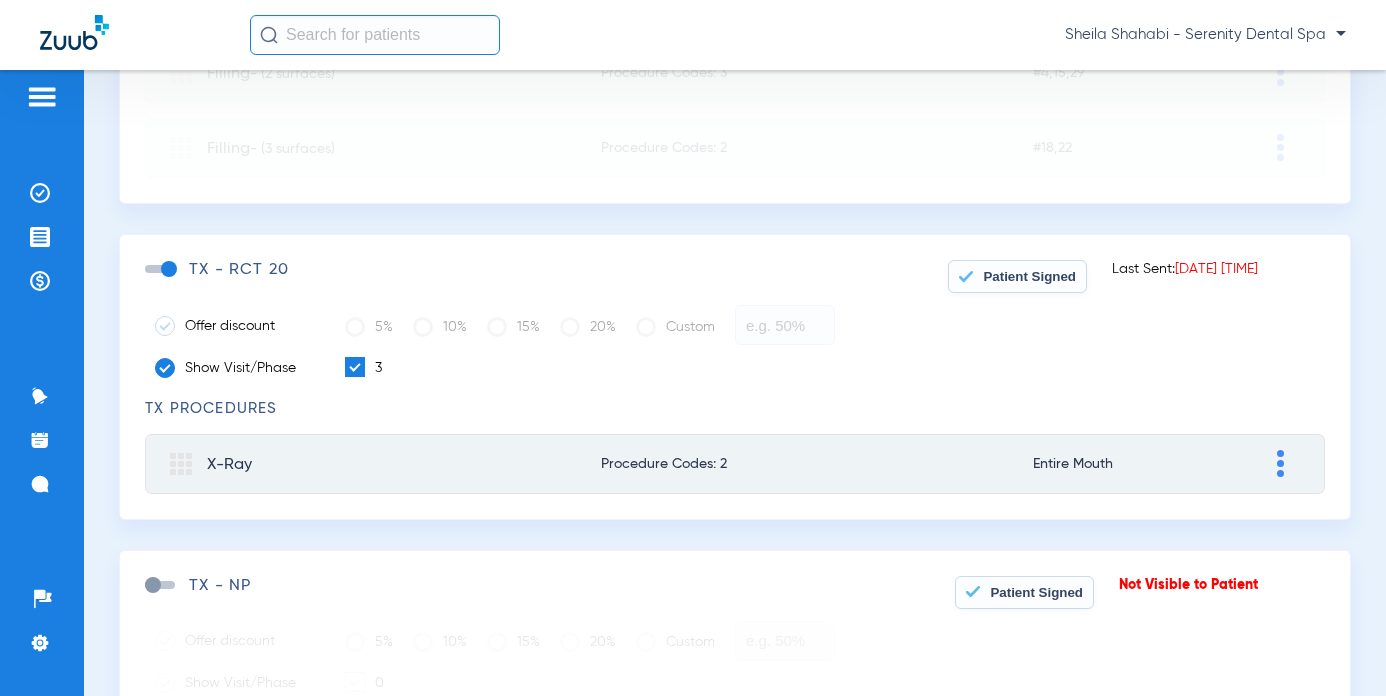 click 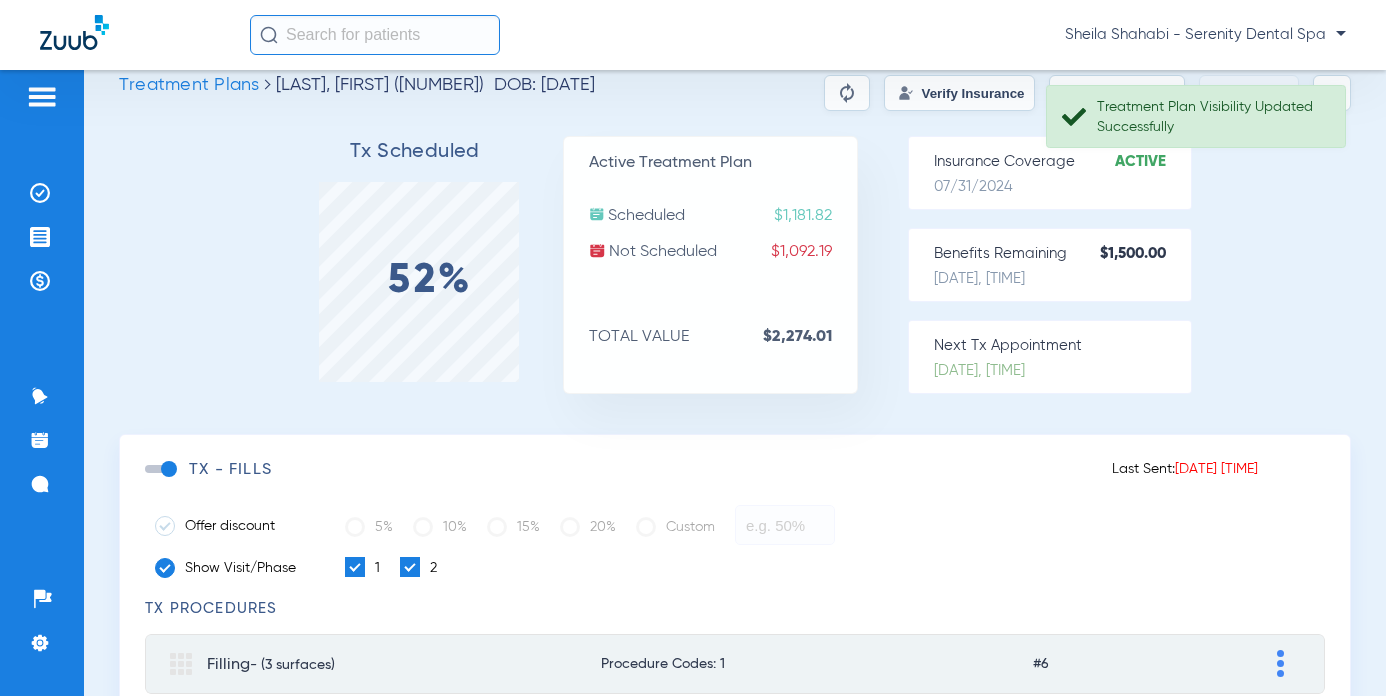scroll, scrollTop: 0, scrollLeft: 0, axis: both 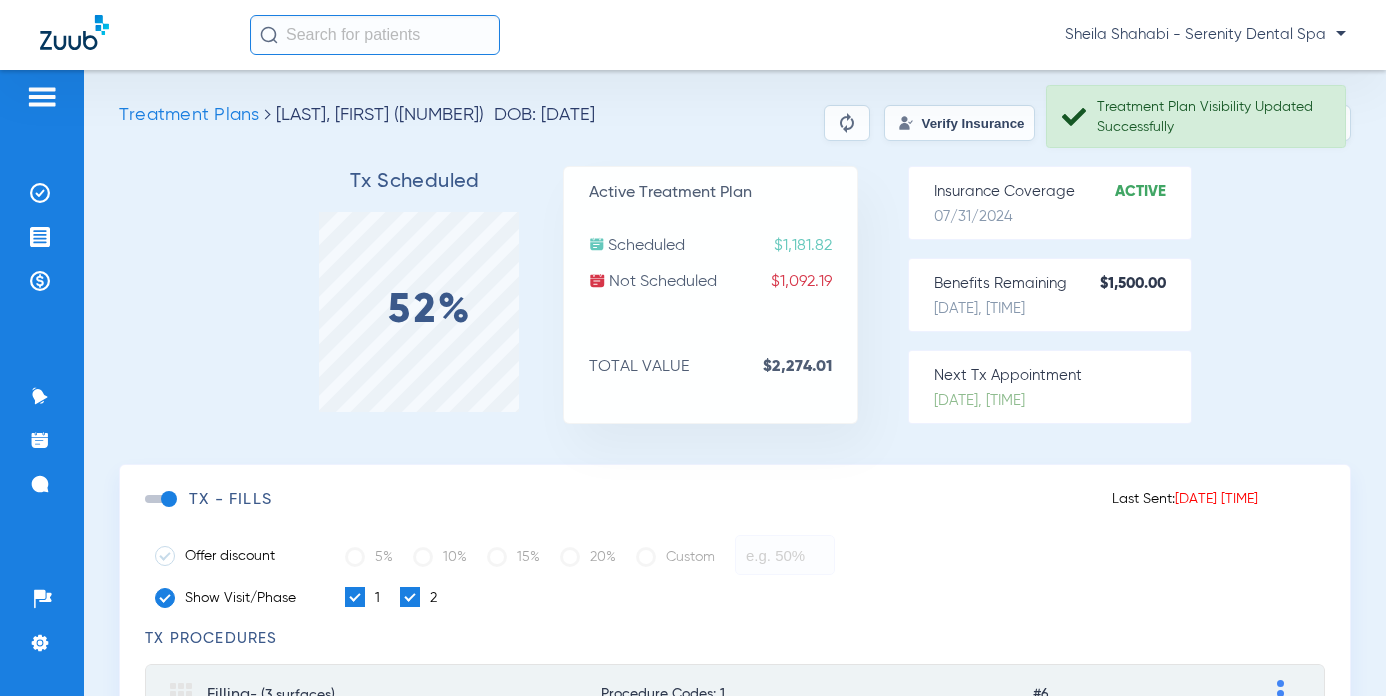 drag, startPoint x: 1308, startPoint y: 221, endPoint x: 1288, endPoint y: 212, distance: 21.931713 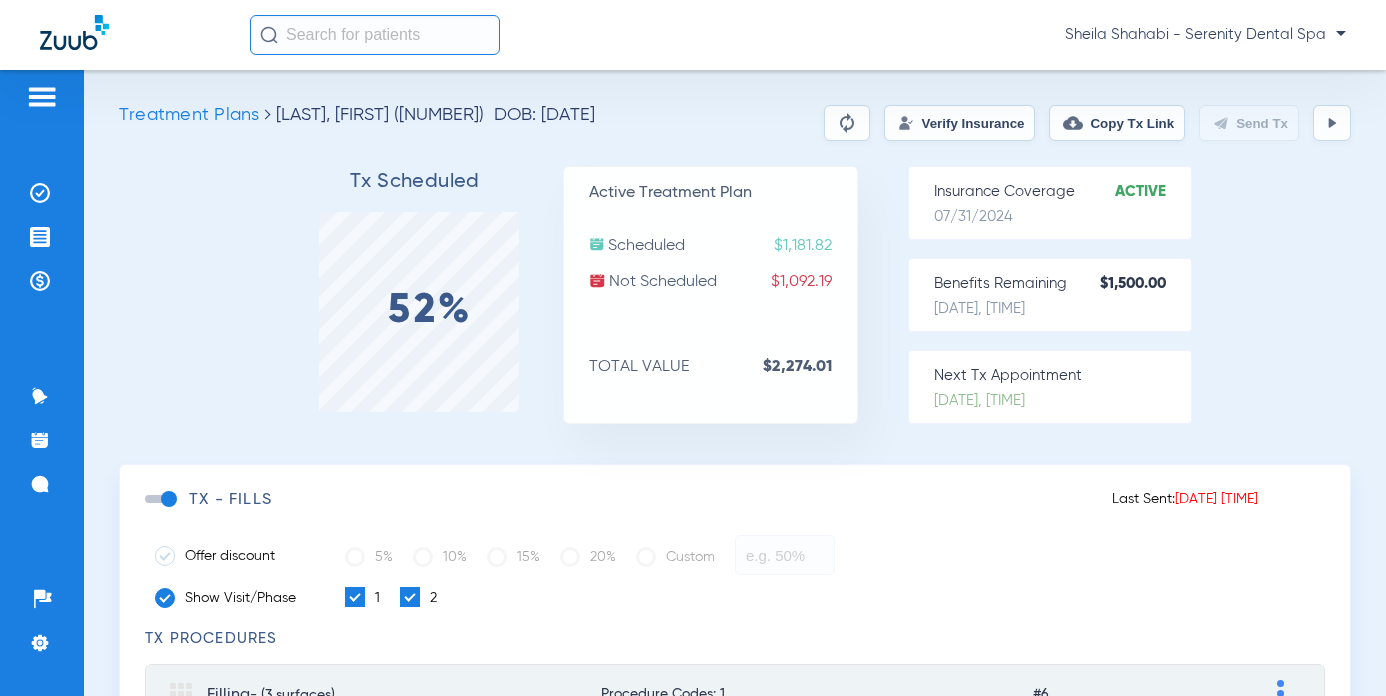click on "Copy Tx Link" 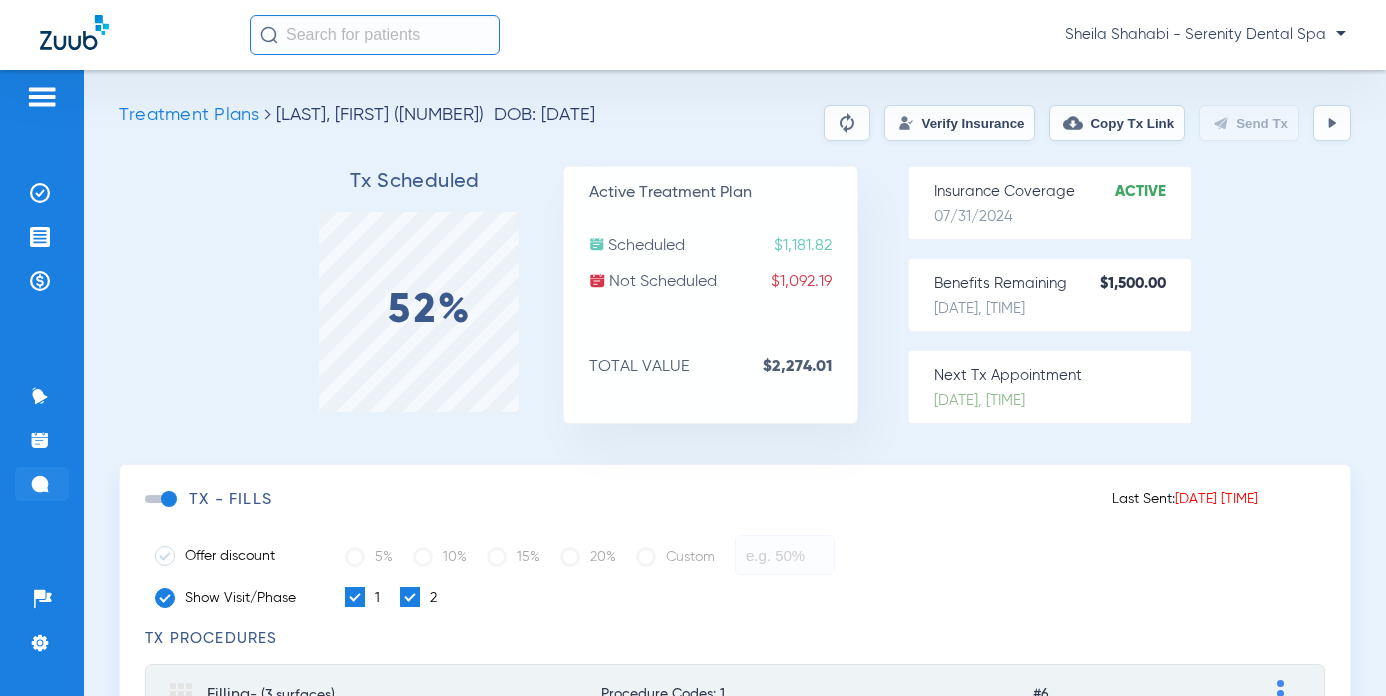 click 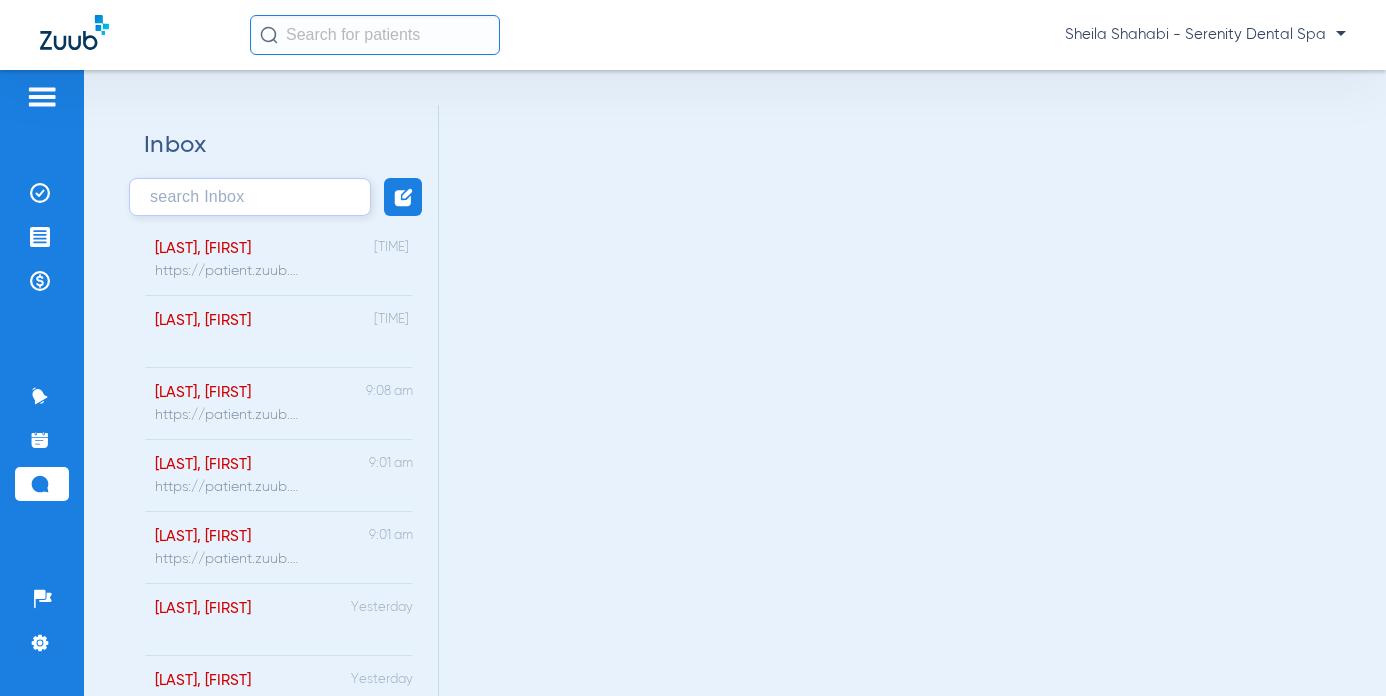 click 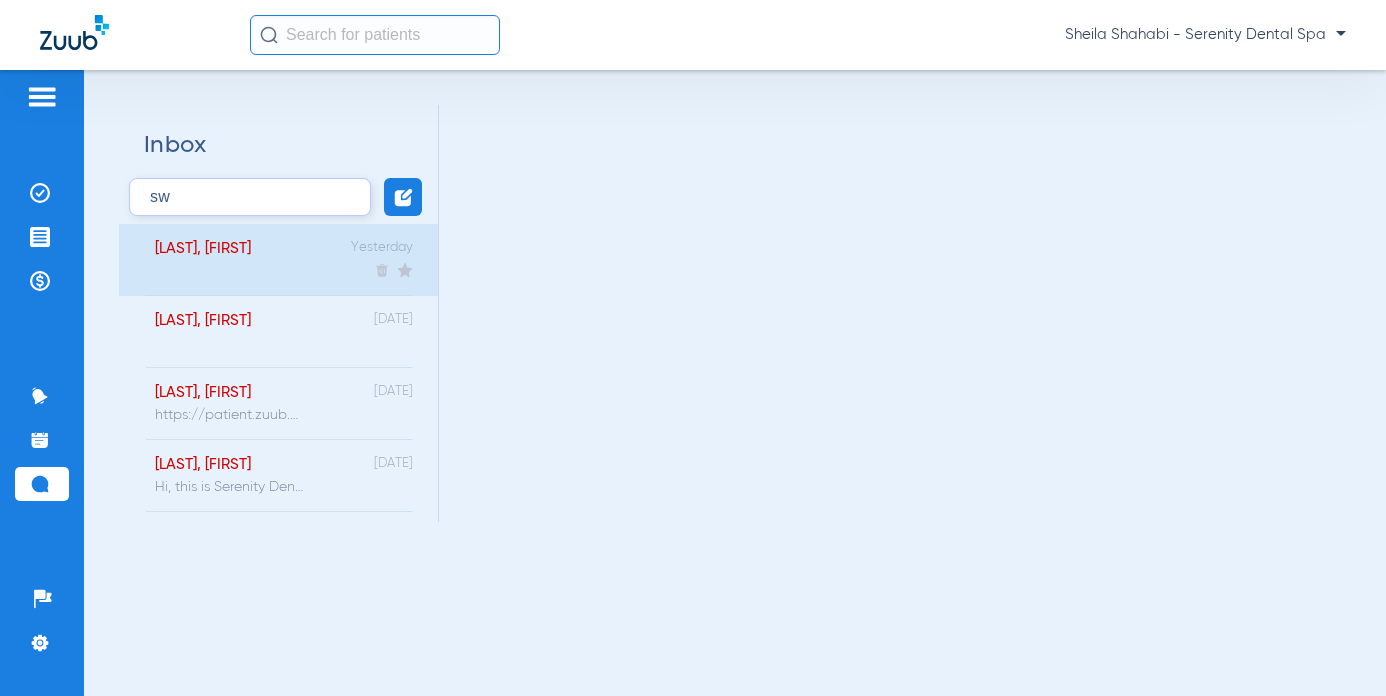 type on "sw" 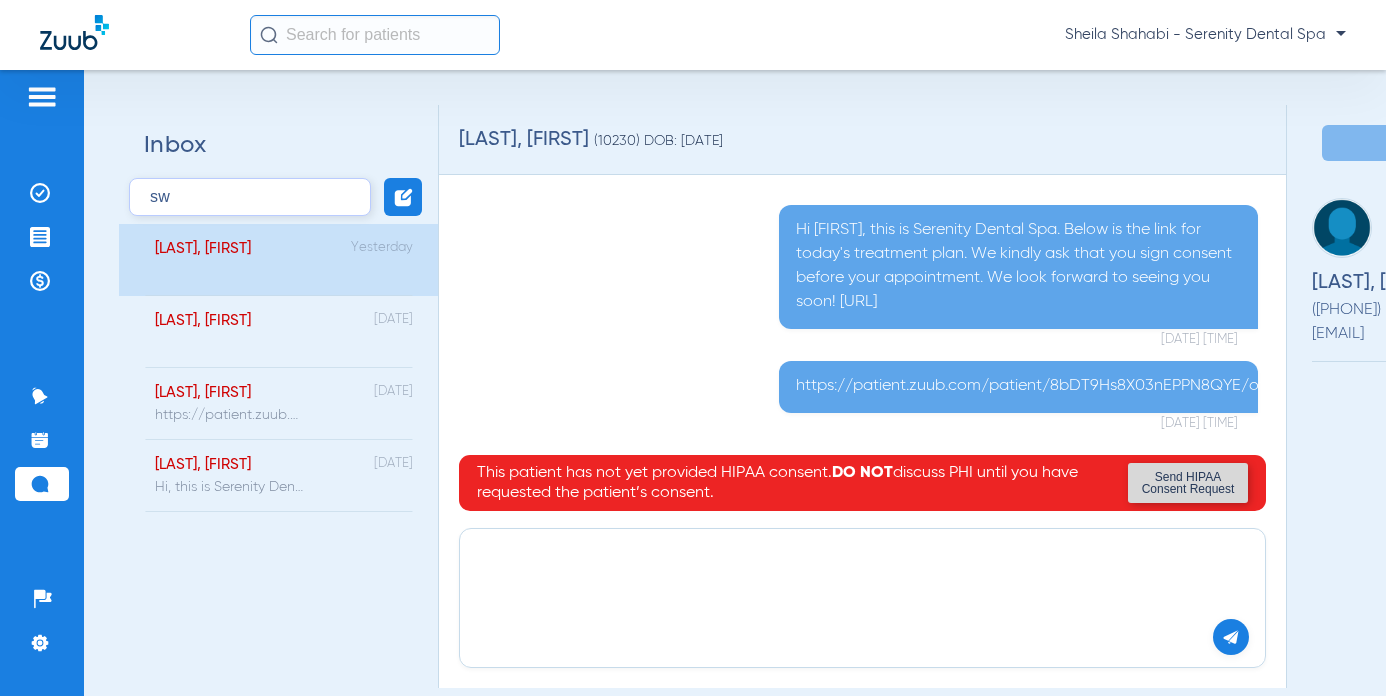 paste on "https://patient.zuub.com/patient/8bDT9Hs8X03nEPPN8QYE/office/17004429/practice/1/provider/DOC" 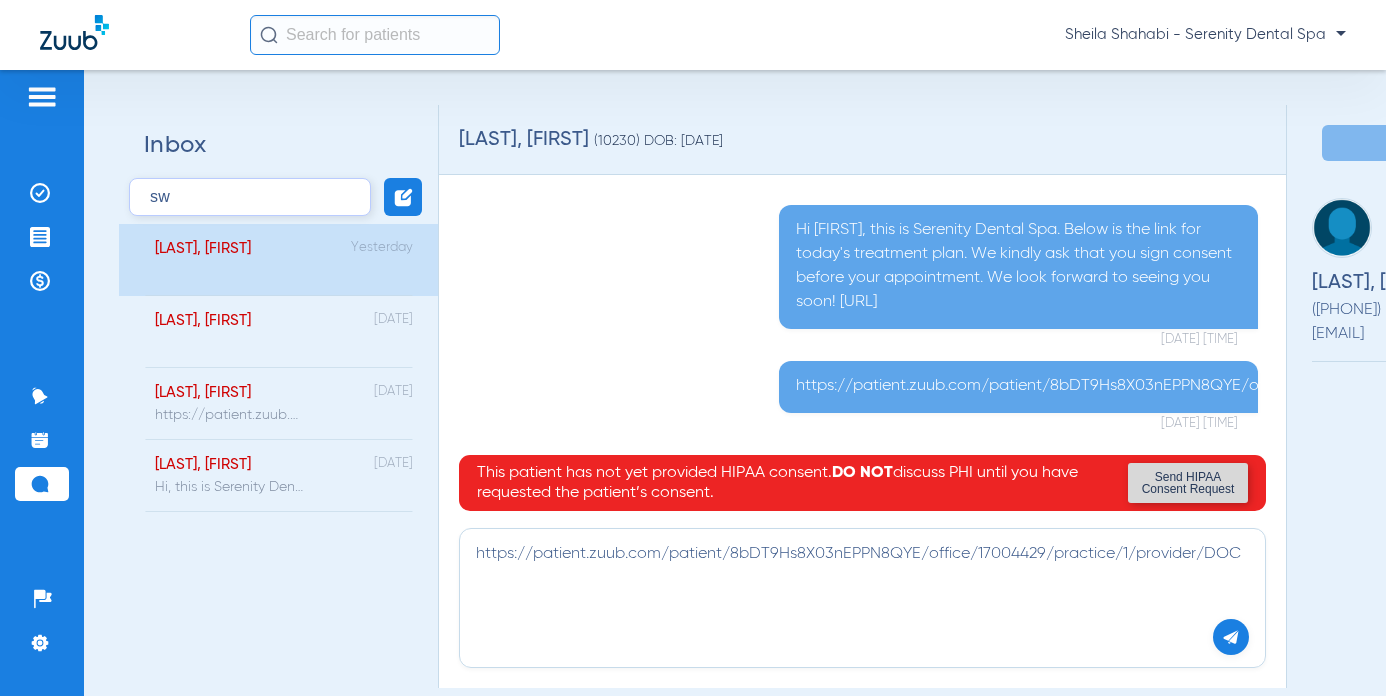 type on "https://patient.zuub.com/patient/8bDT9Hs8X03nEPPN8QYE/office/17004429/practice/1/provider/DOC" 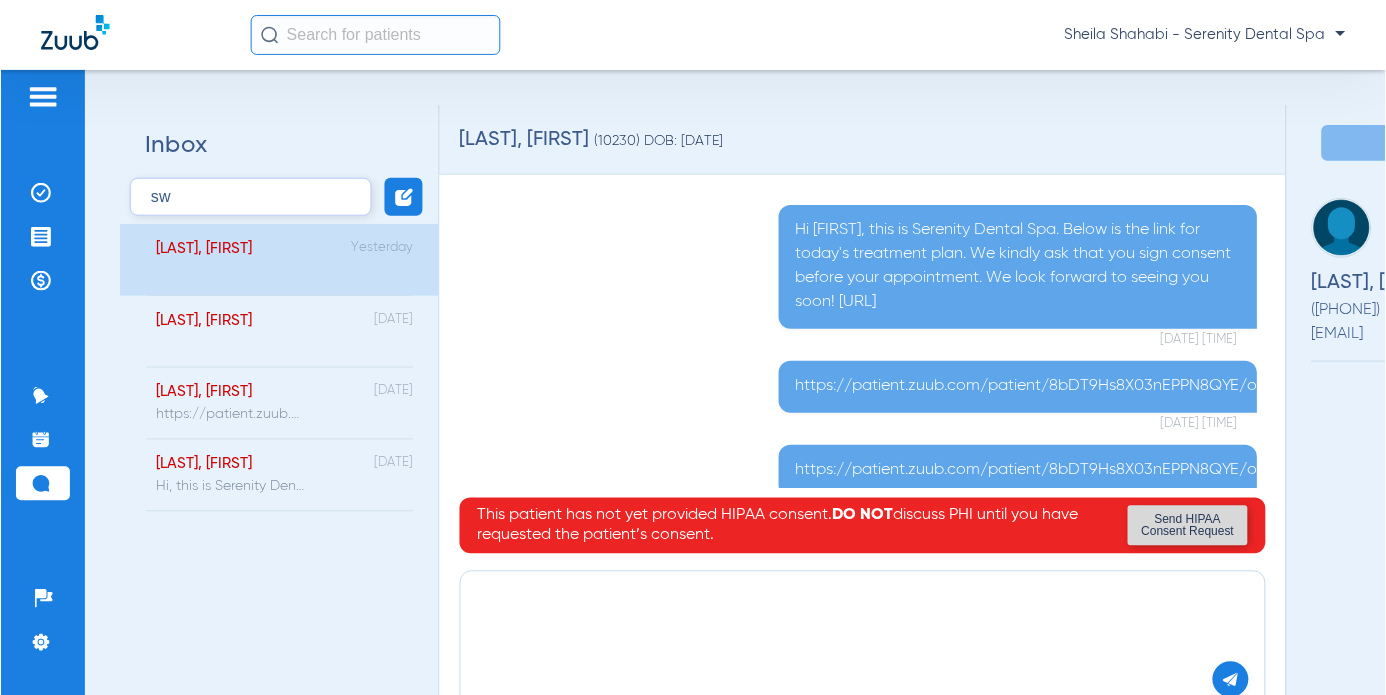scroll, scrollTop: 81, scrollLeft: 0, axis: vertical 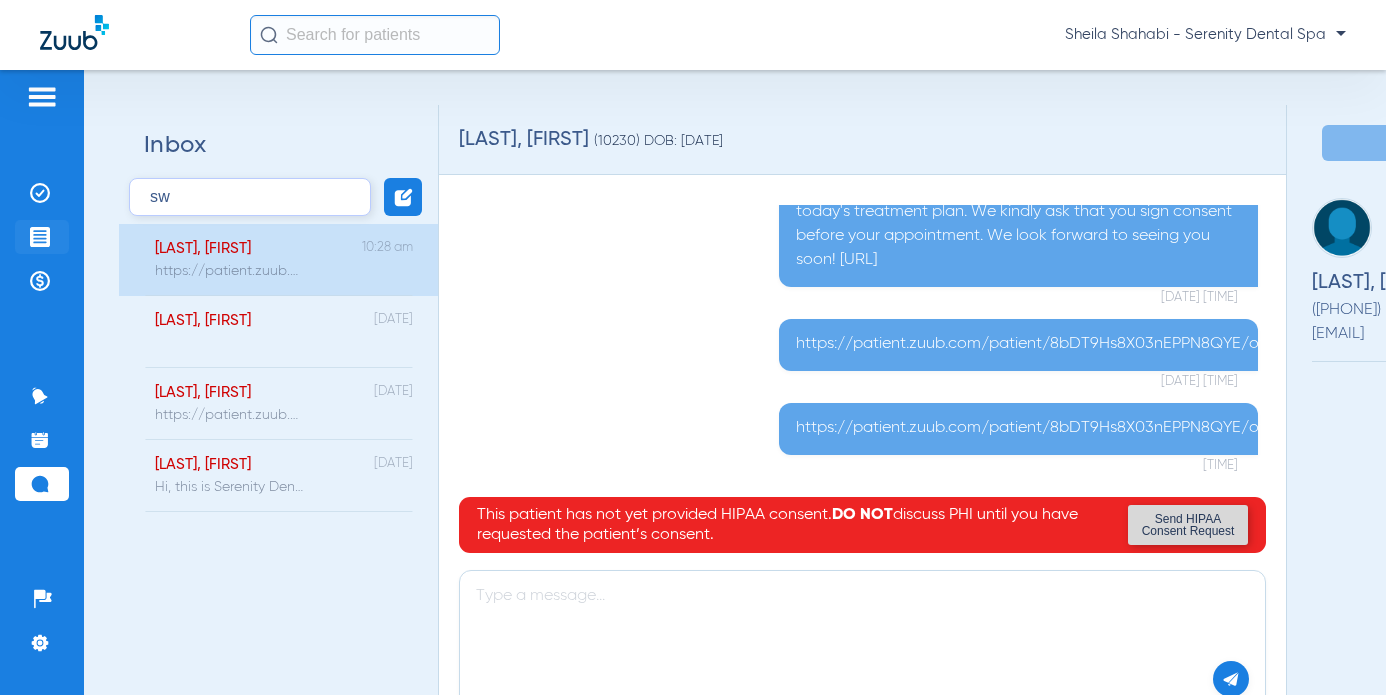 click 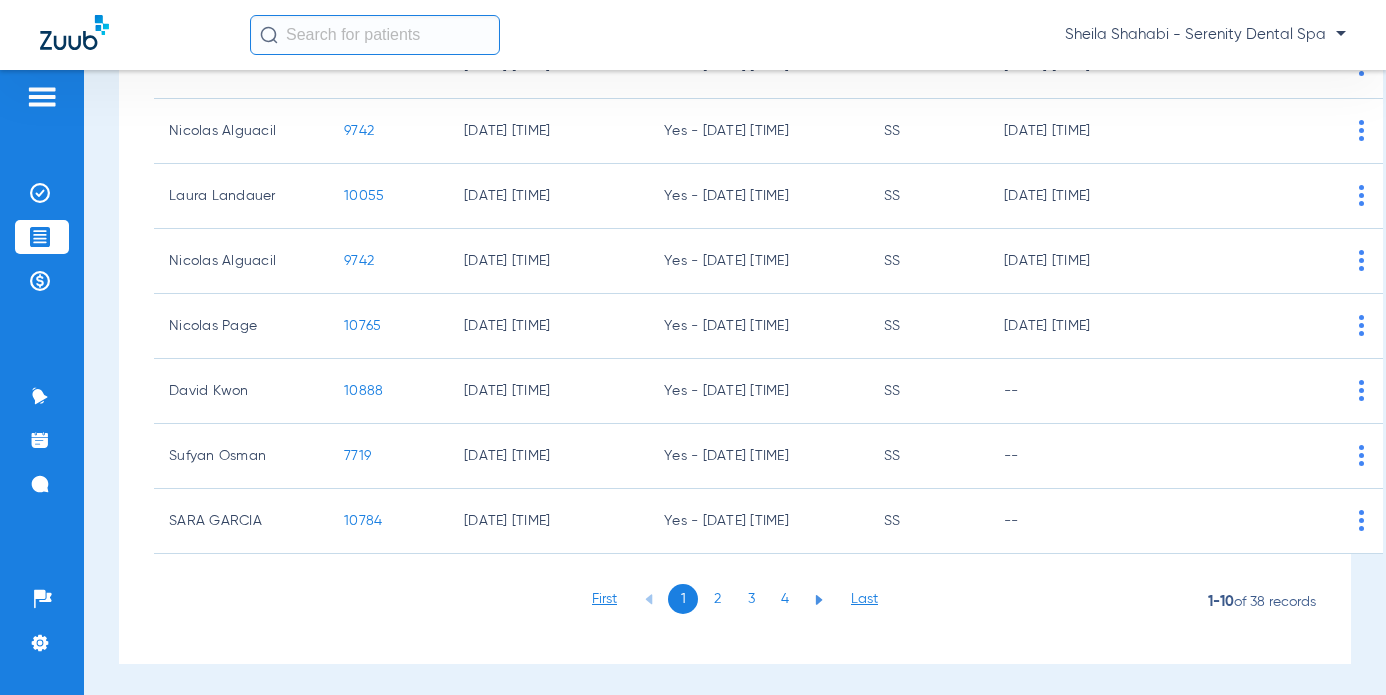 scroll, scrollTop: 424, scrollLeft: 0, axis: vertical 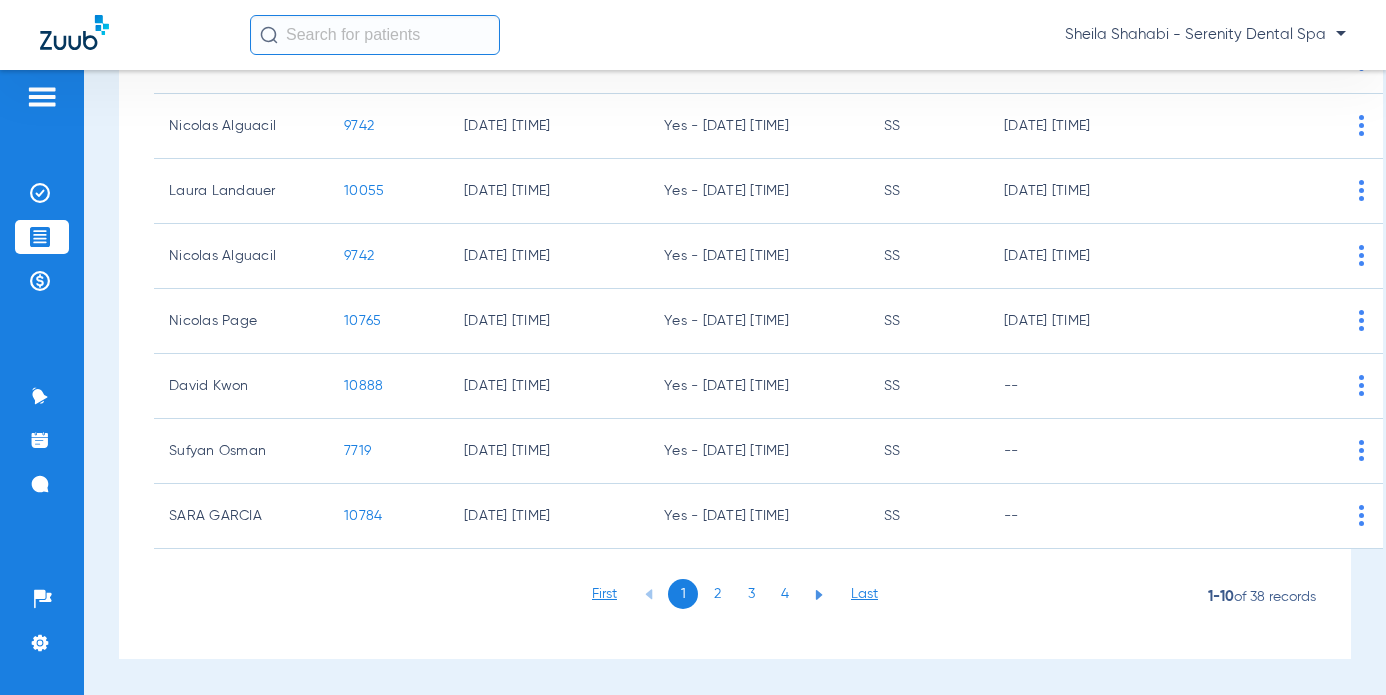 click on "2" 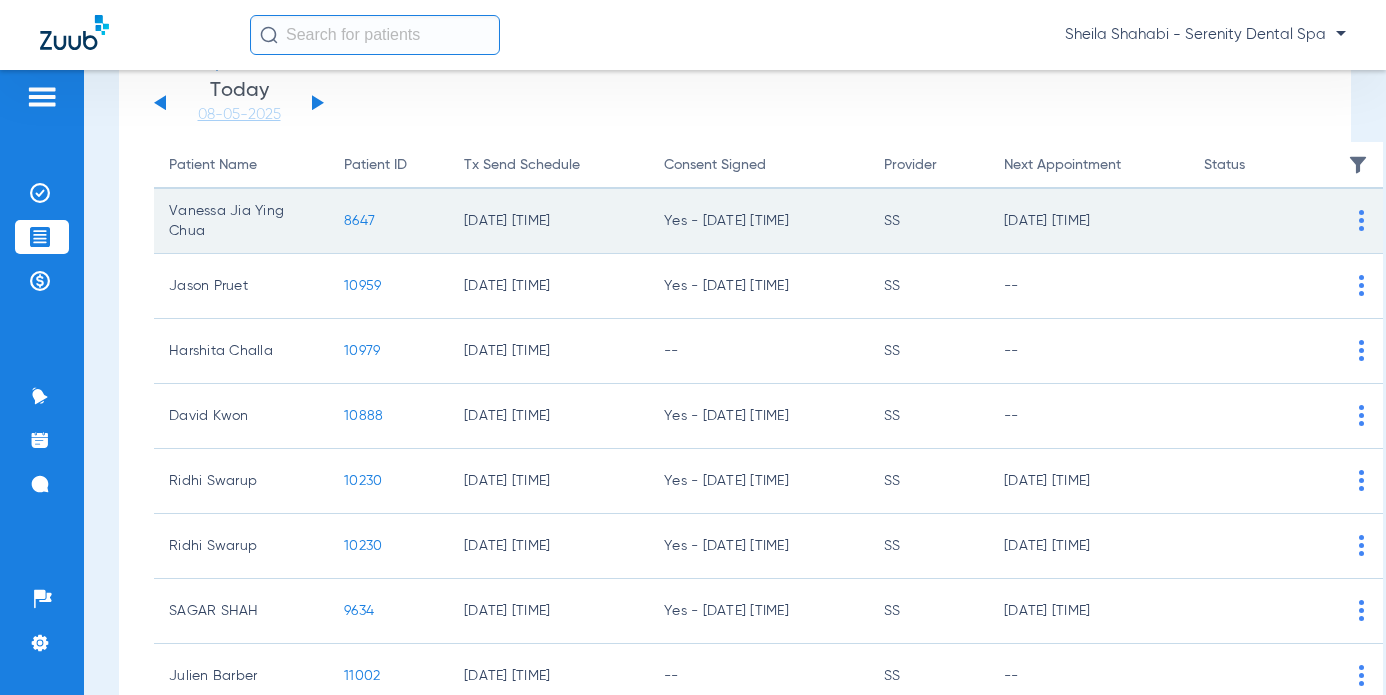 scroll, scrollTop: 124, scrollLeft: 0, axis: vertical 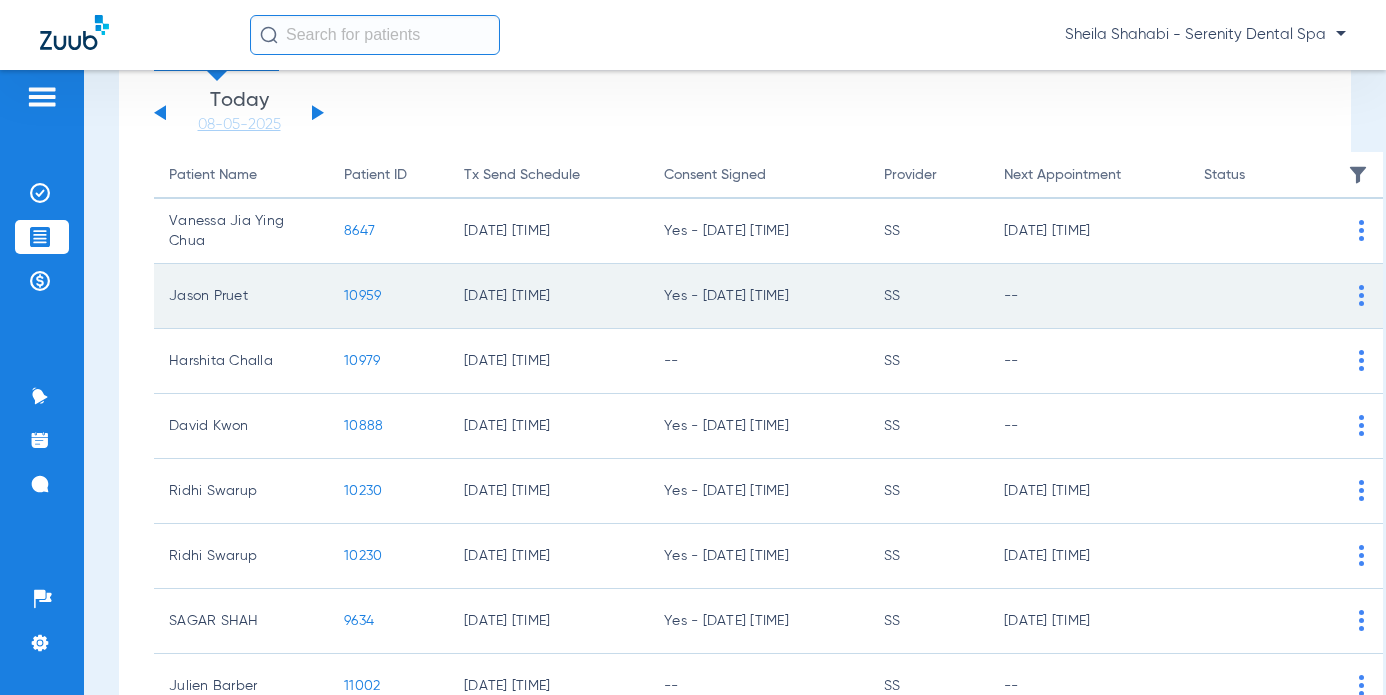 click on "10959" 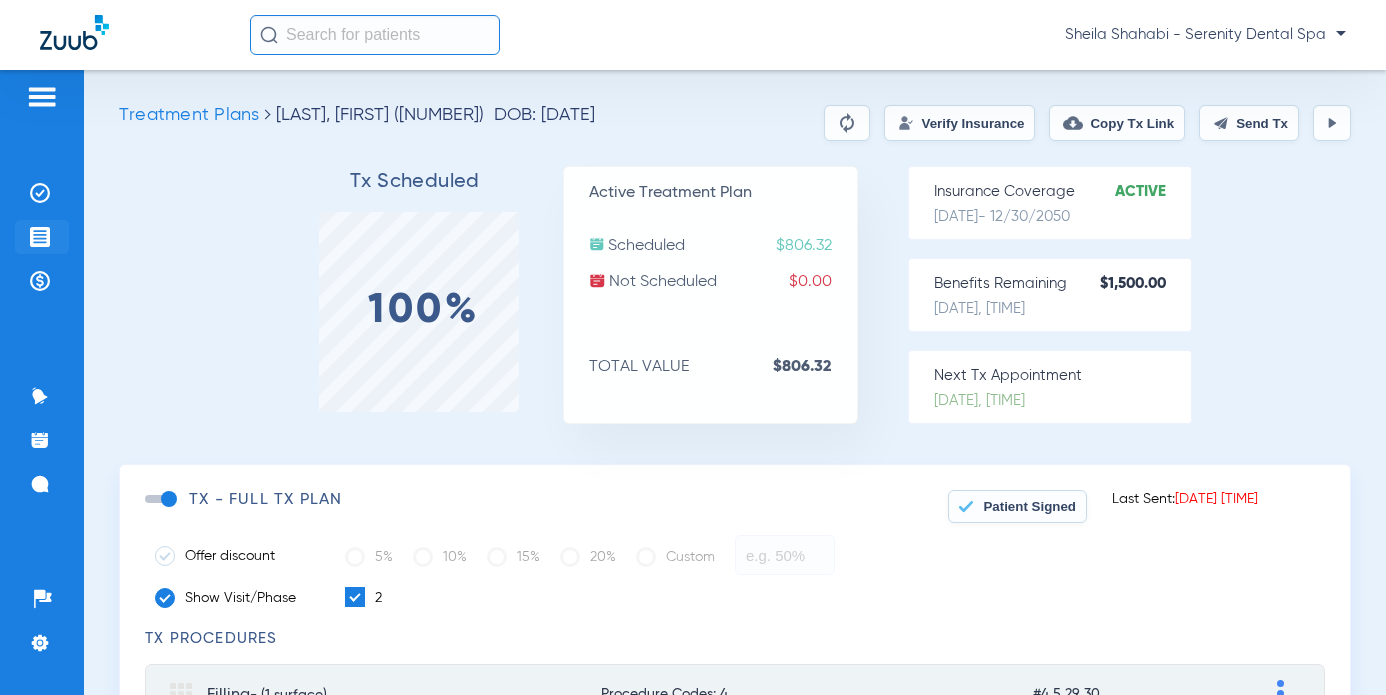 click 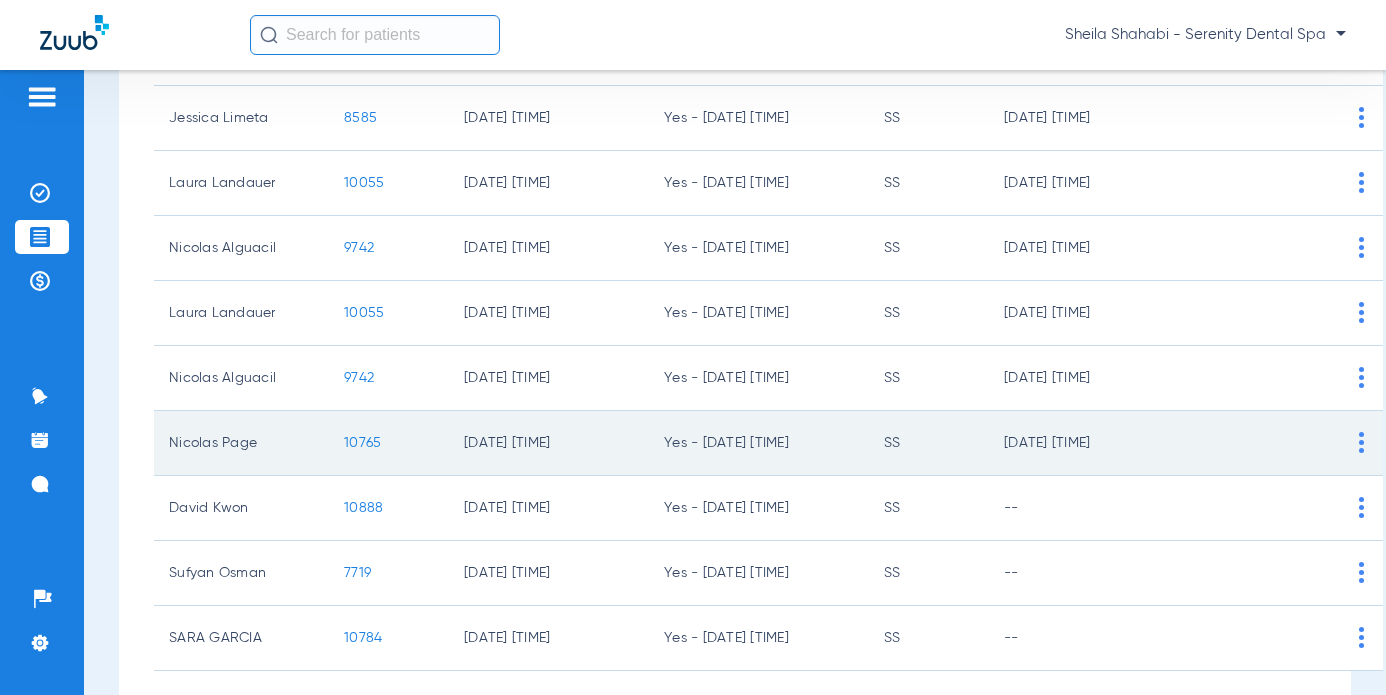 scroll, scrollTop: 400, scrollLeft: 0, axis: vertical 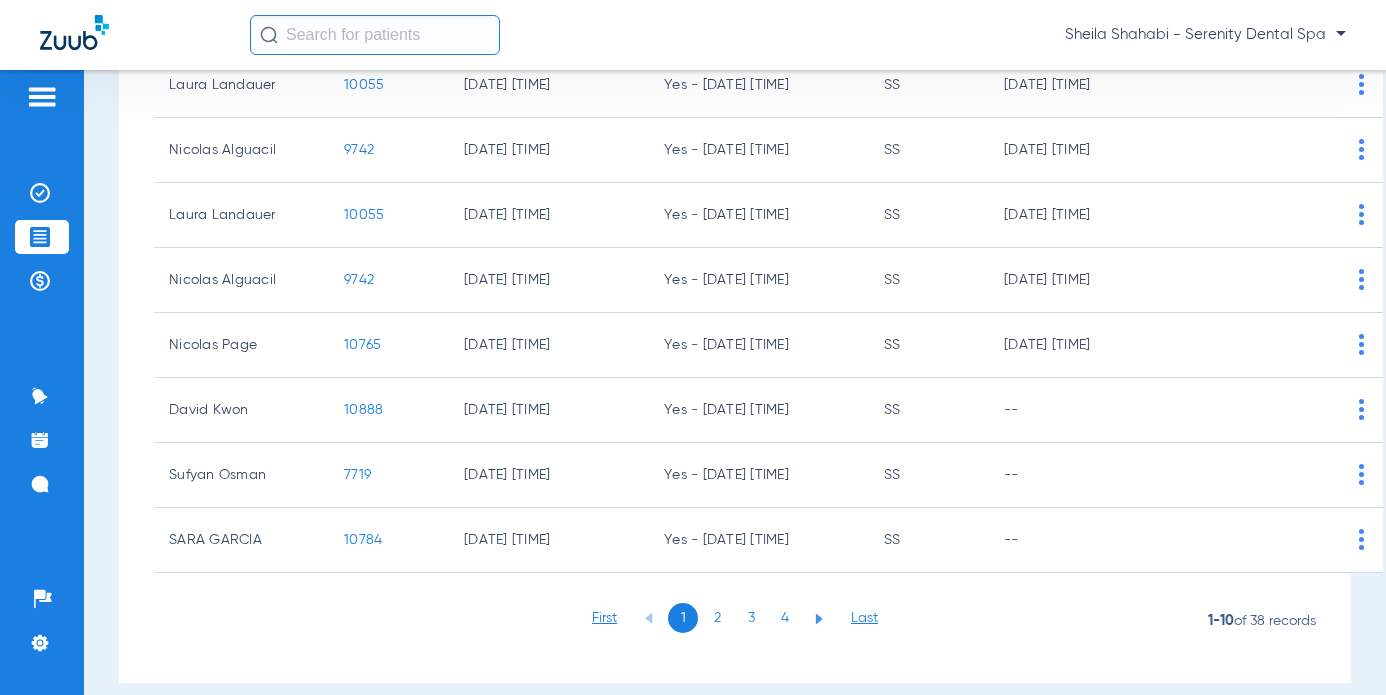 click on "2" 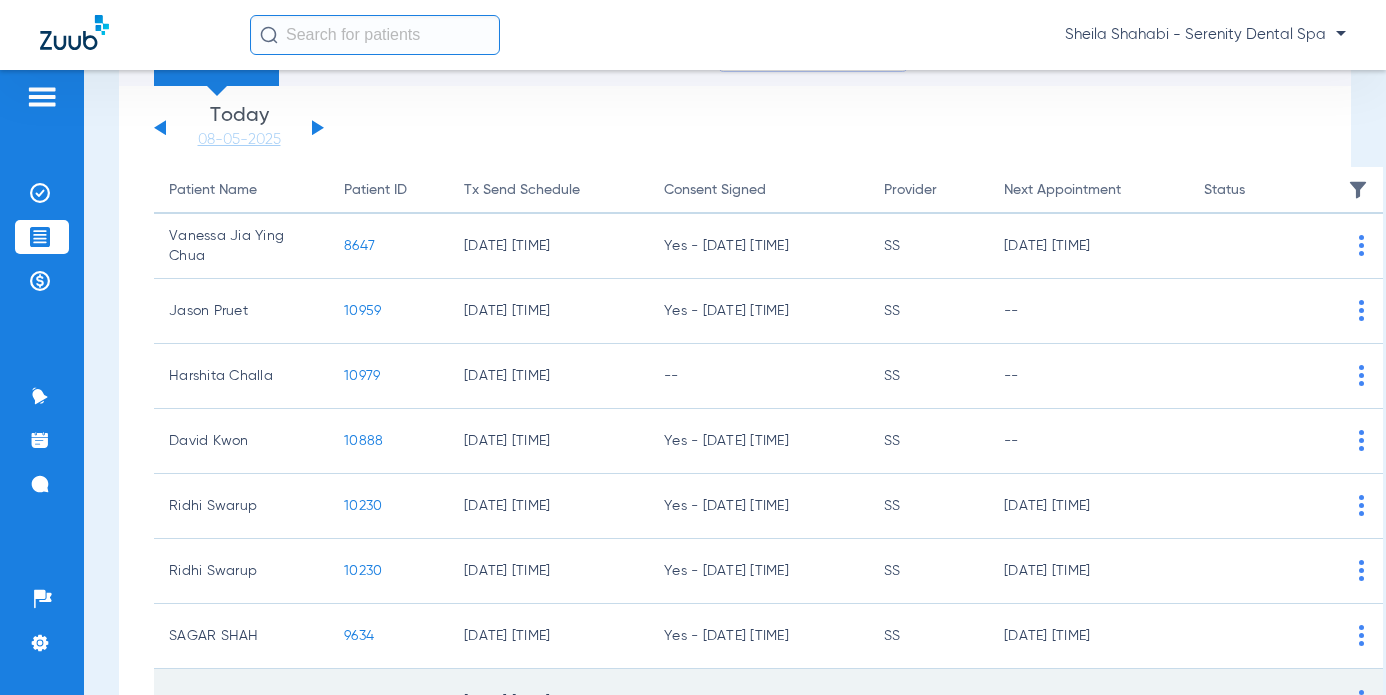scroll, scrollTop: 100, scrollLeft: 0, axis: vertical 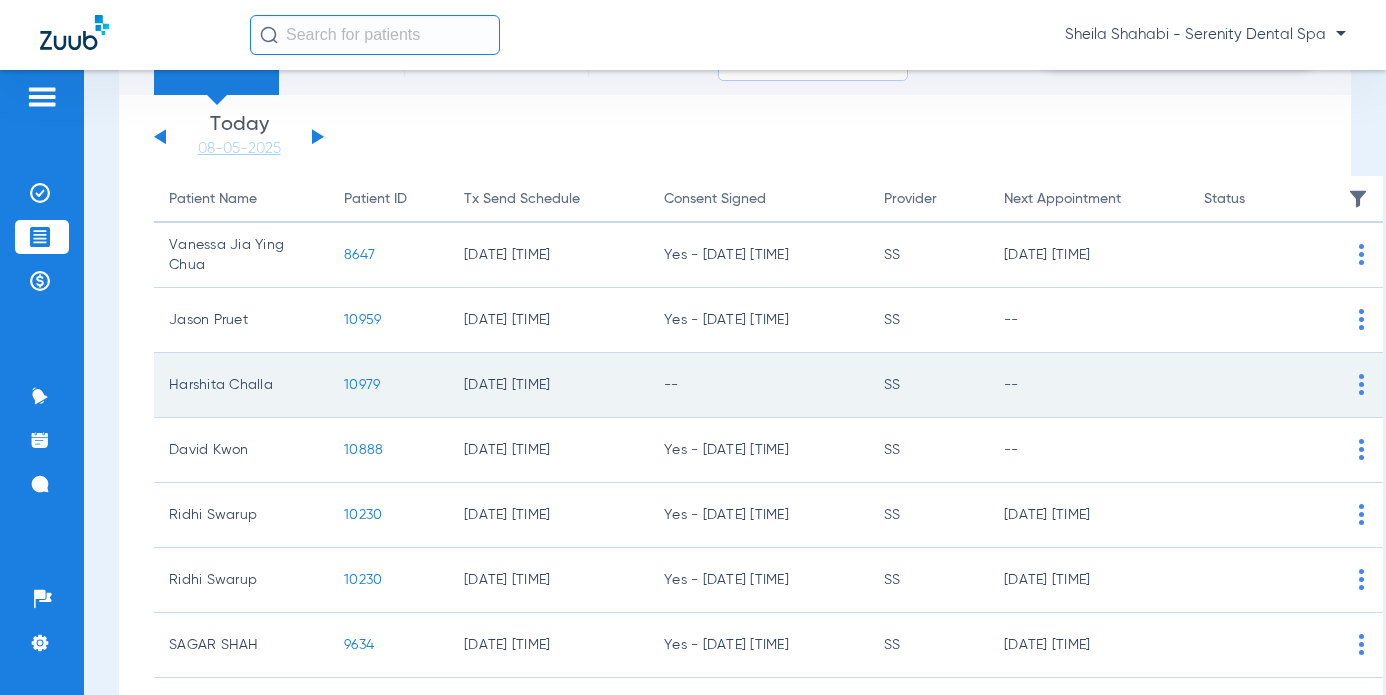 click on "10979" 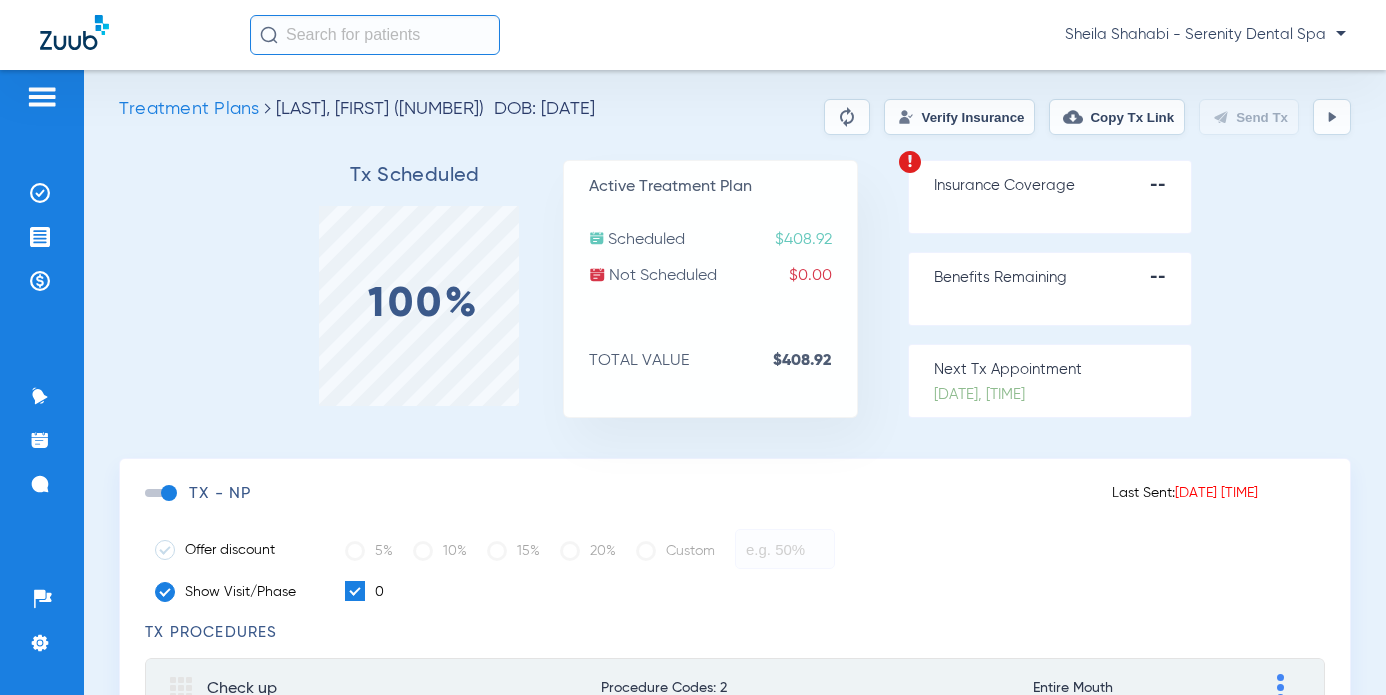 scroll, scrollTop: 0, scrollLeft: 0, axis: both 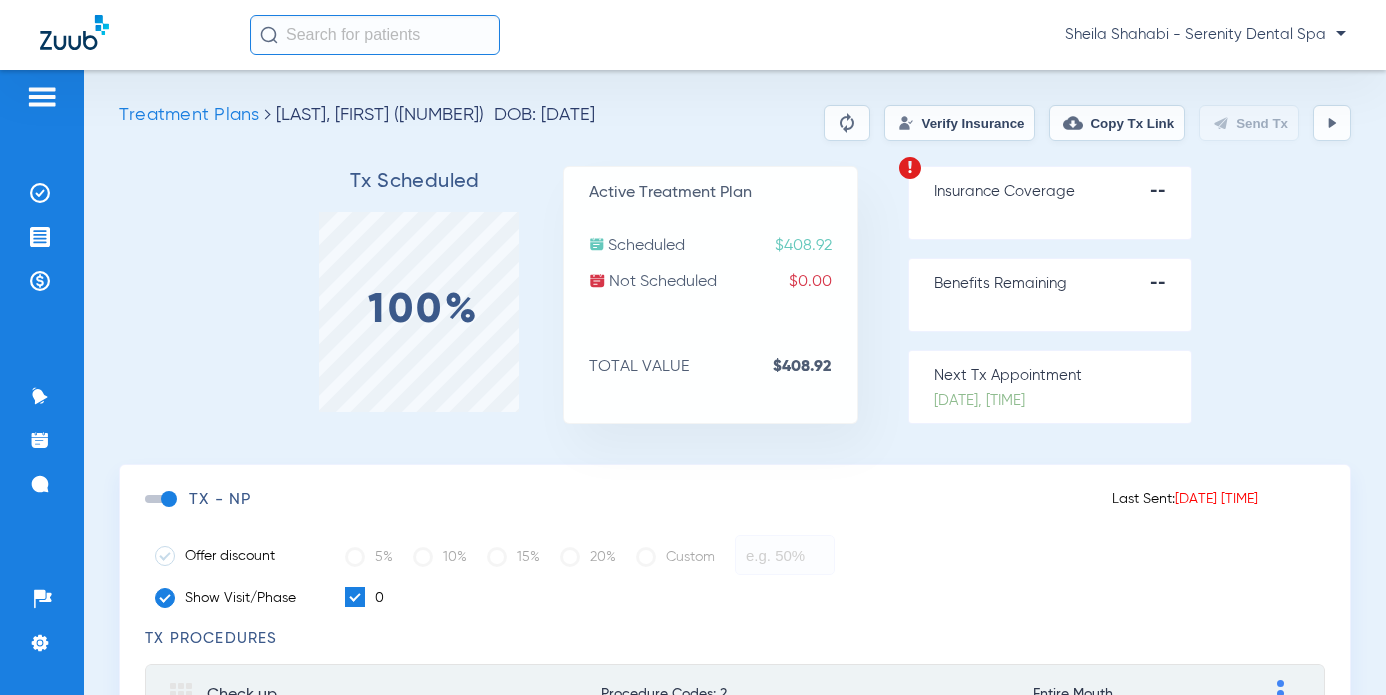 click on "Verify Insurance" 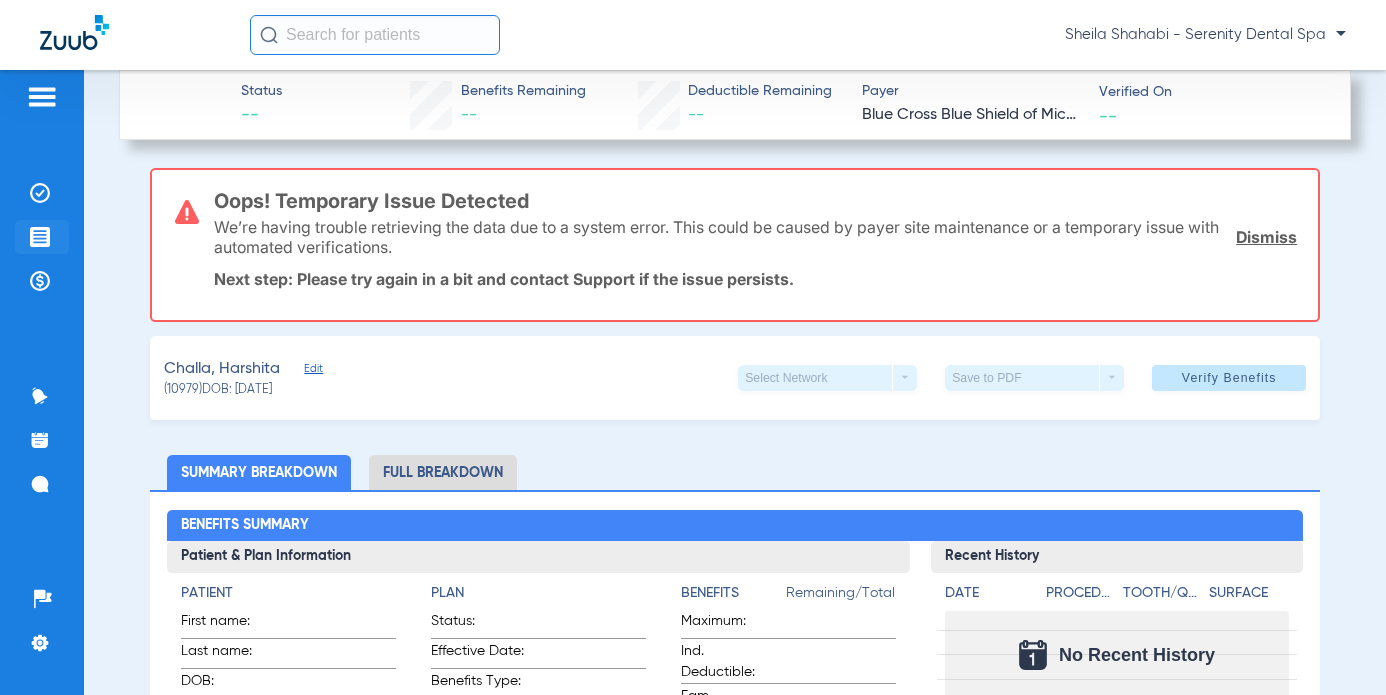 click 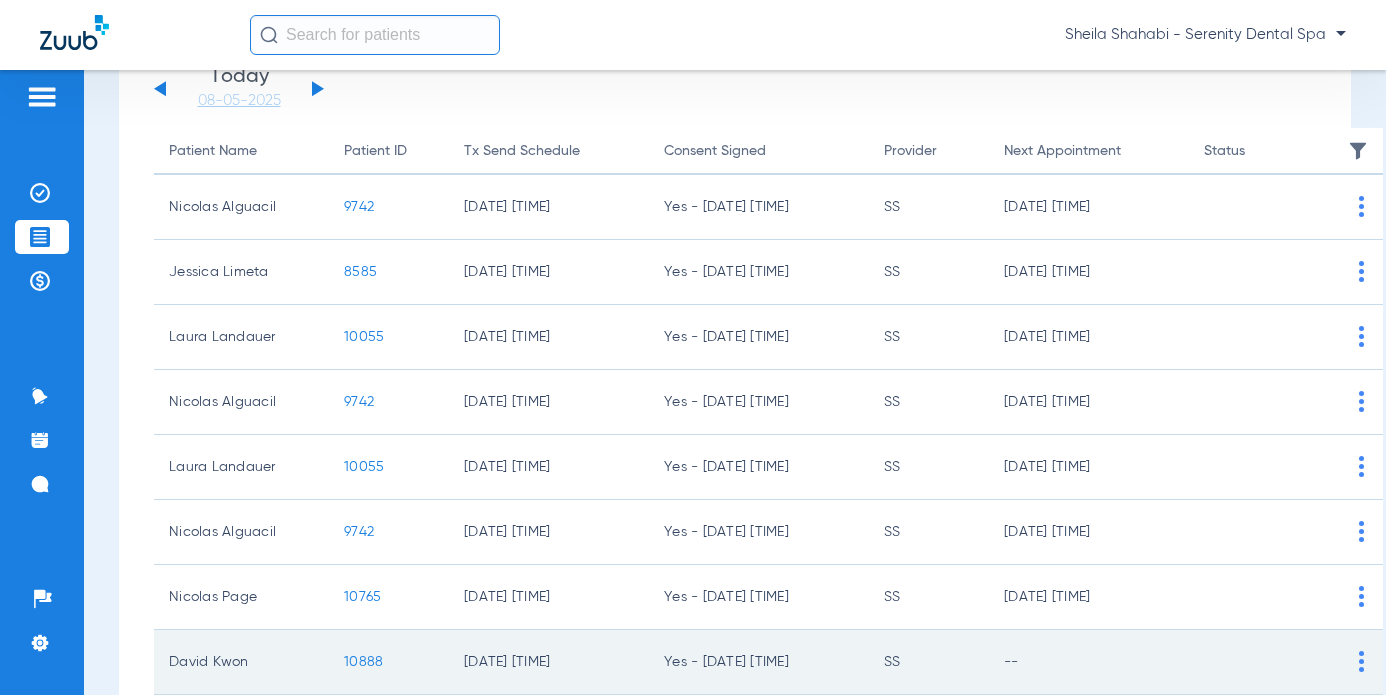 scroll, scrollTop: 424, scrollLeft: 0, axis: vertical 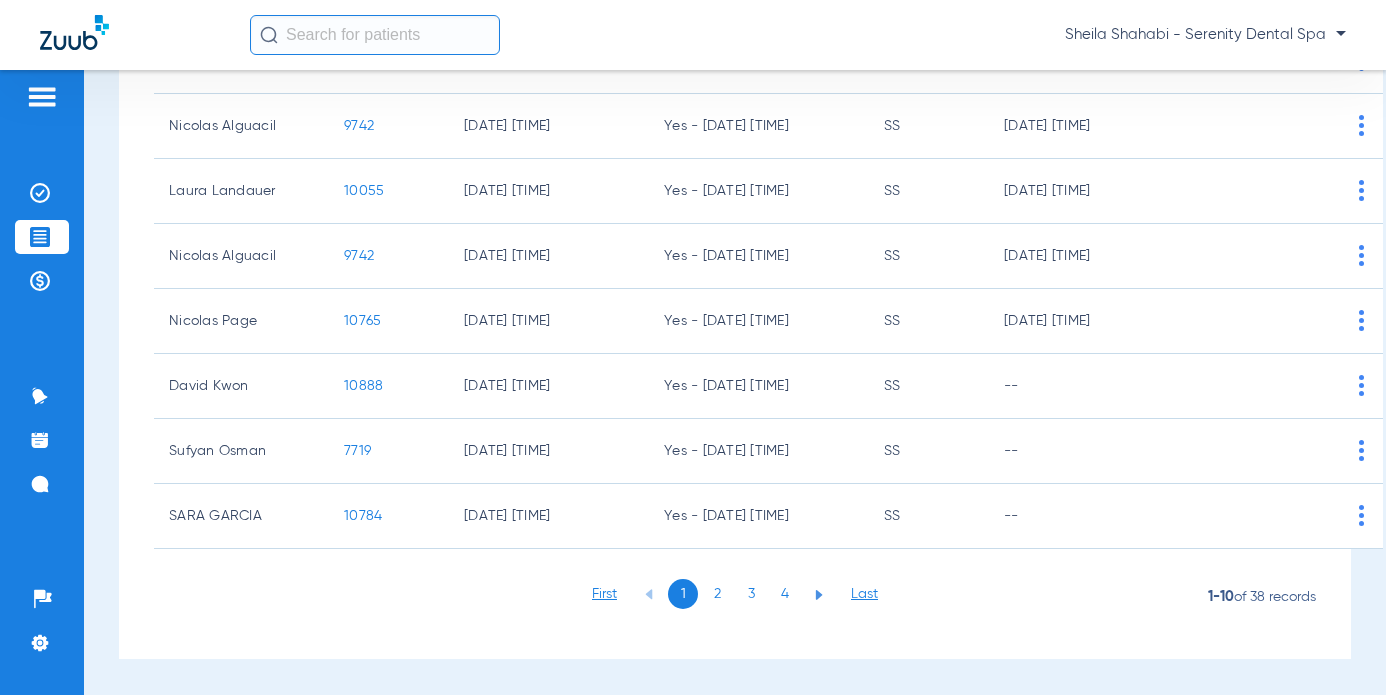 click on "2" 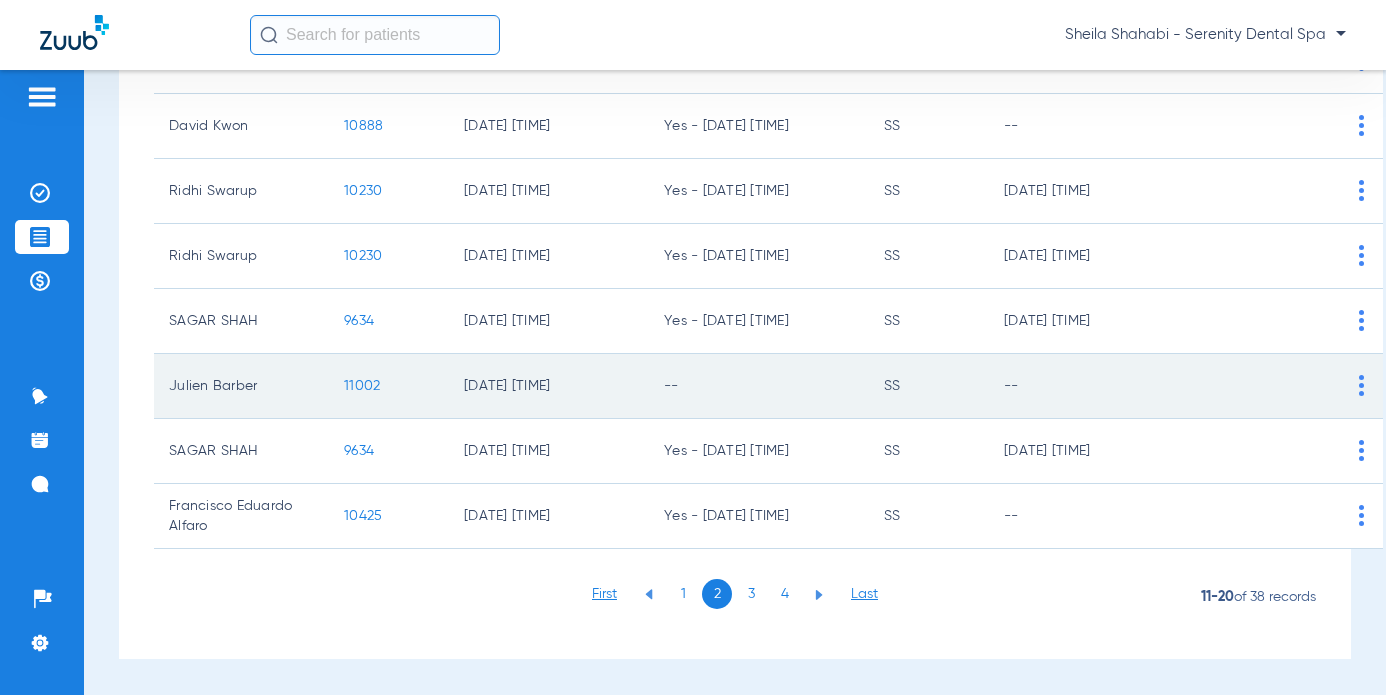 scroll, scrollTop: 24, scrollLeft: 0, axis: vertical 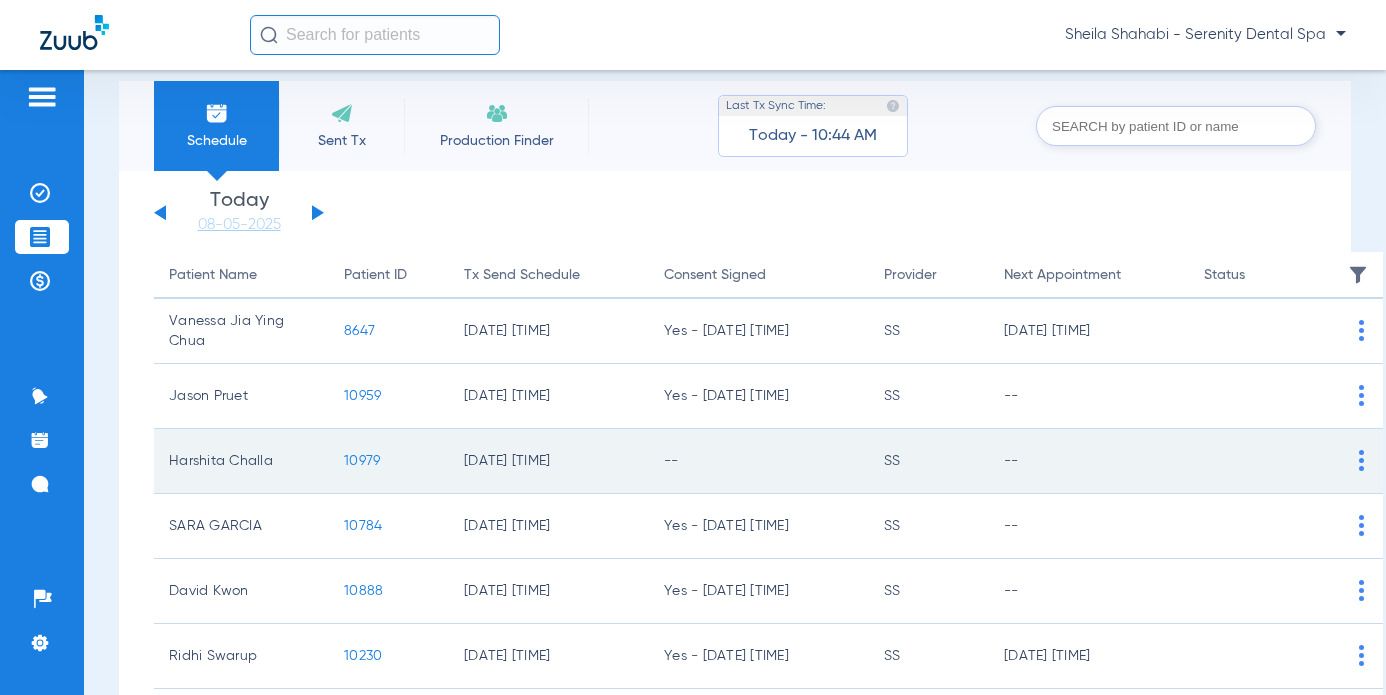 click on "10979" 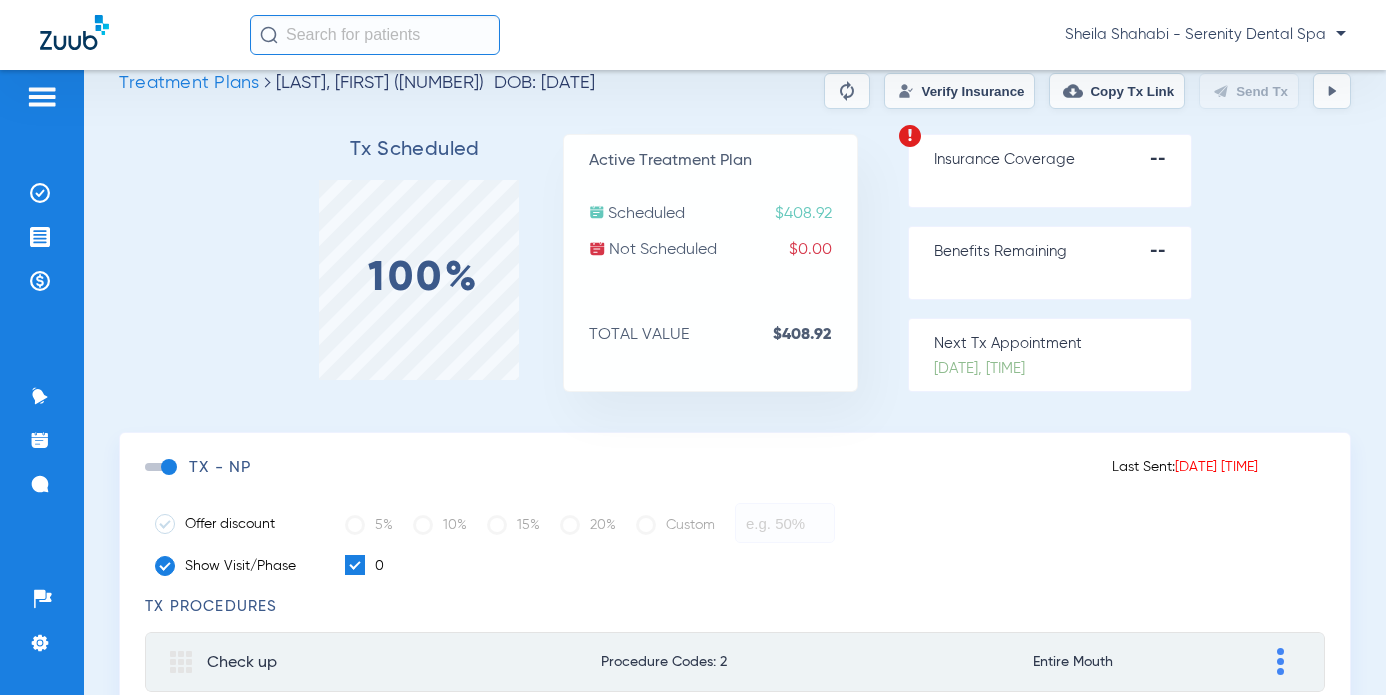 scroll, scrollTop: 0, scrollLeft: 0, axis: both 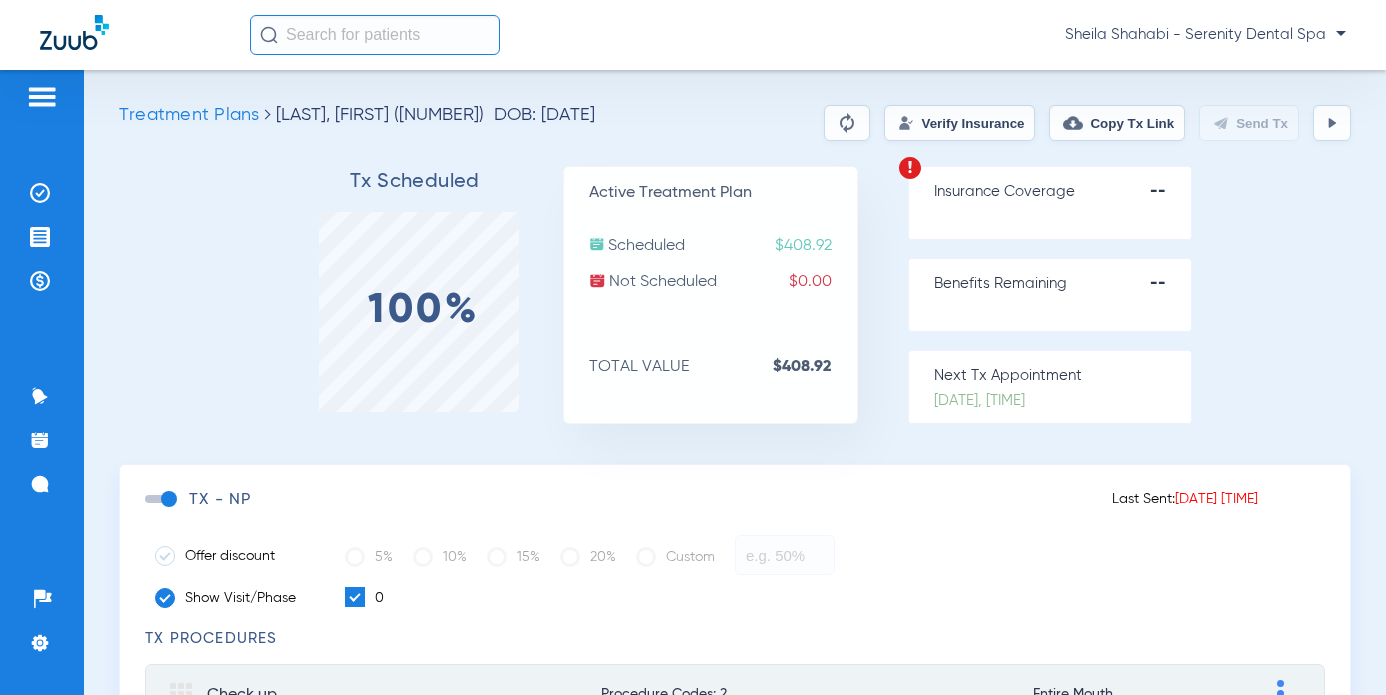click on "Copy Tx Link" 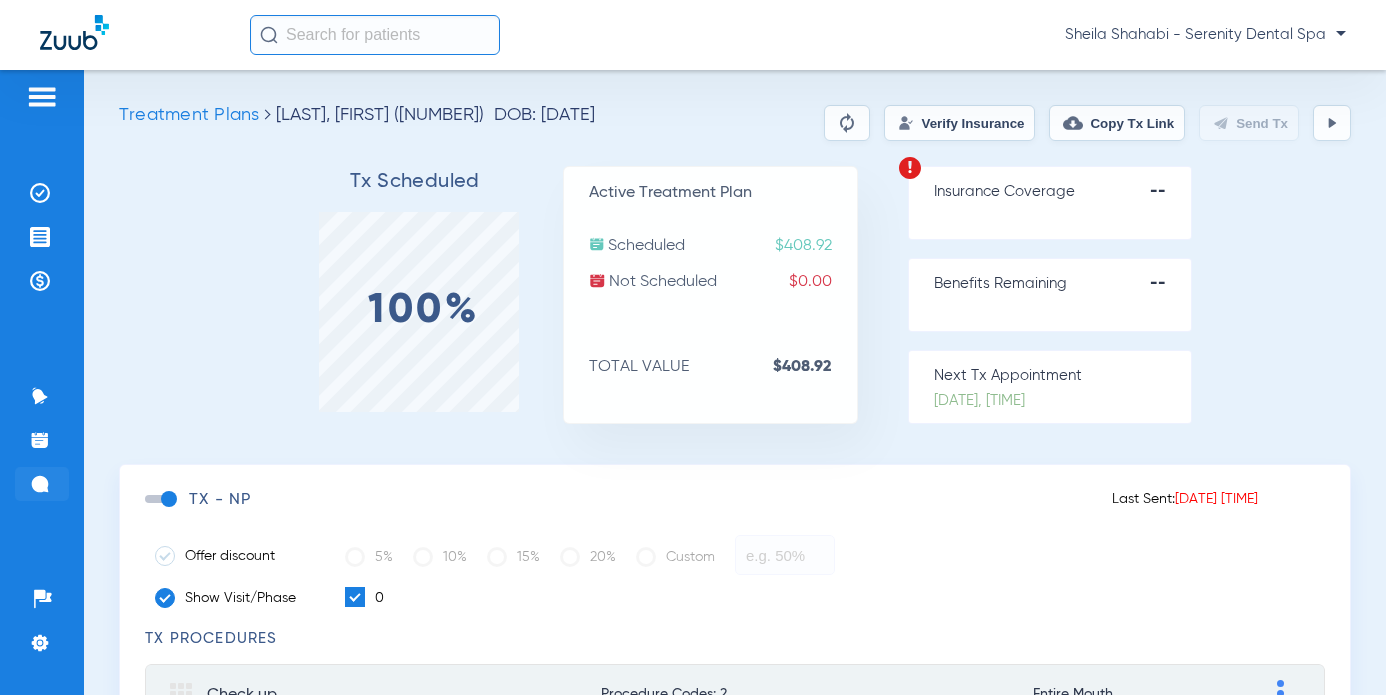 click 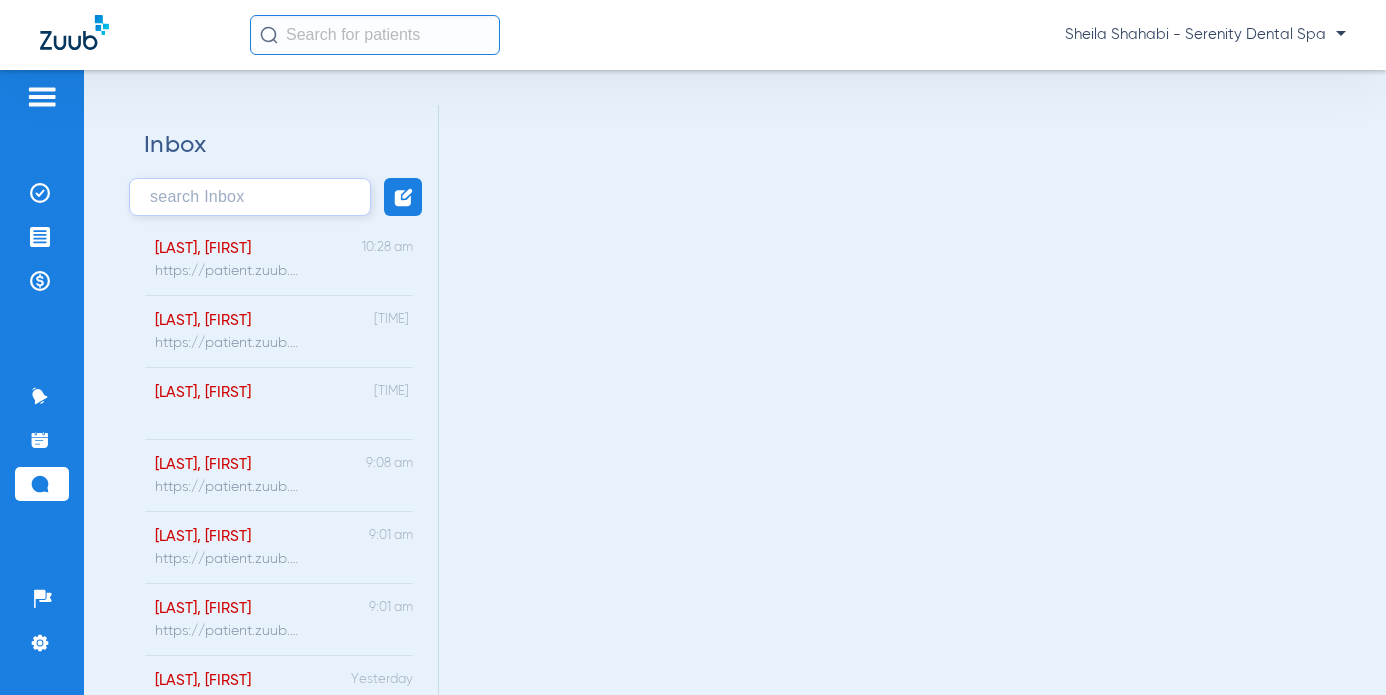 click 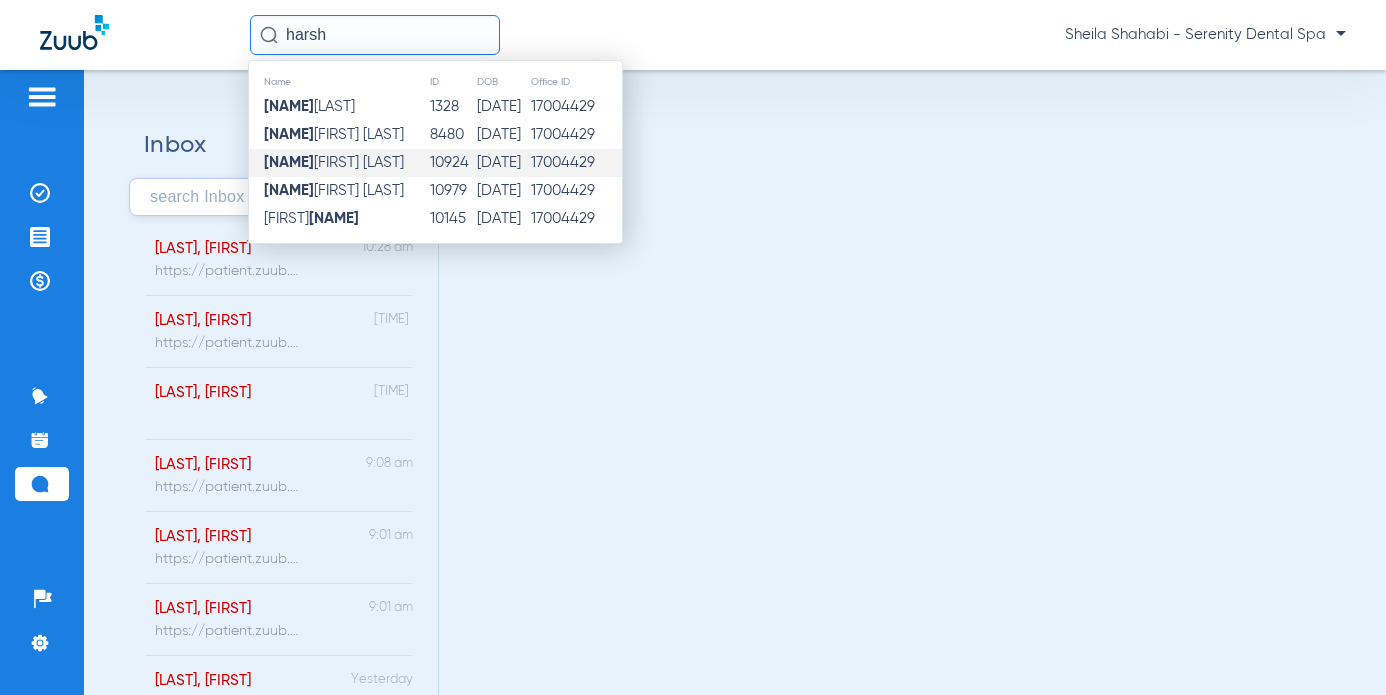 type on "harsh" 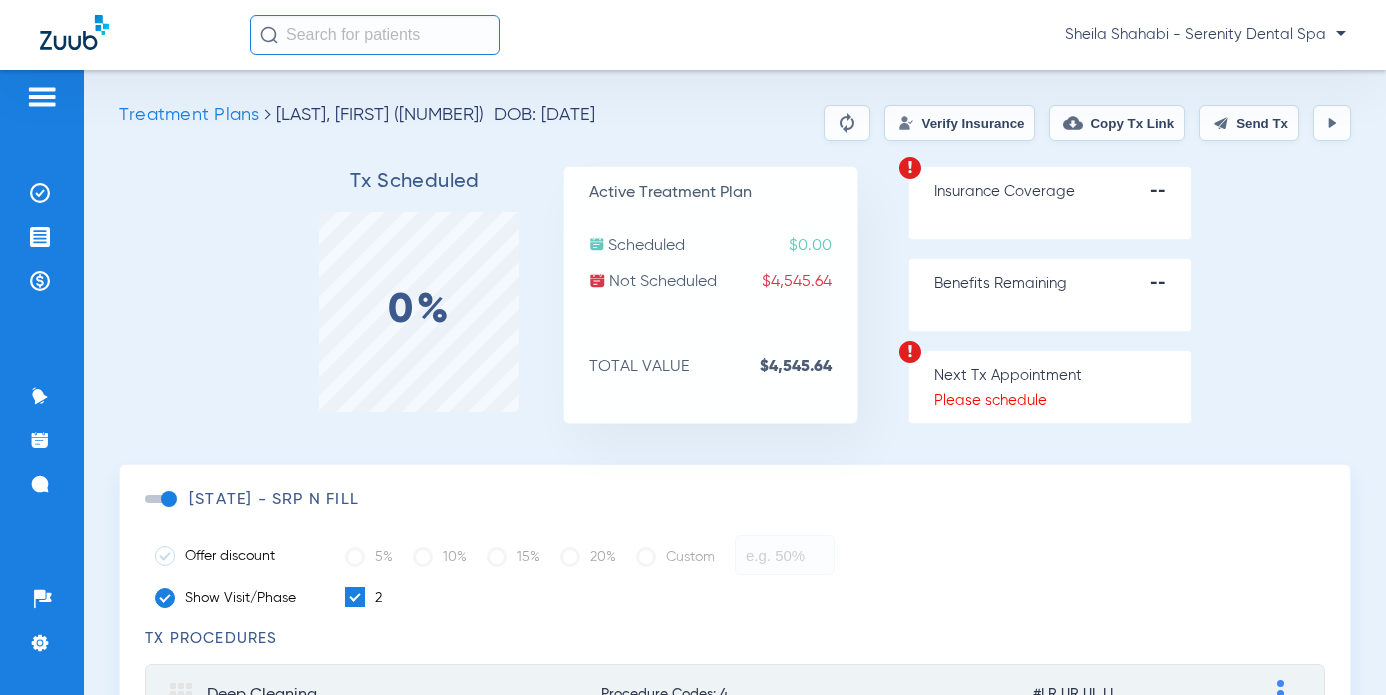 click 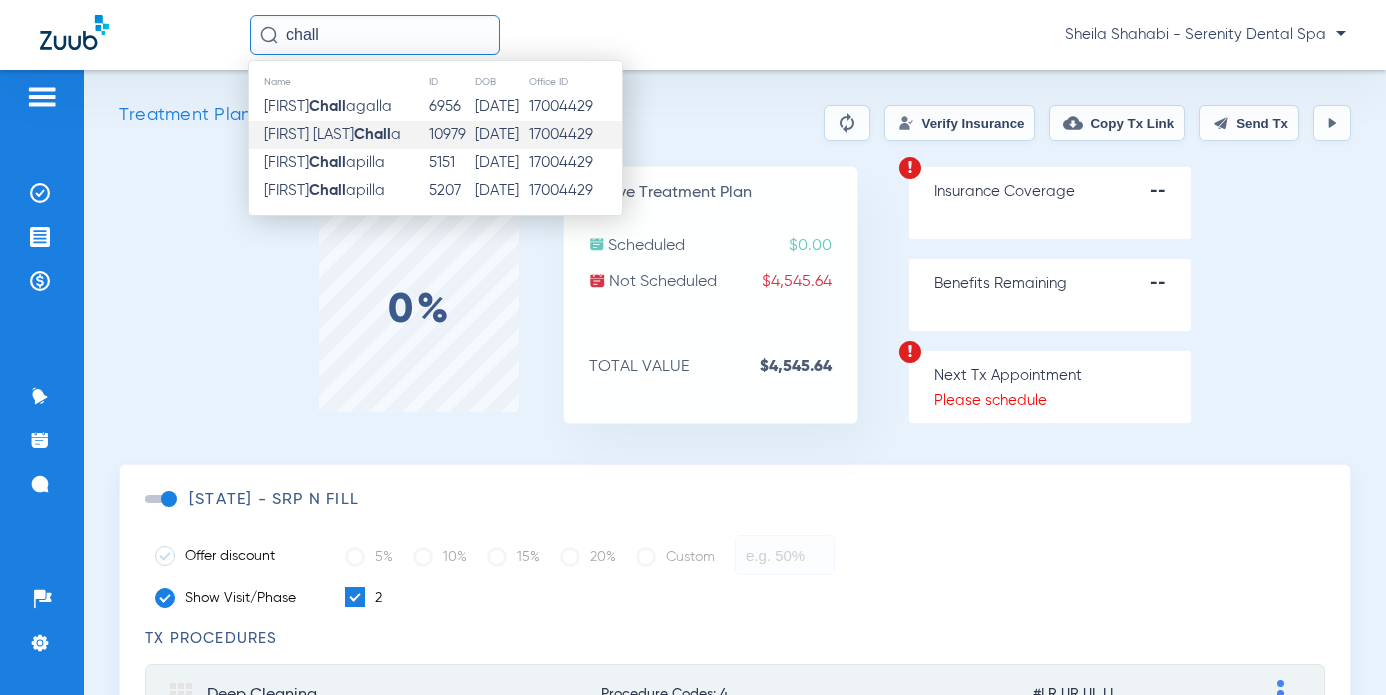 type on "chall" 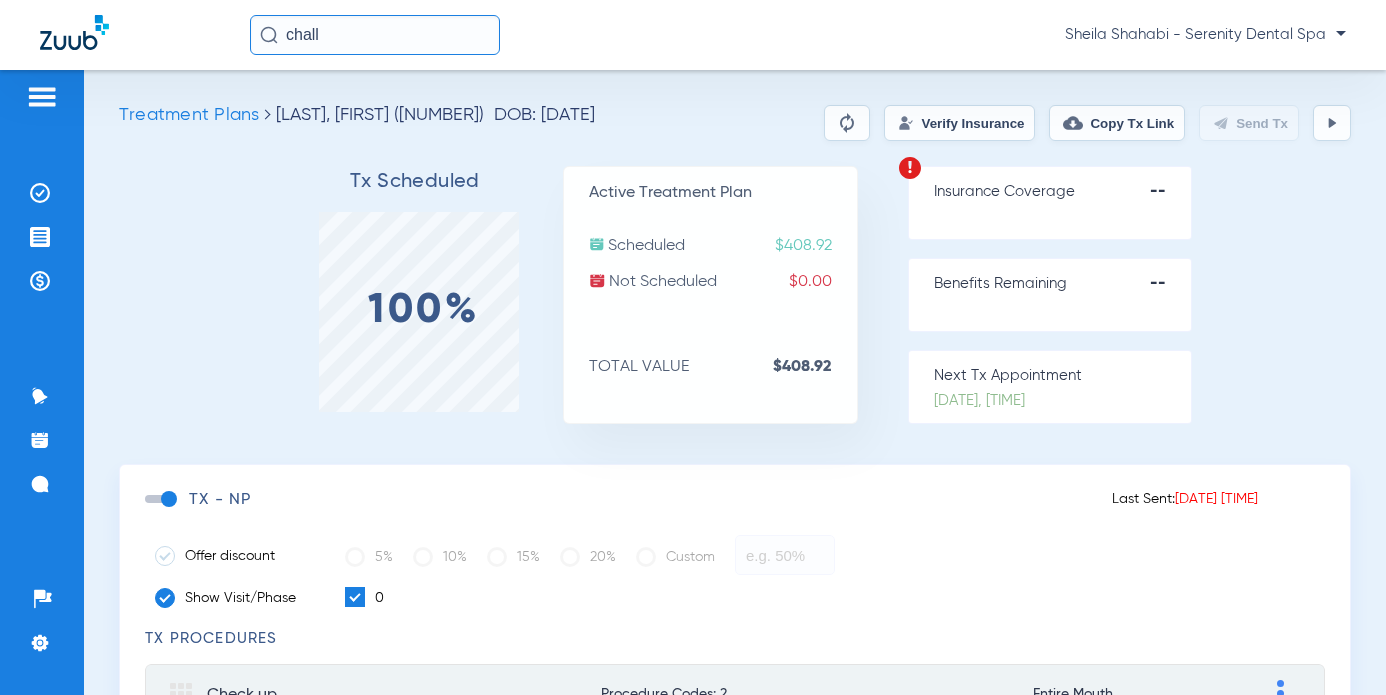 click on "chall" 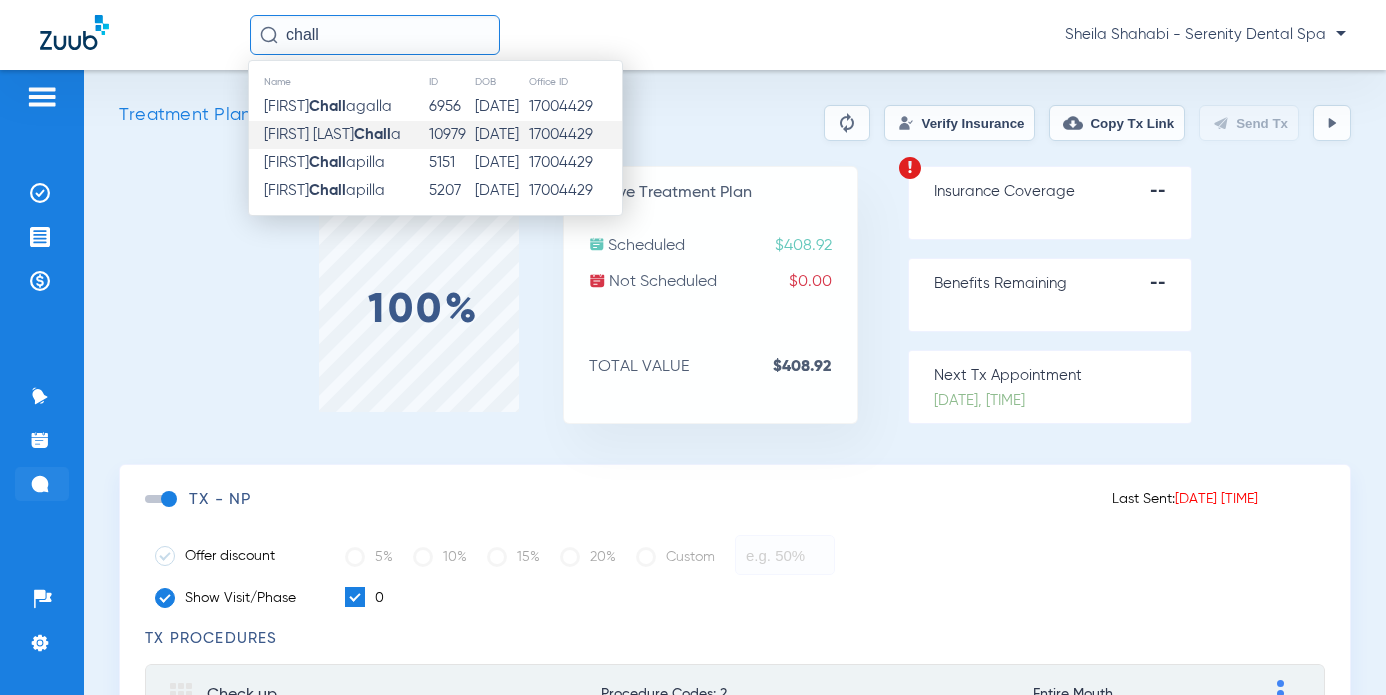 click 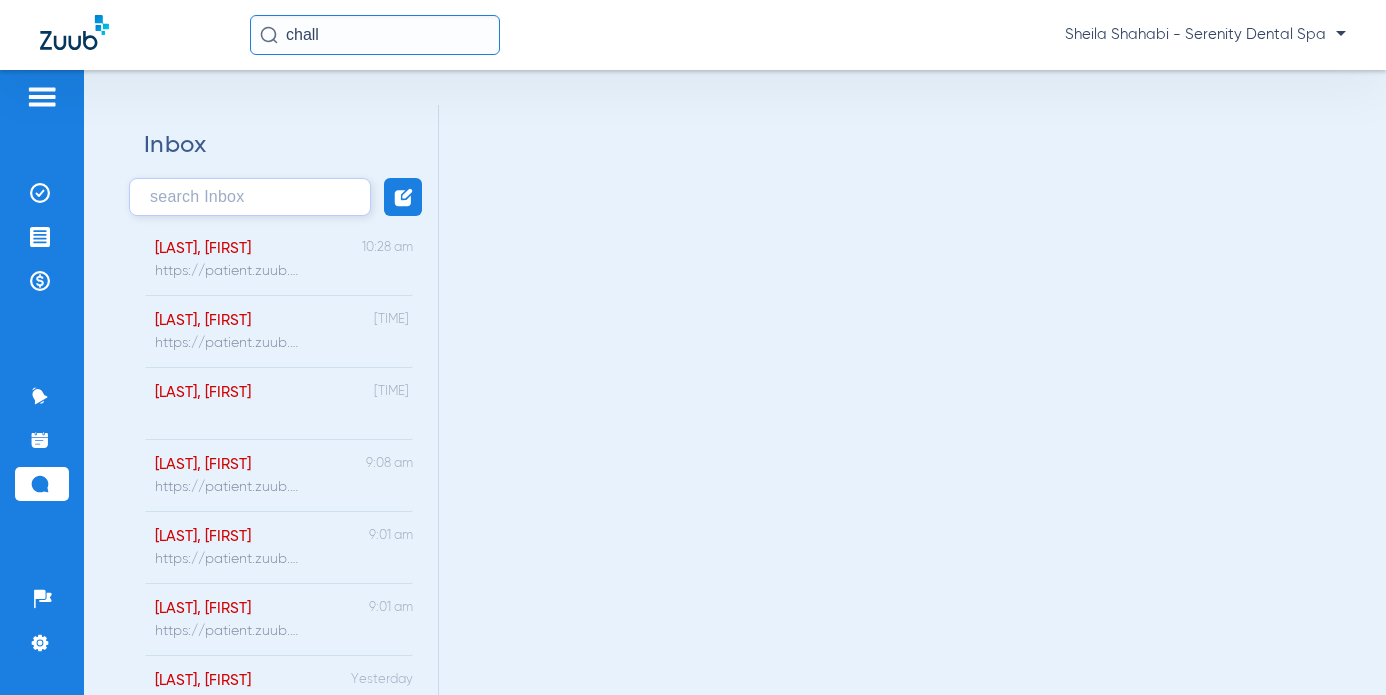 click 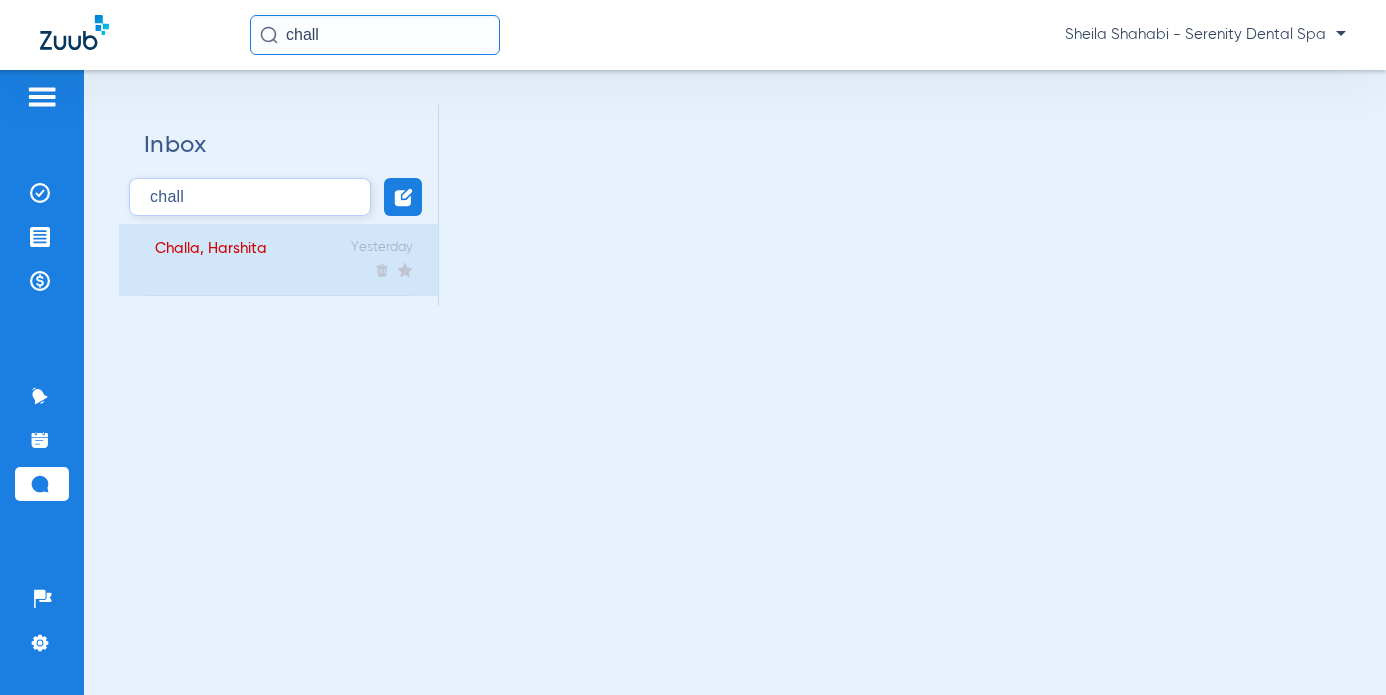 type on "chall" 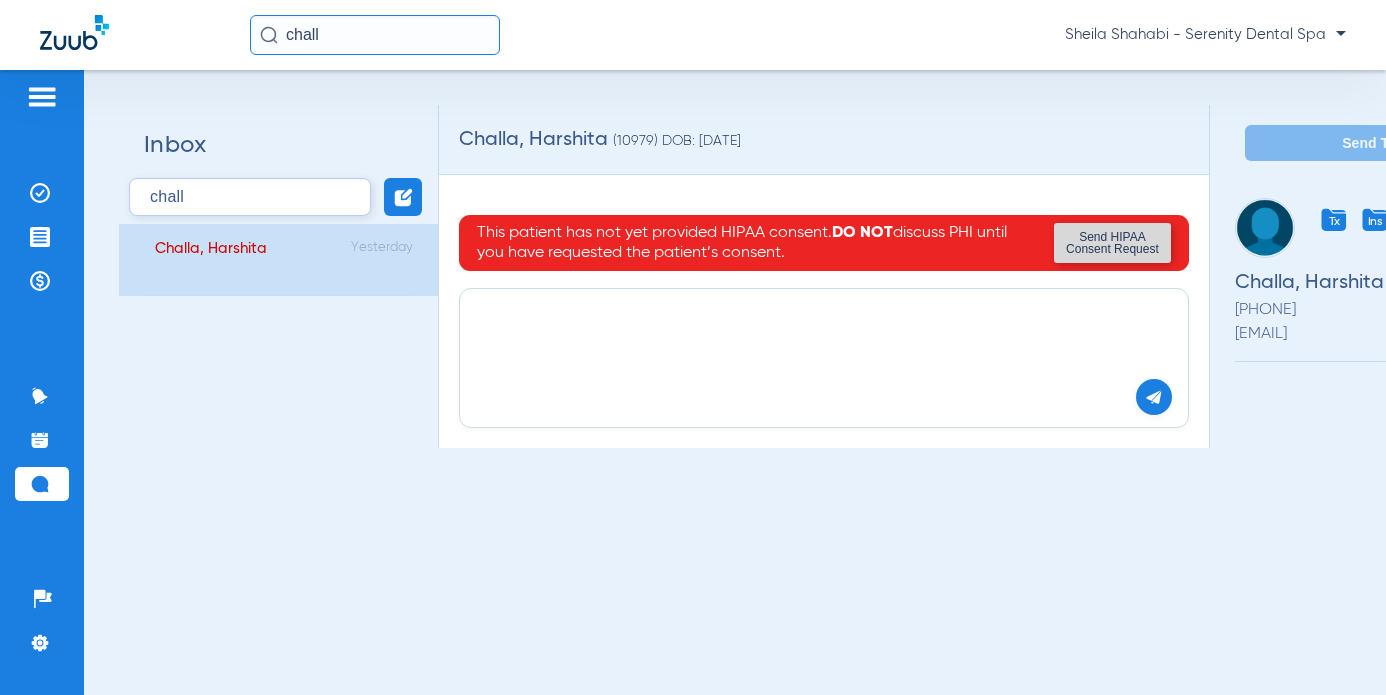 click 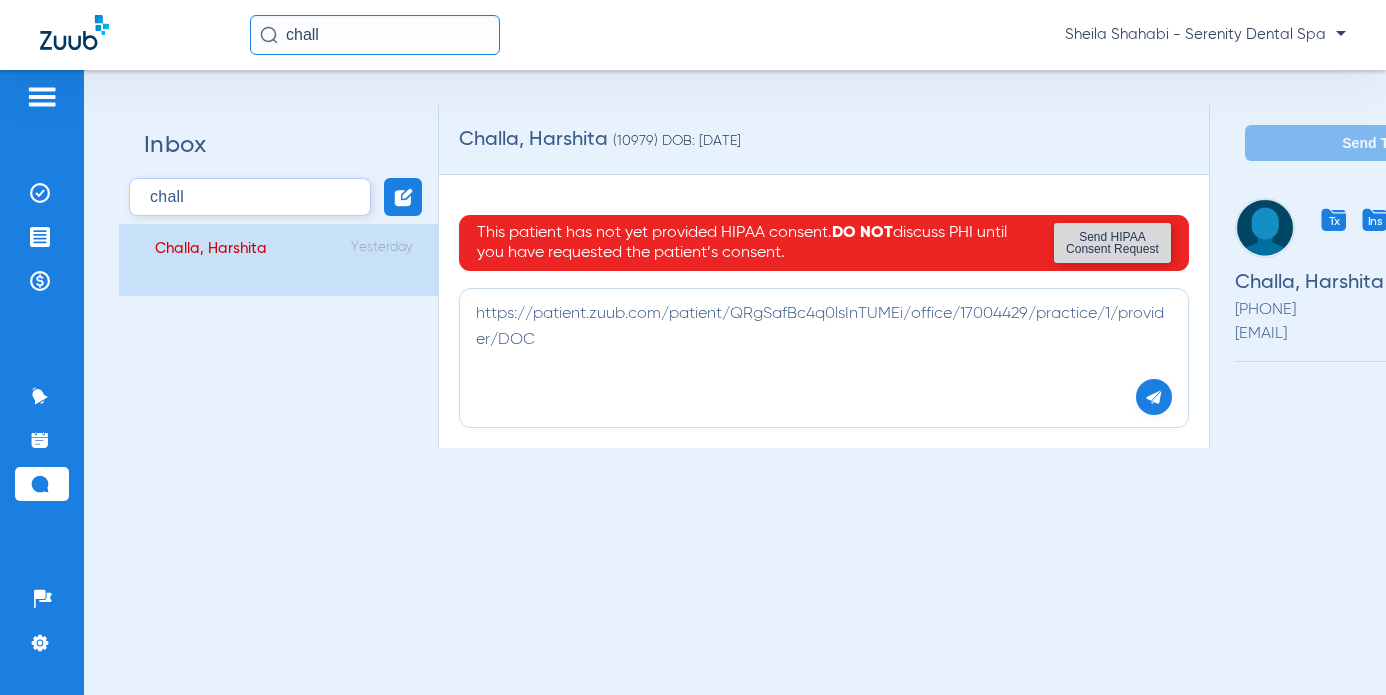 type on "https://patient.zuub.com/patient/QRgSafBc4q0lsInTUMEi/office/17004429/practice/1/provider/DOC" 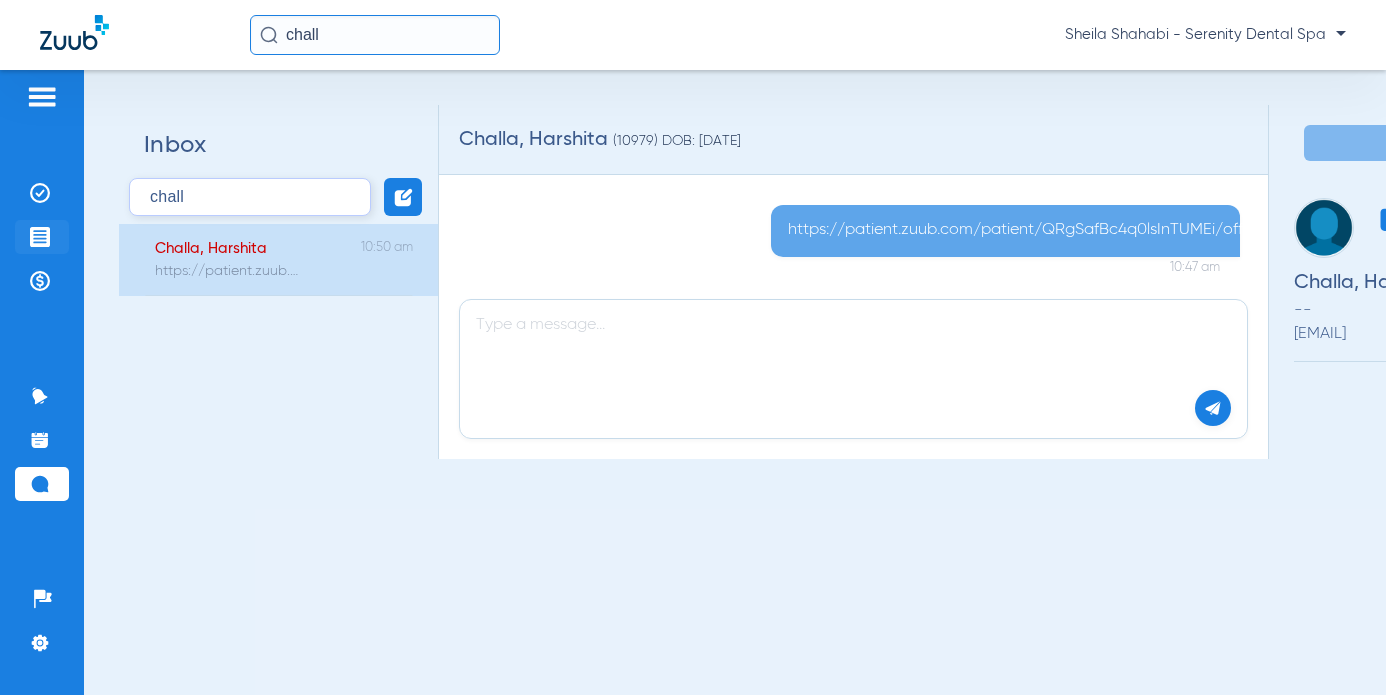 click 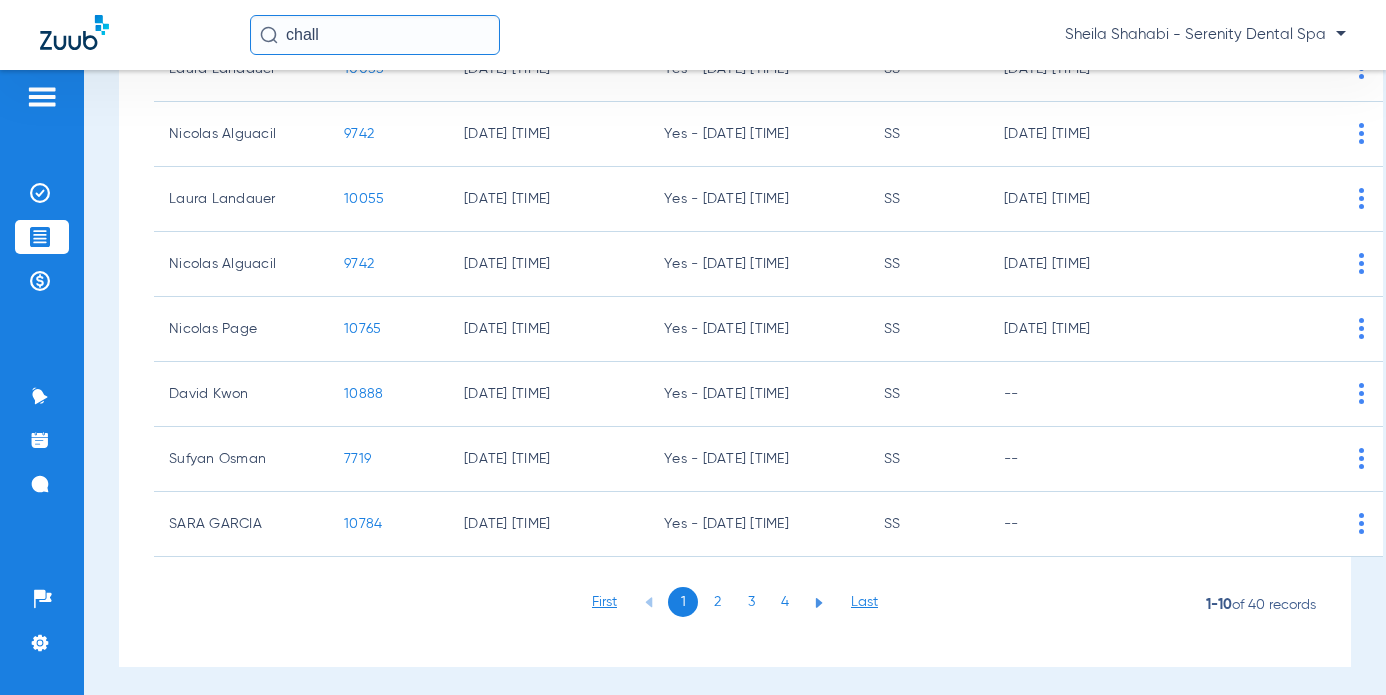 scroll, scrollTop: 424, scrollLeft: 0, axis: vertical 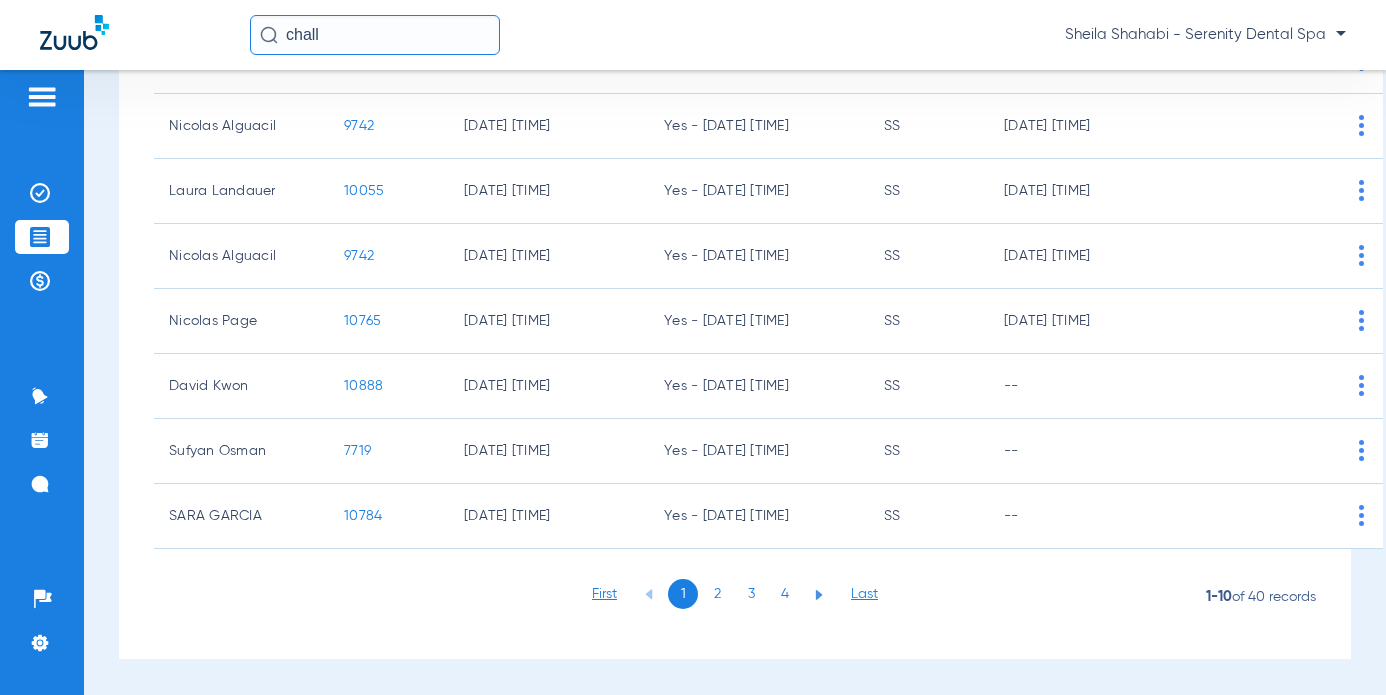 click on "2" 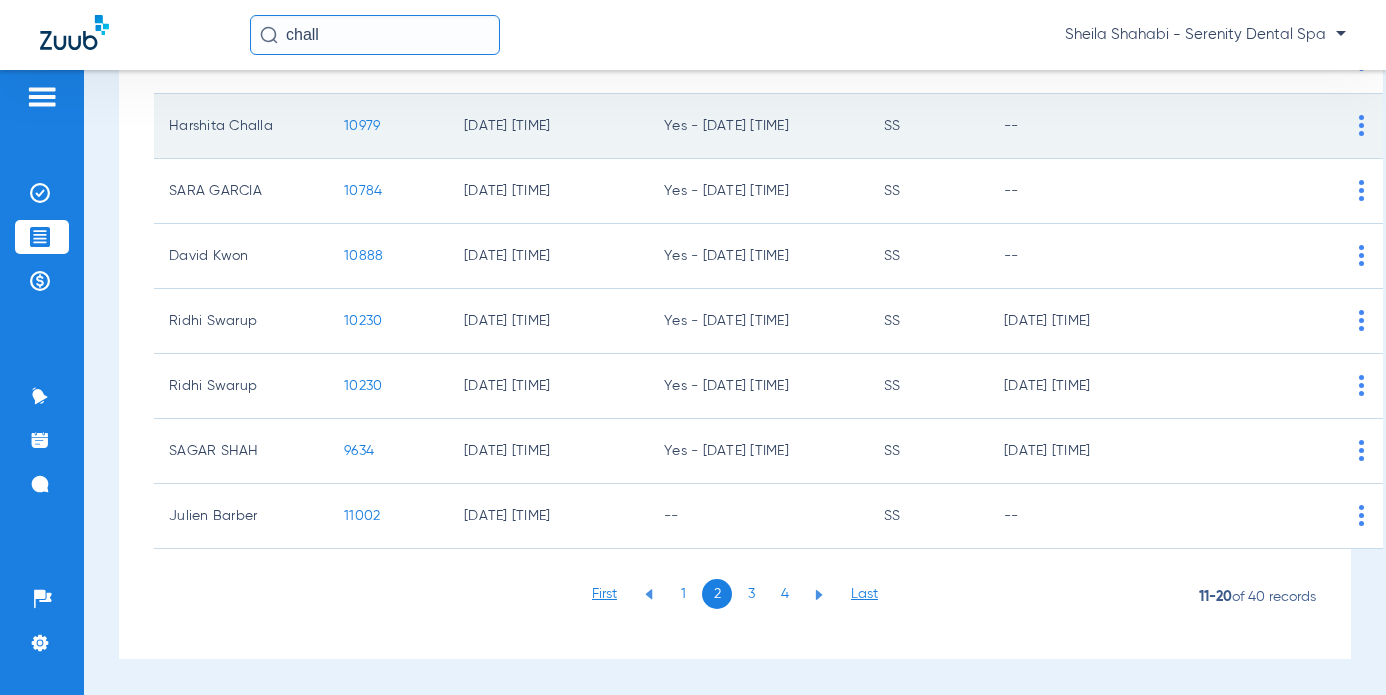 click on "10979" 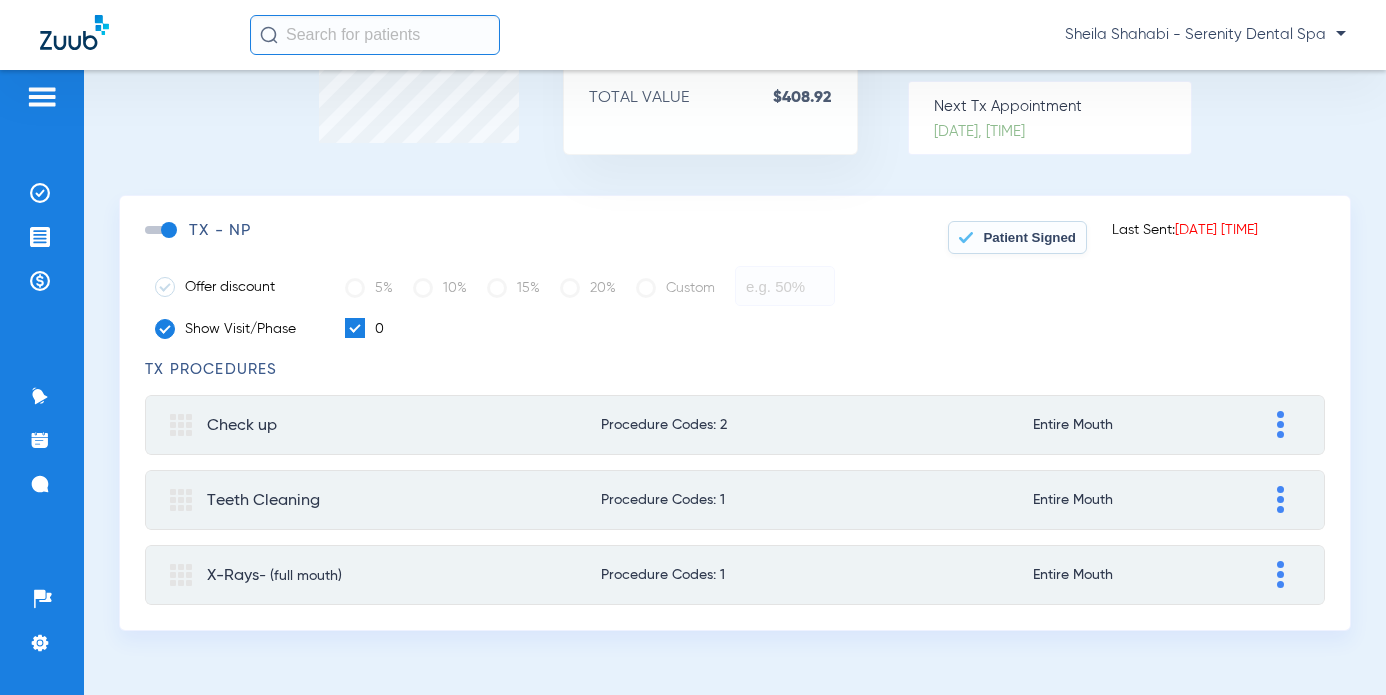 scroll, scrollTop: 0, scrollLeft: 0, axis: both 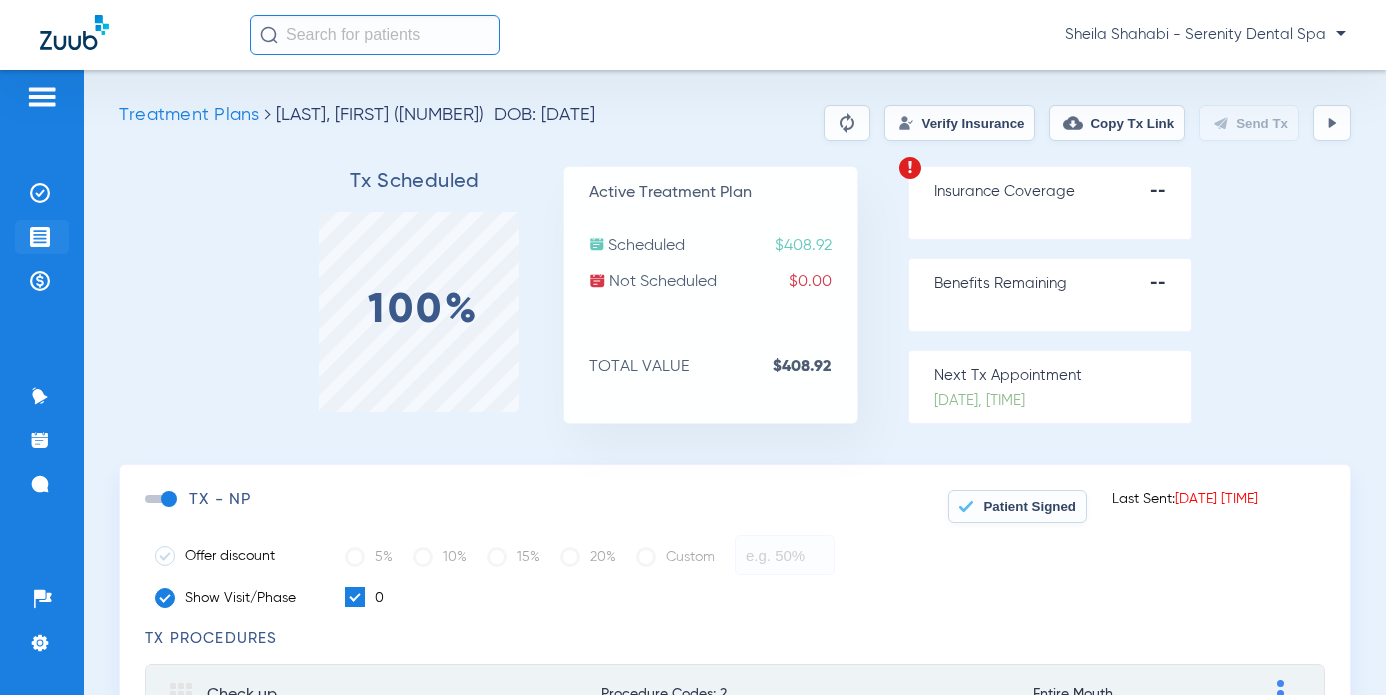 click 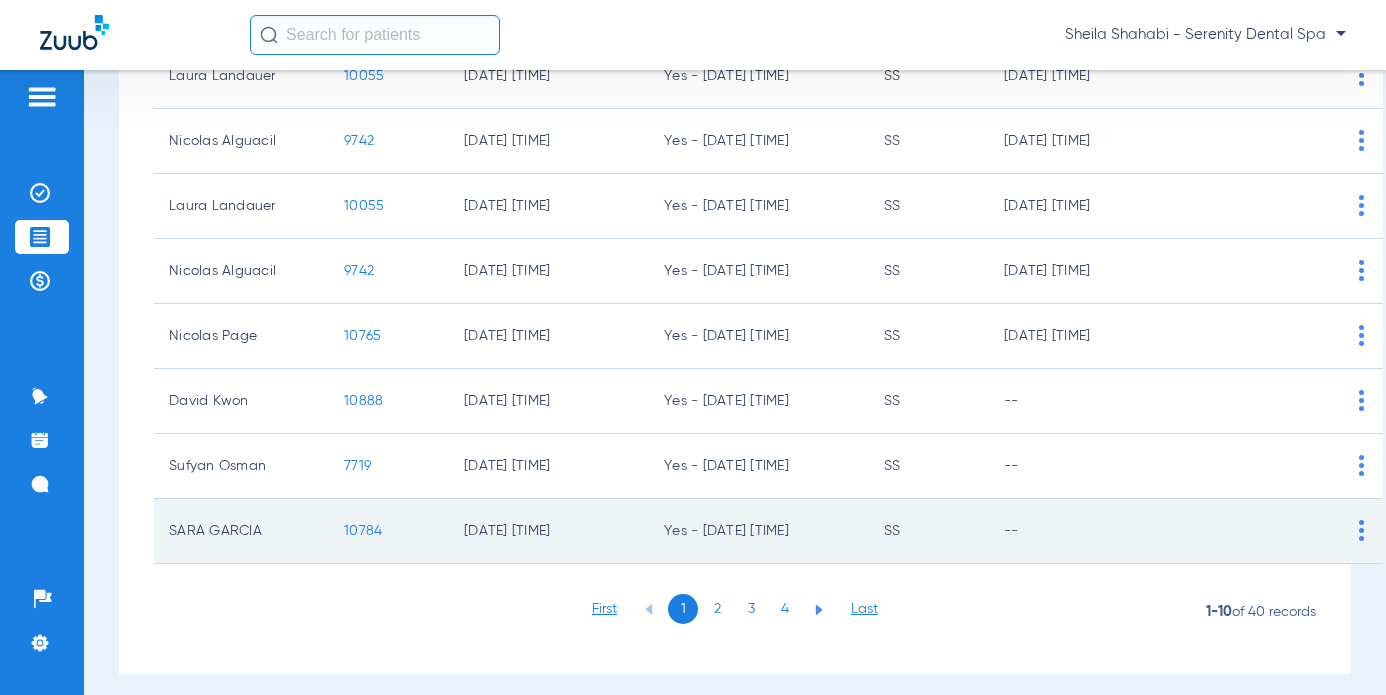 scroll, scrollTop: 424, scrollLeft: 0, axis: vertical 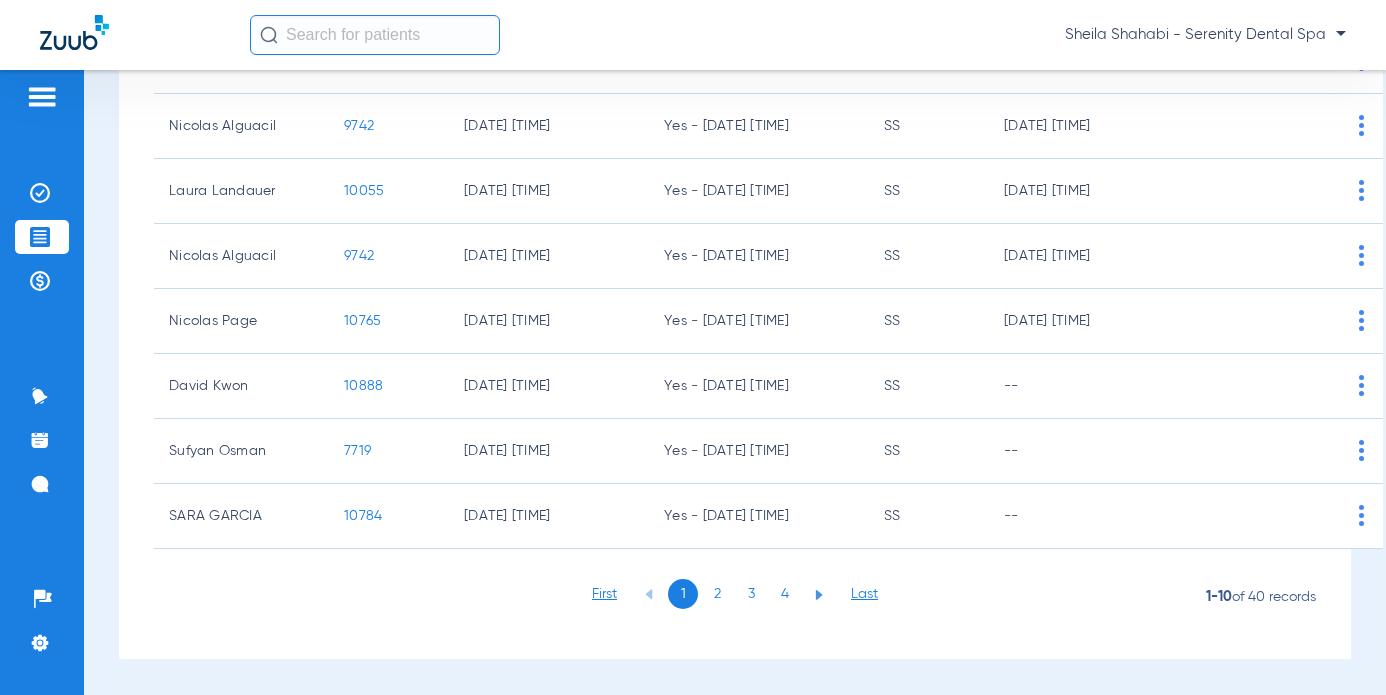 click on "2" 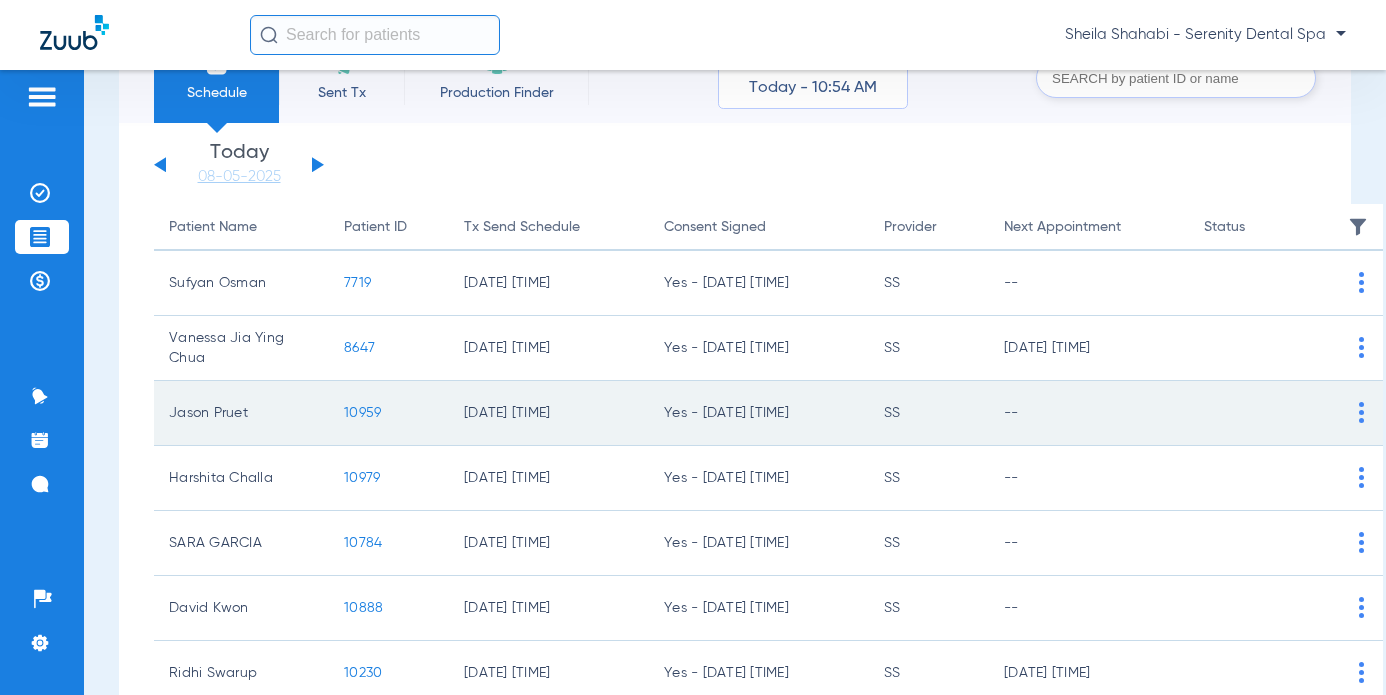 scroll, scrollTop: 24, scrollLeft: 0, axis: vertical 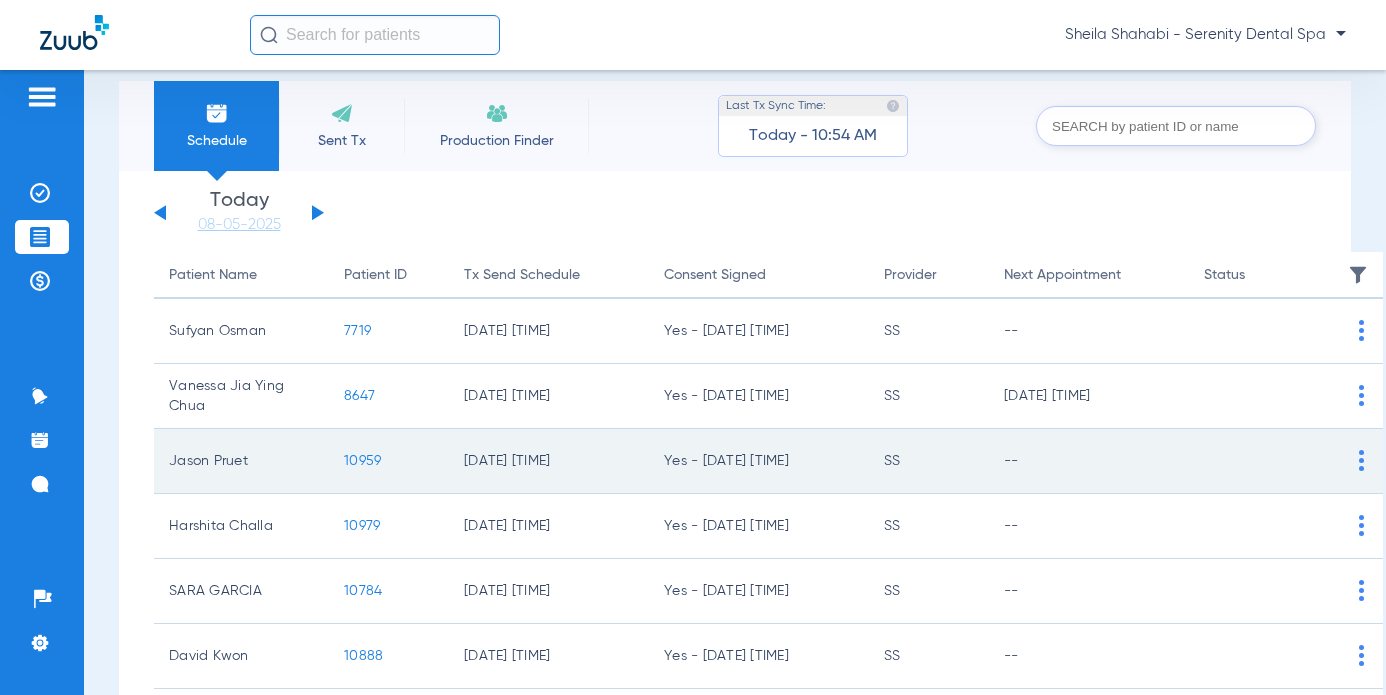 click on "10959" 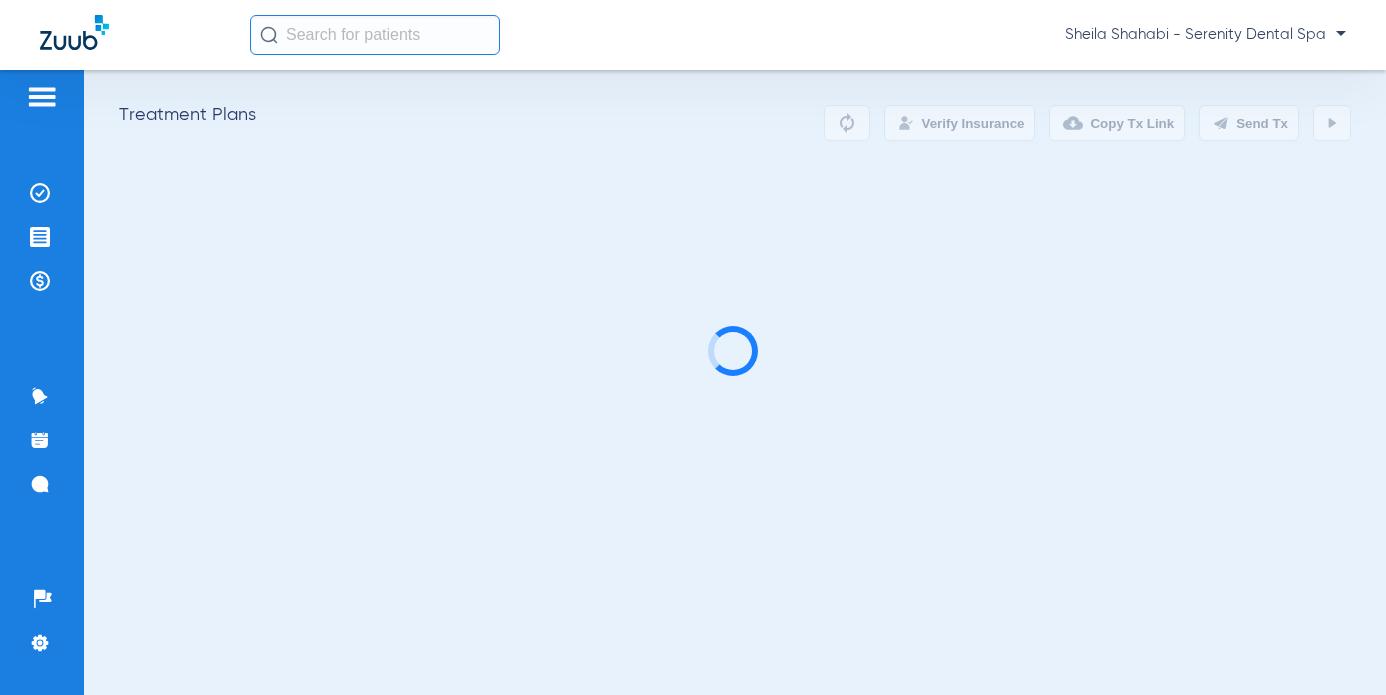scroll, scrollTop: 0, scrollLeft: 0, axis: both 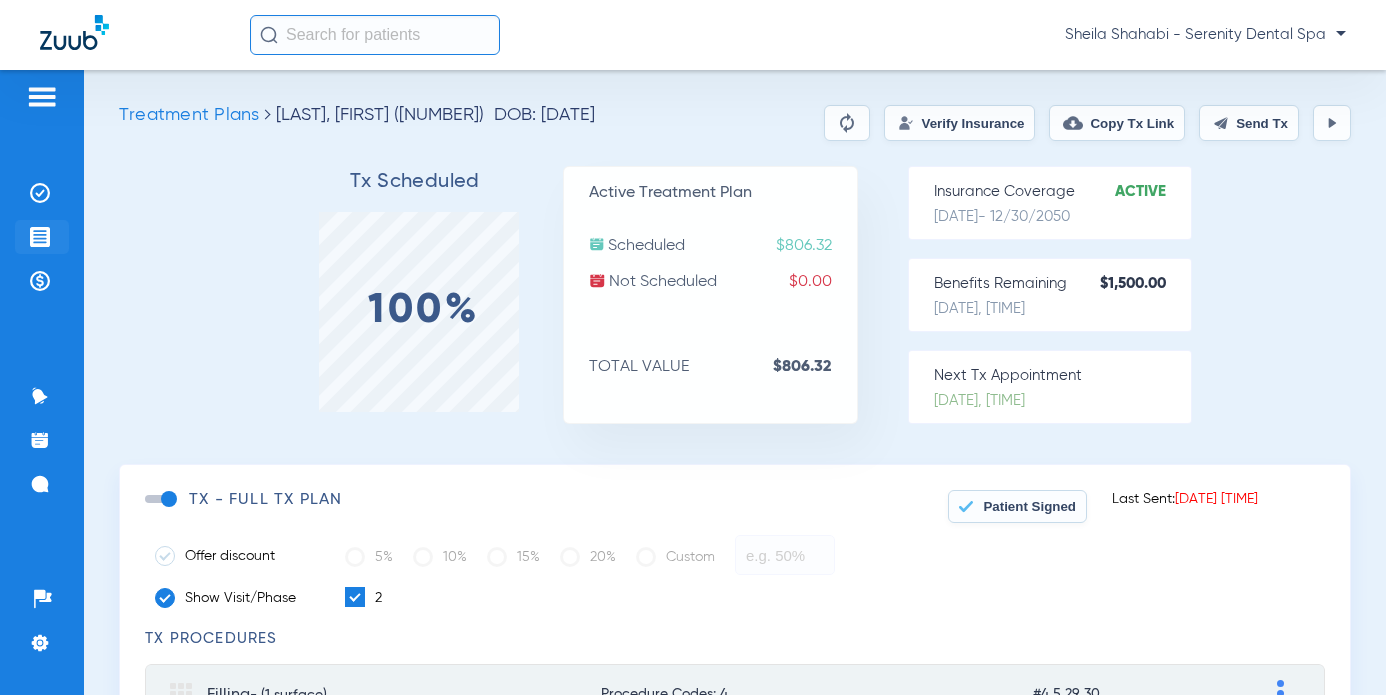 click on "Treatment Acceptance" 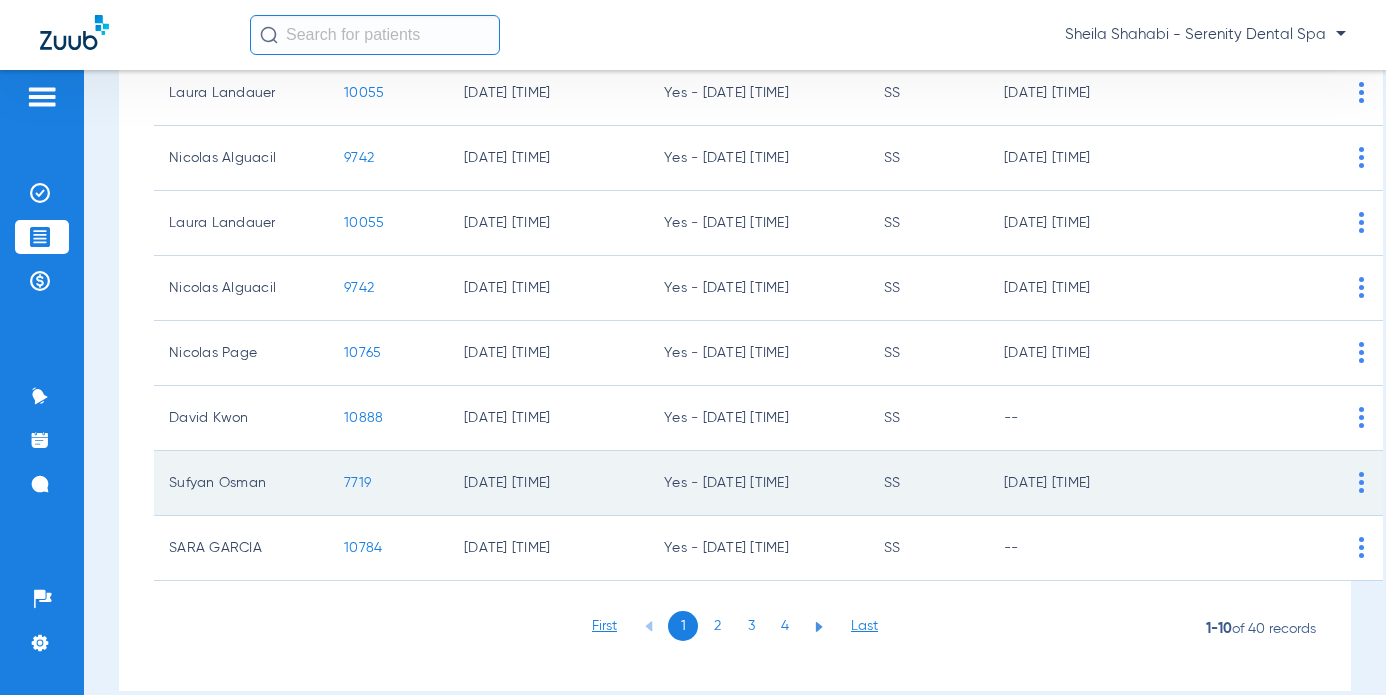 scroll, scrollTop: 424, scrollLeft: 0, axis: vertical 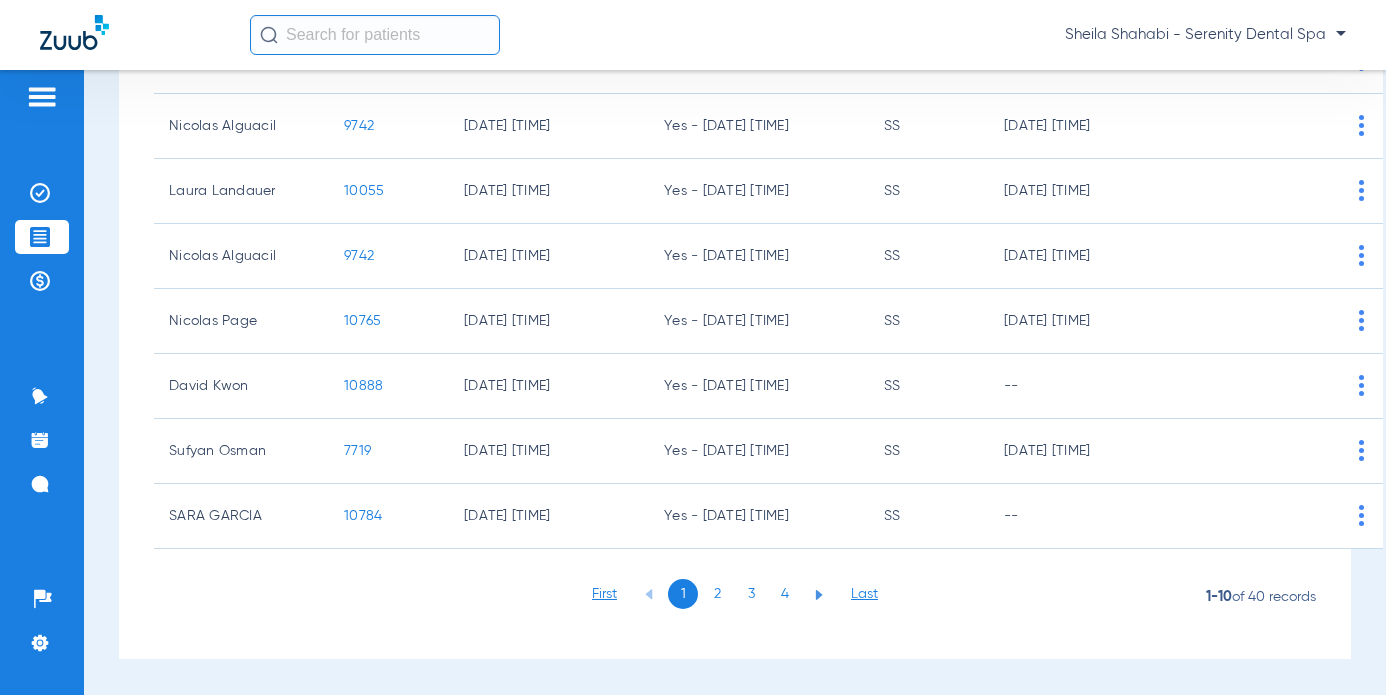click on "2" 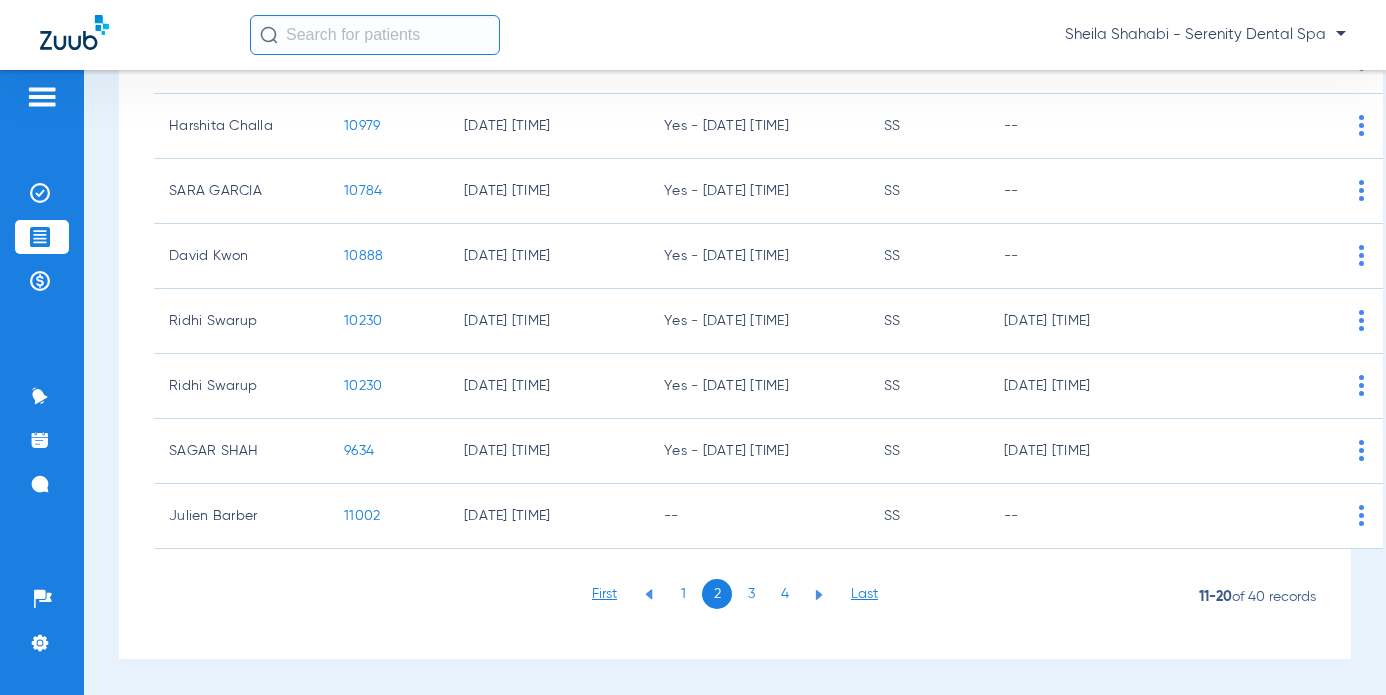 click on "2" 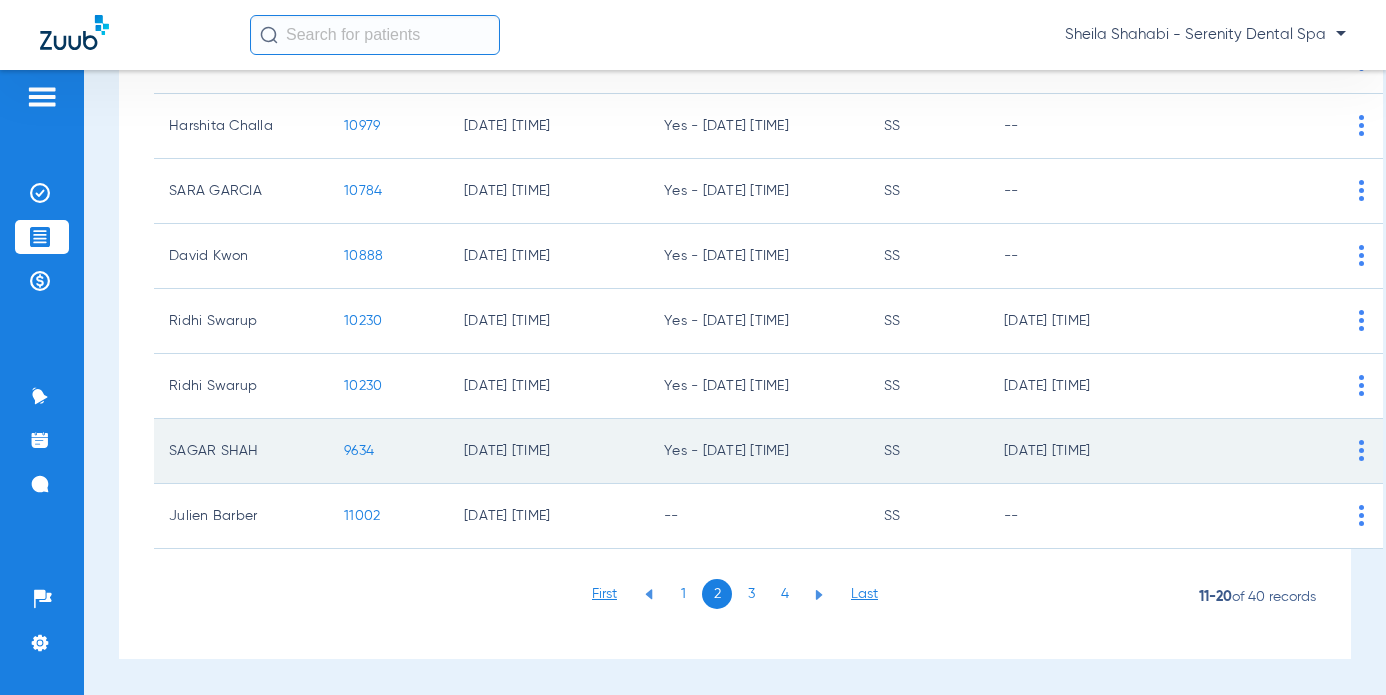 click on "9634" 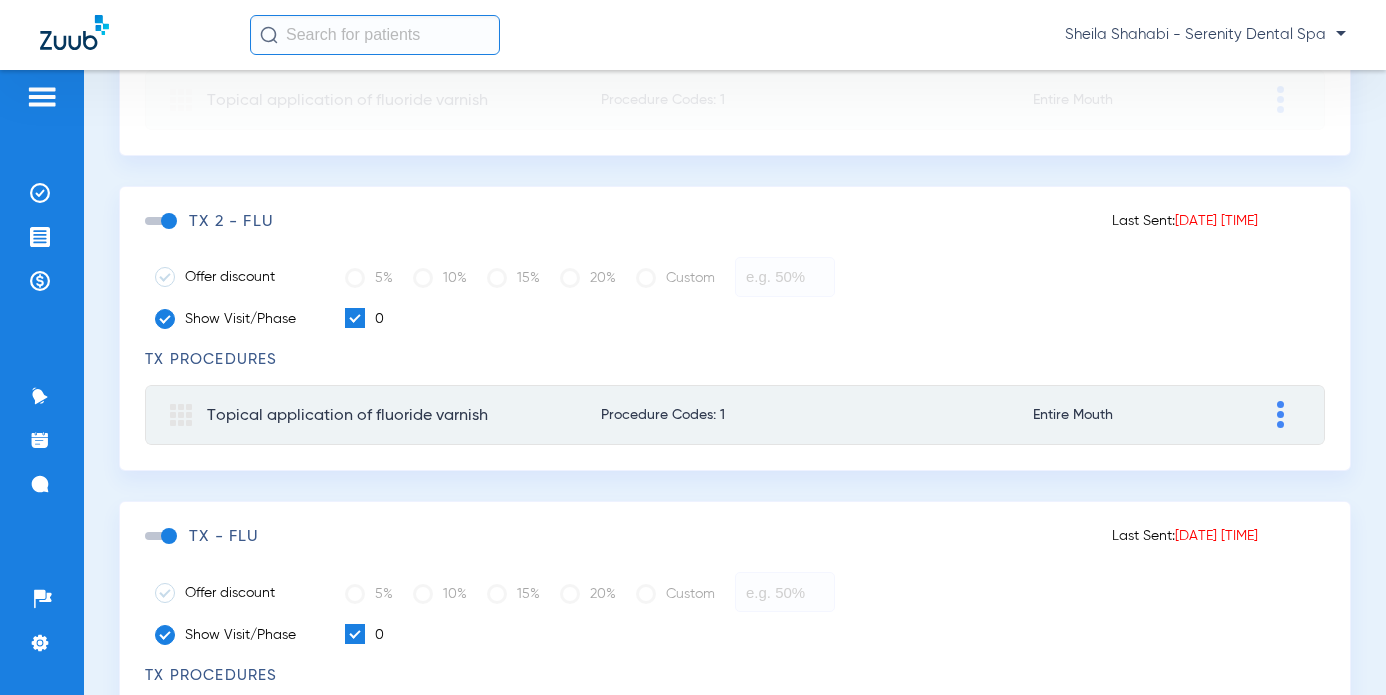 scroll, scrollTop: 1400, scrollLeft: 0, axis: vertical 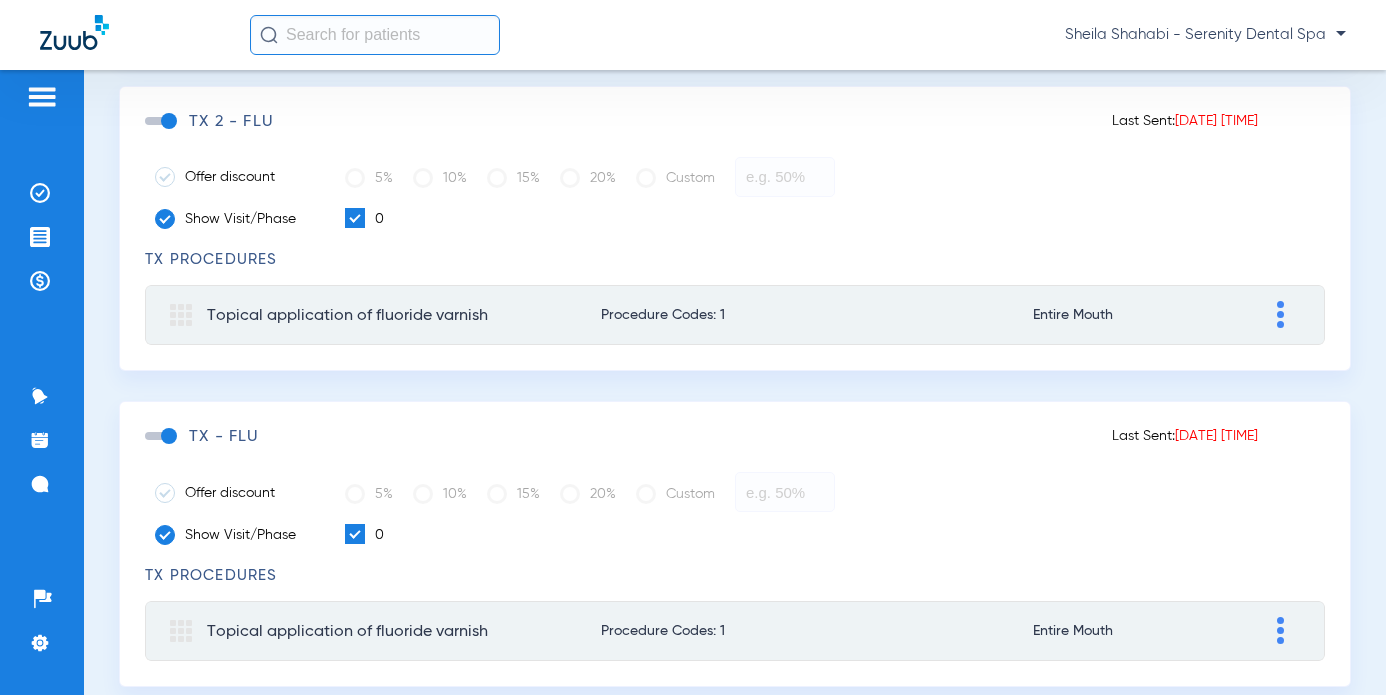 click 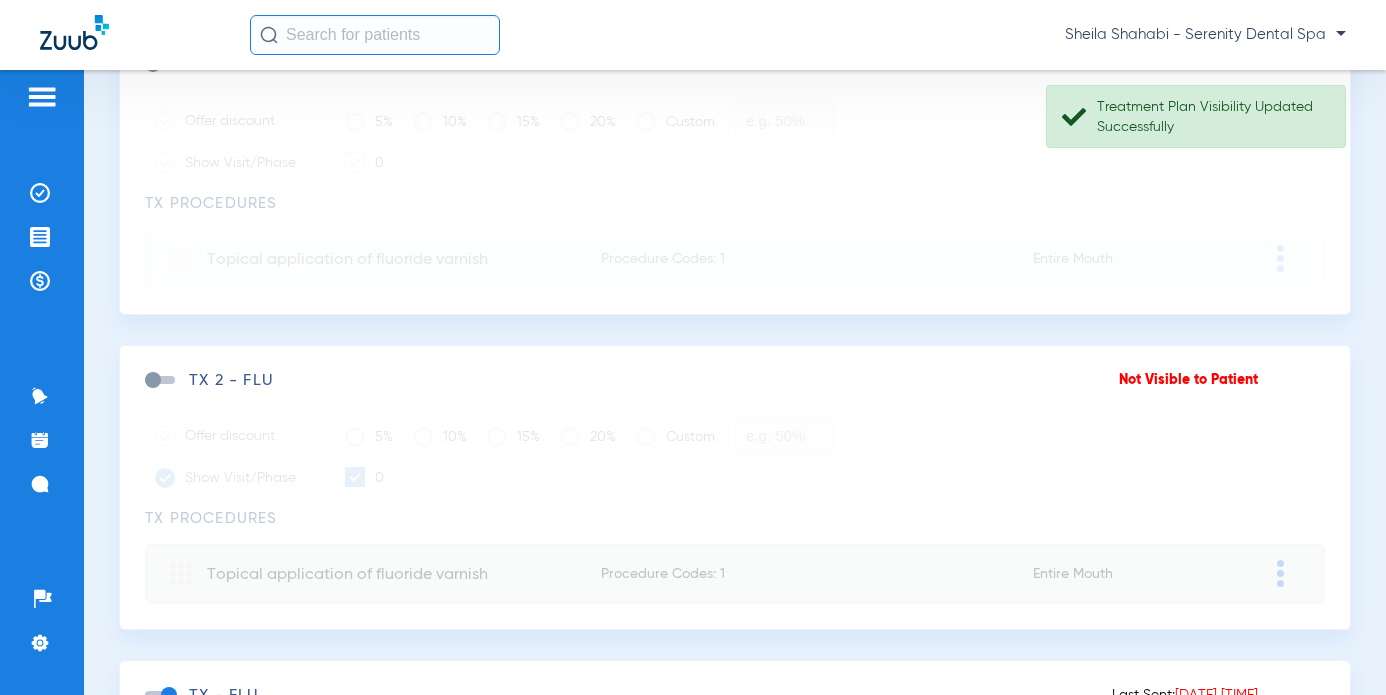 scroll, scrollTop: 1452, scrollLeft: 0, axis: vertical 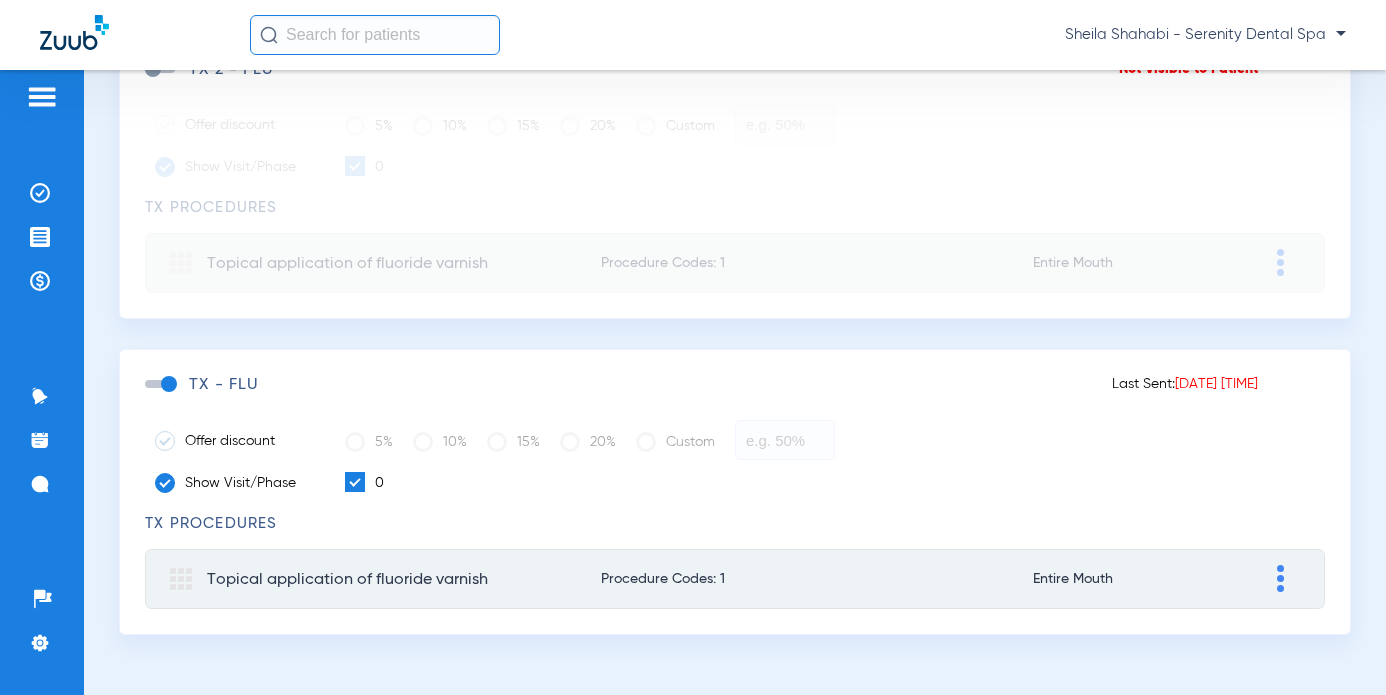 click 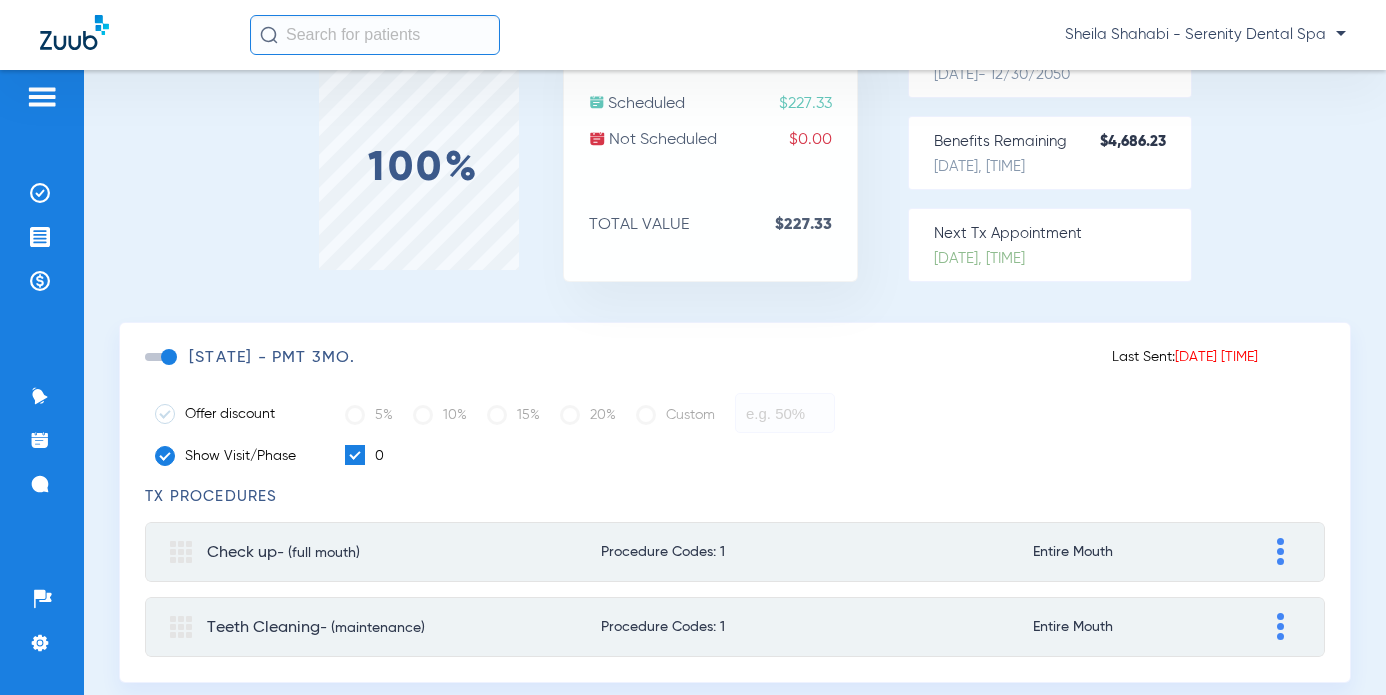 scroll, scrollTop: 0, scrollLeft: 0, axis: both 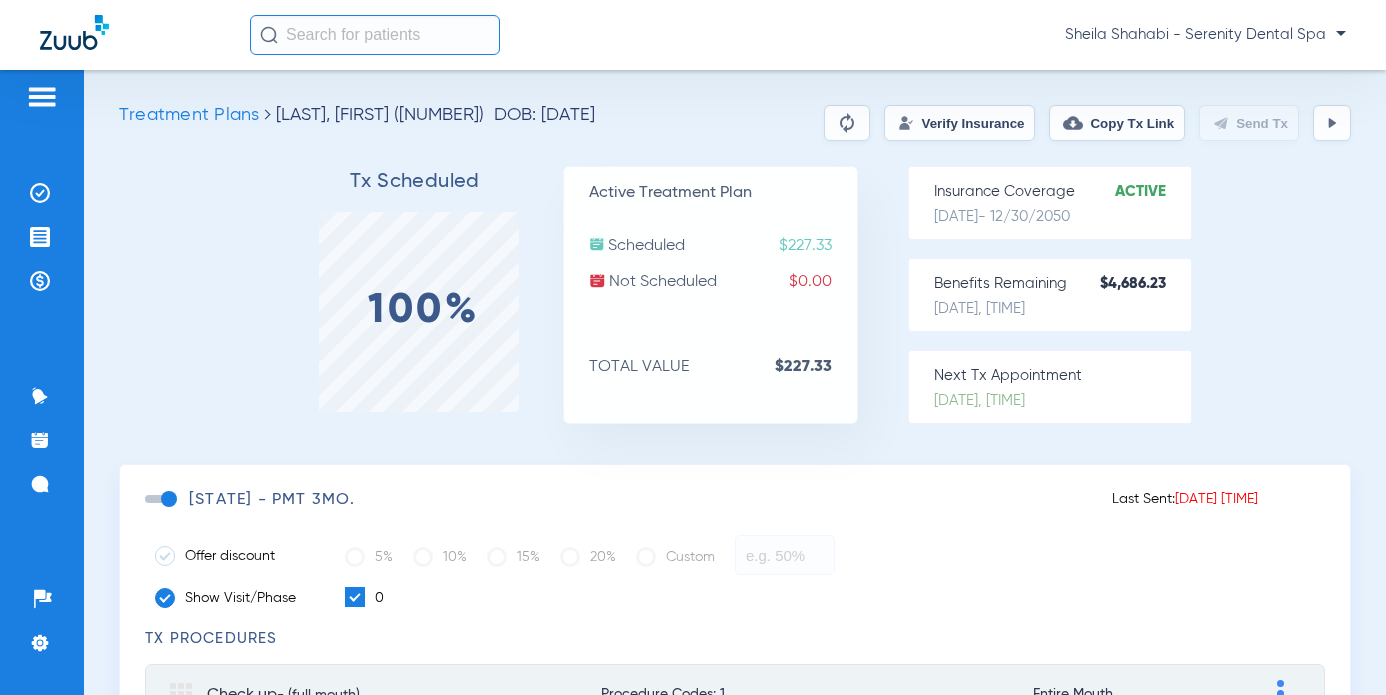 click 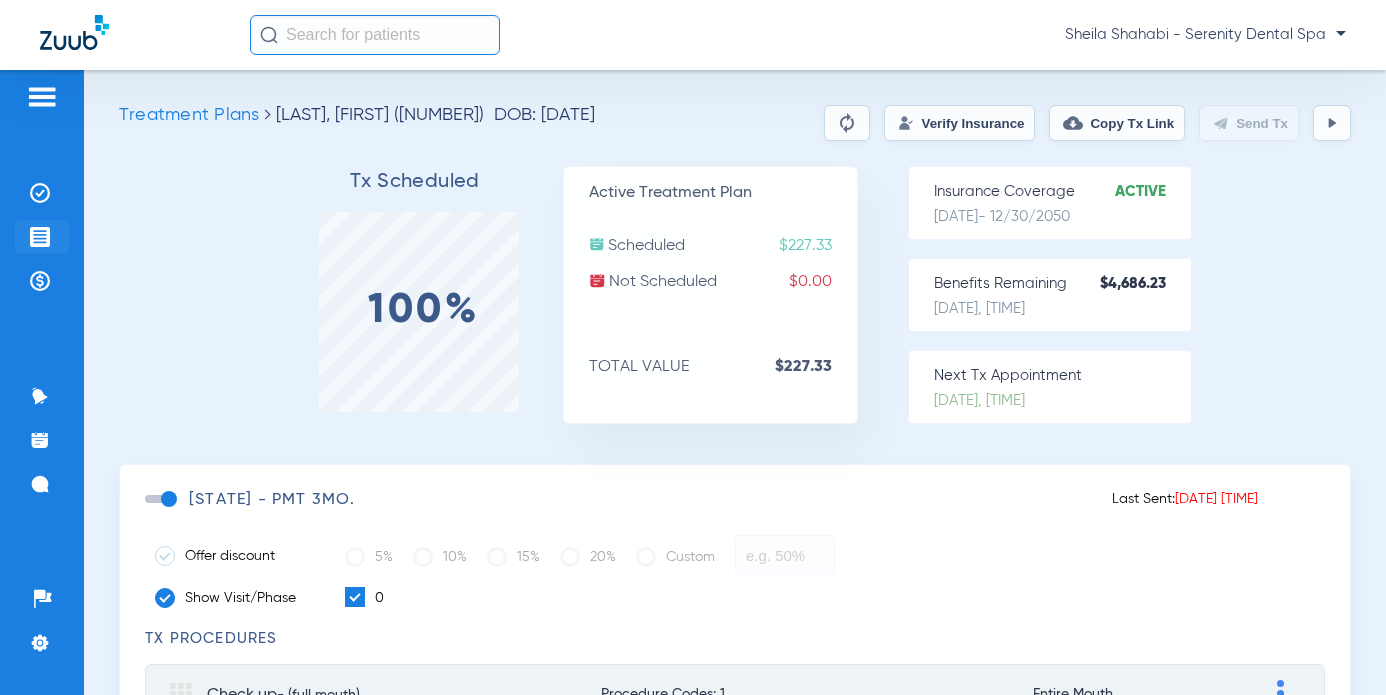 click on "Treatment Acceptance" 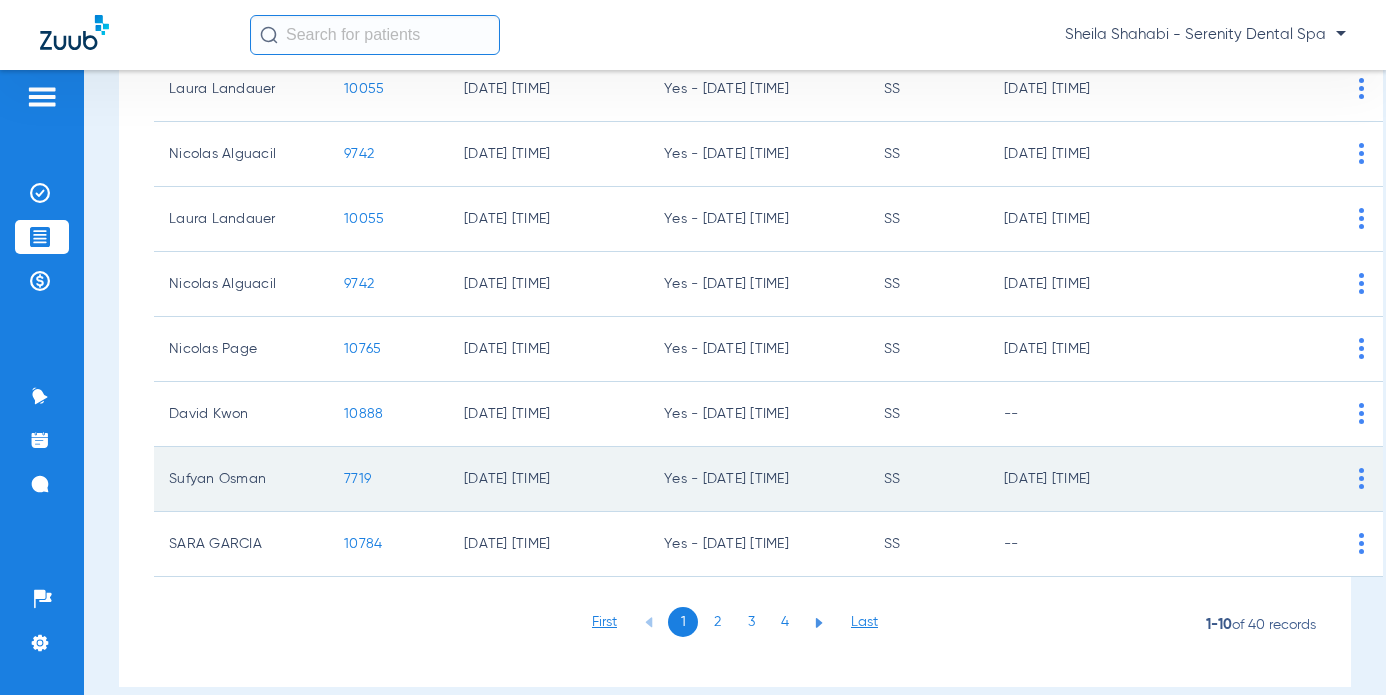 scroll, scrollTop: 400, scrollLeft: 0, axis: vertical 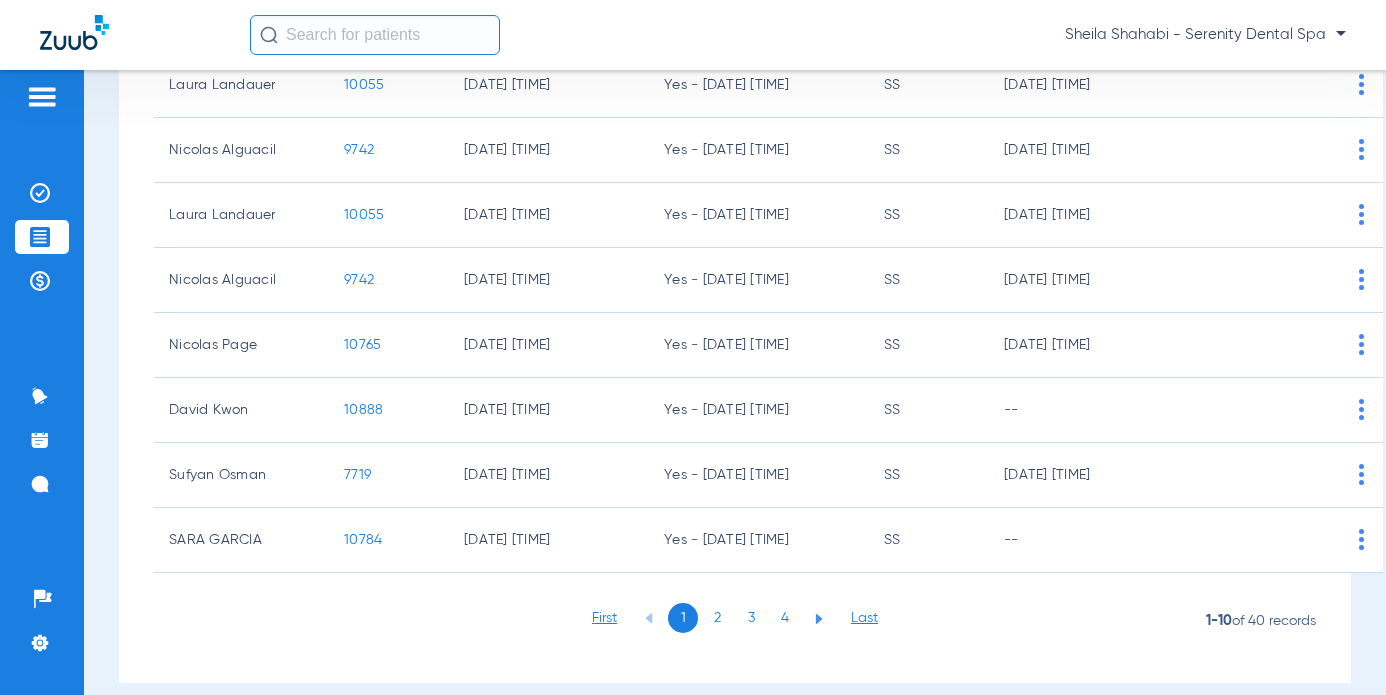 click on "2" 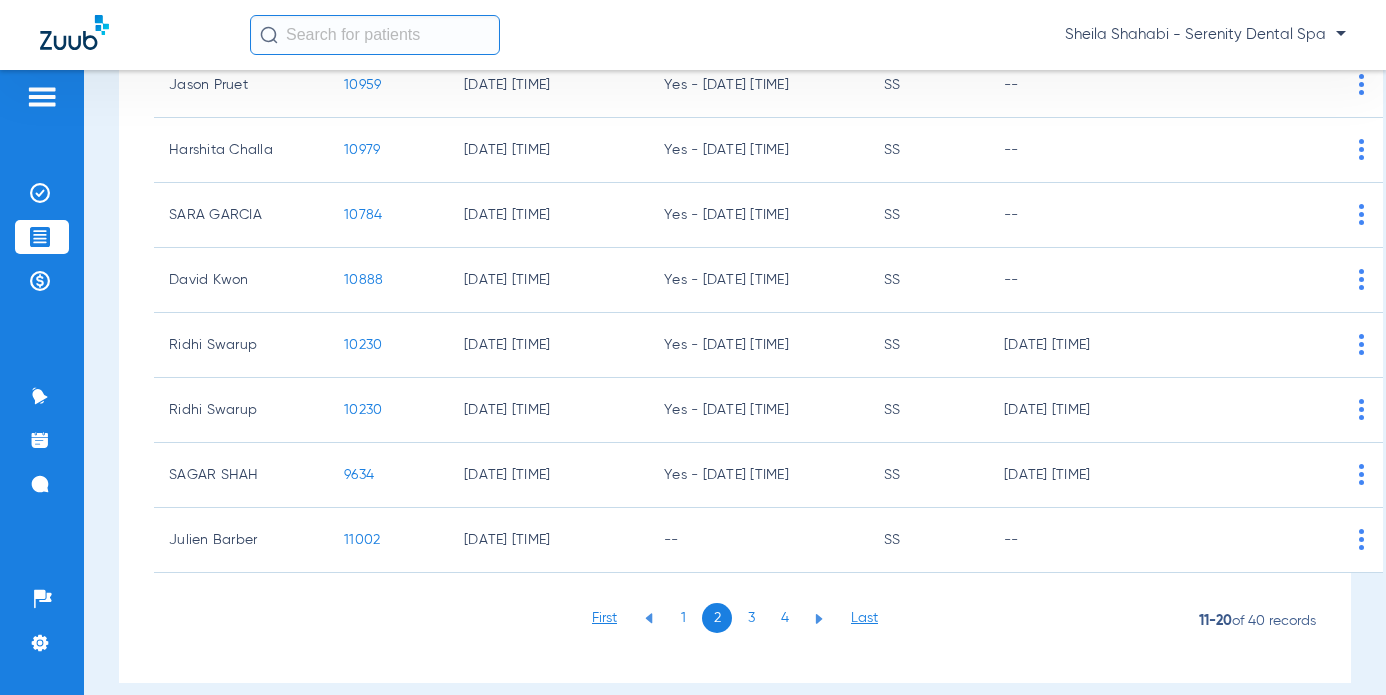 click on "11002" 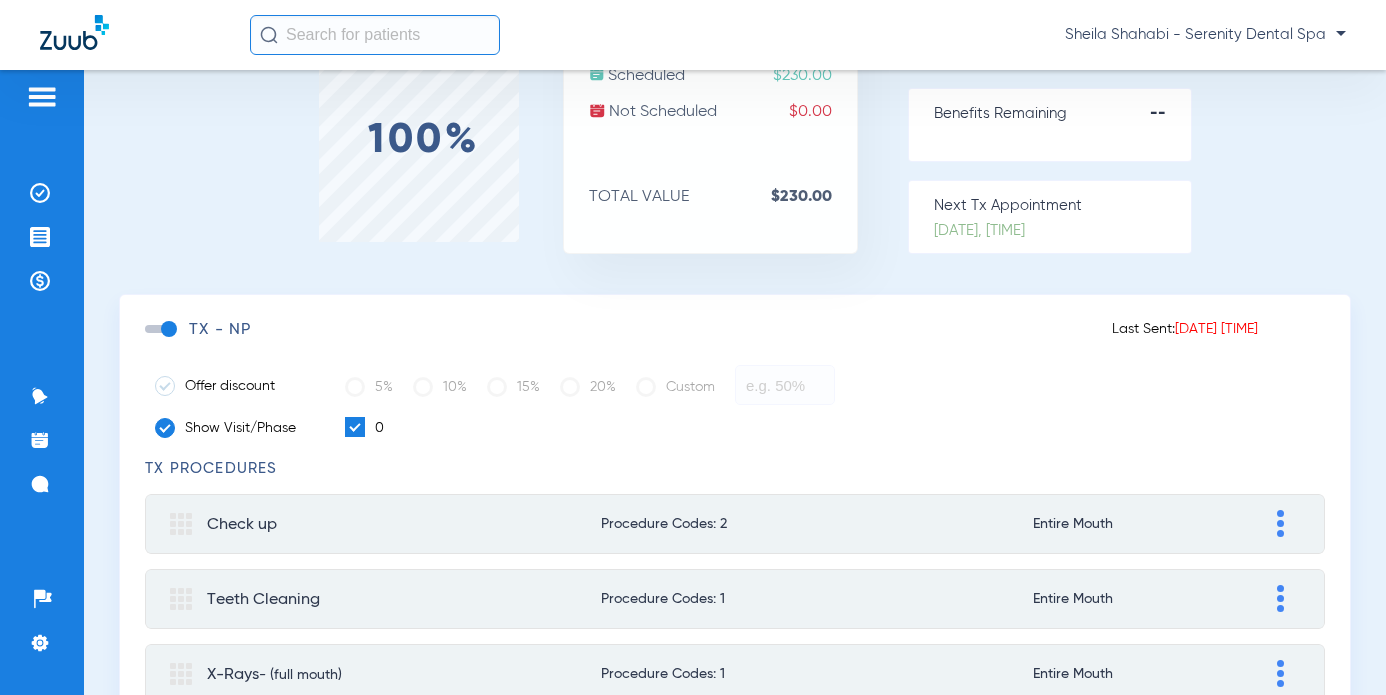 scroll, scrollTop: 0, scrollLeft: 0, axis: both 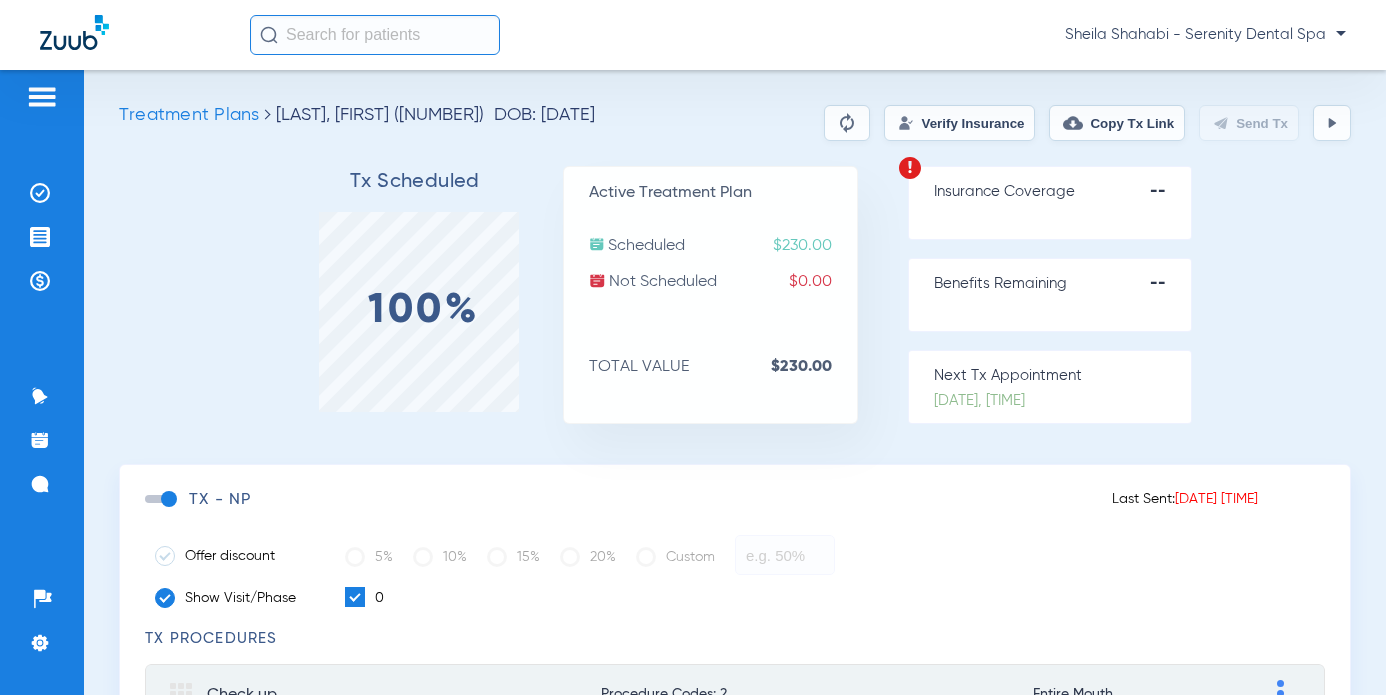 click on "Verify Insurance" 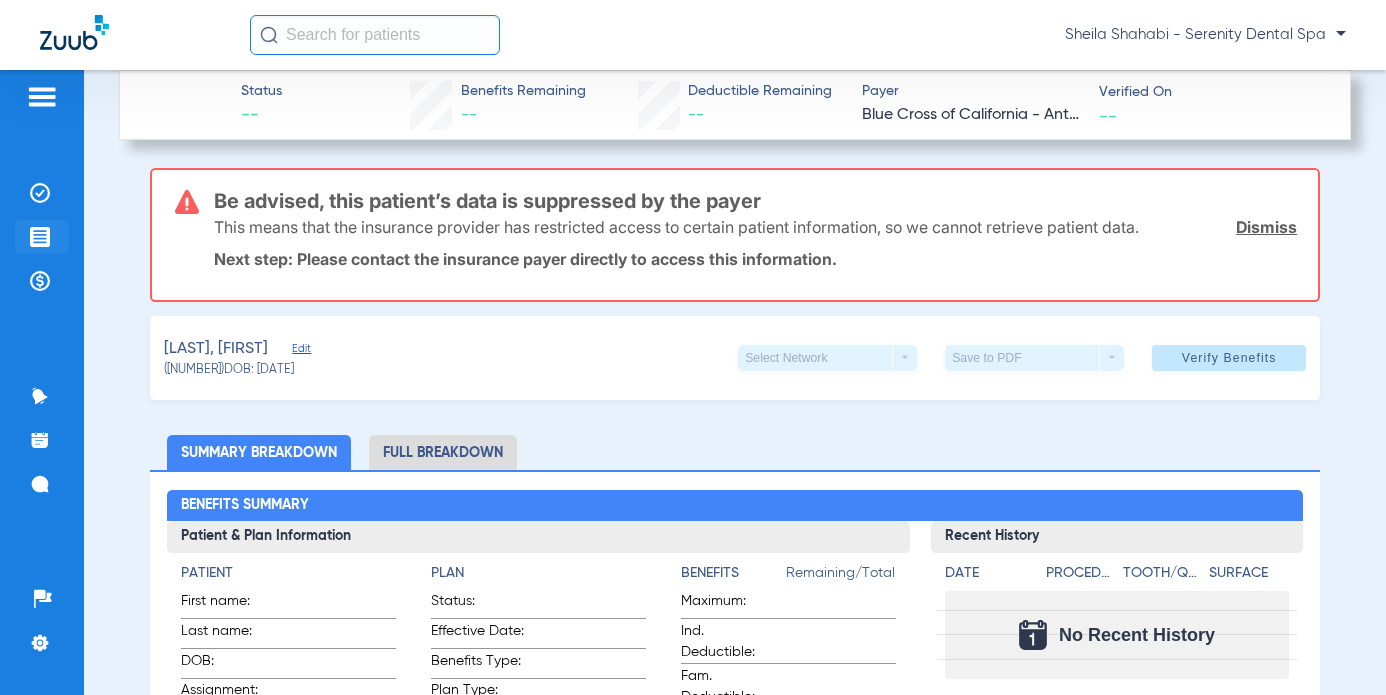 click on "Treatment Acceptance" 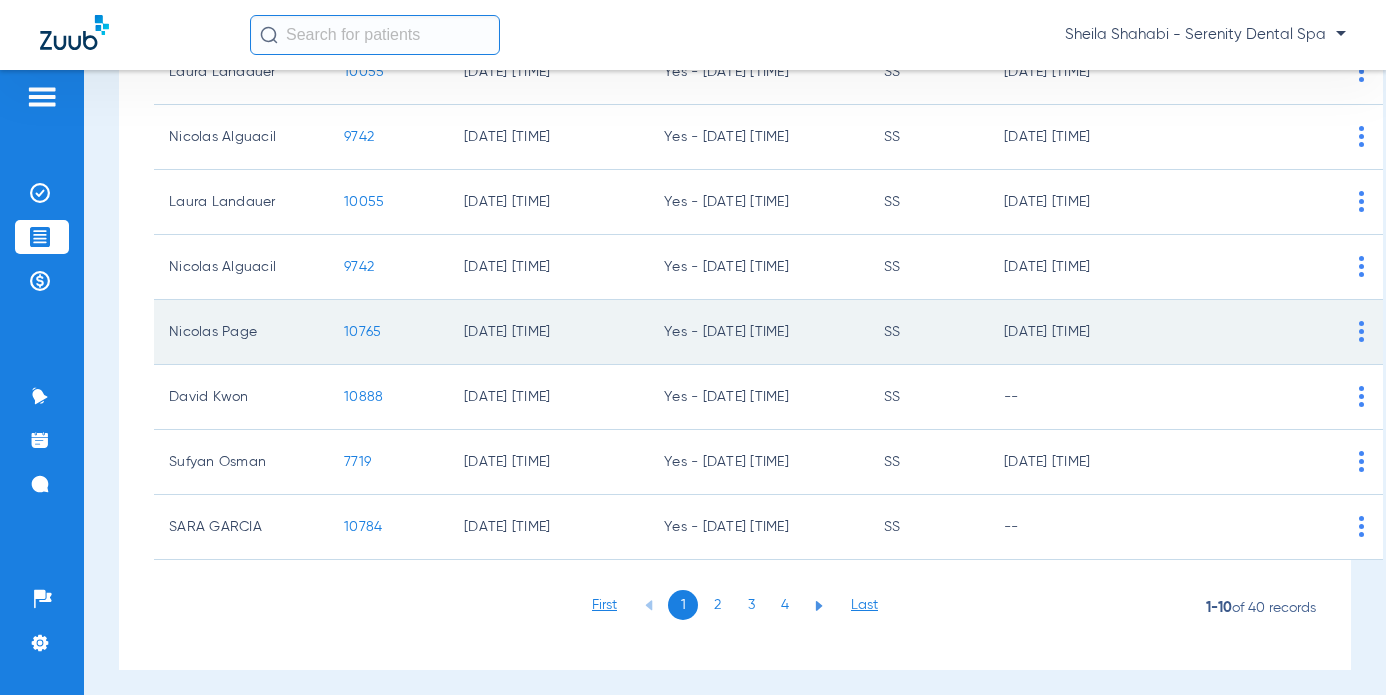 scroll, scrollTop: 424, scrollLeft: 0, axis: vertical 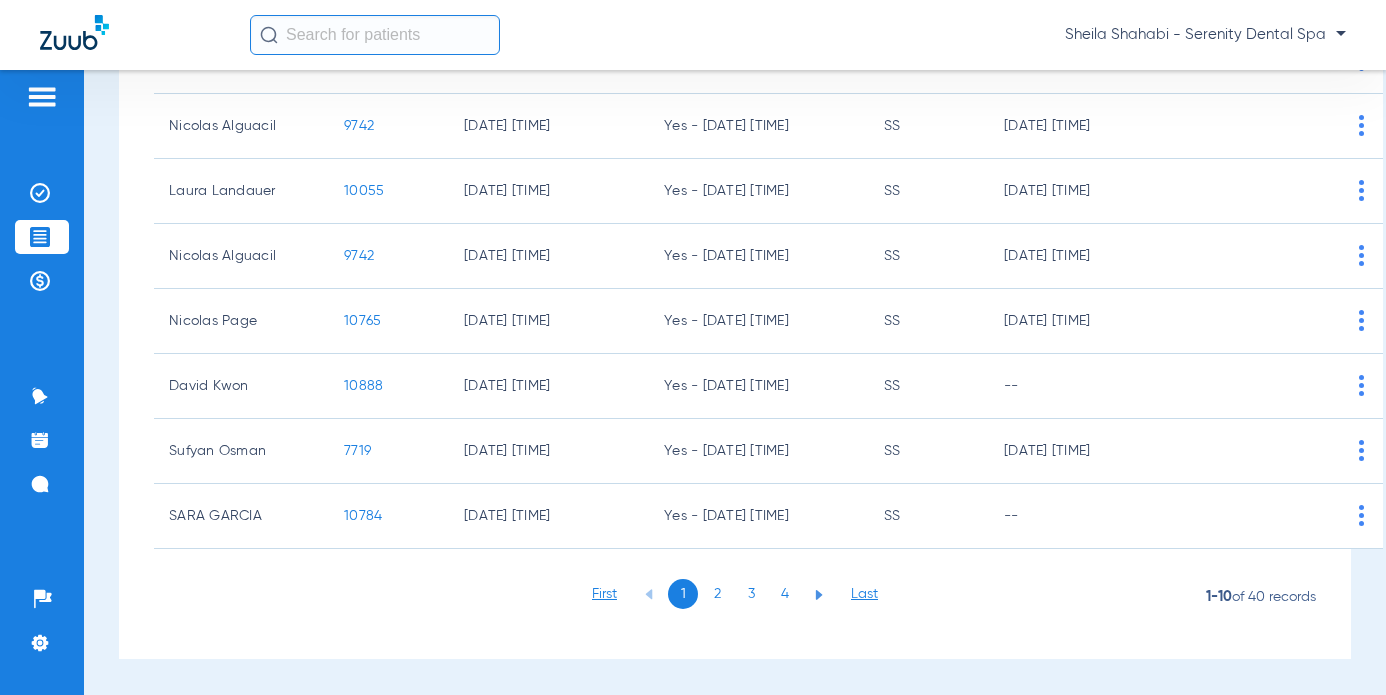 click on "3" 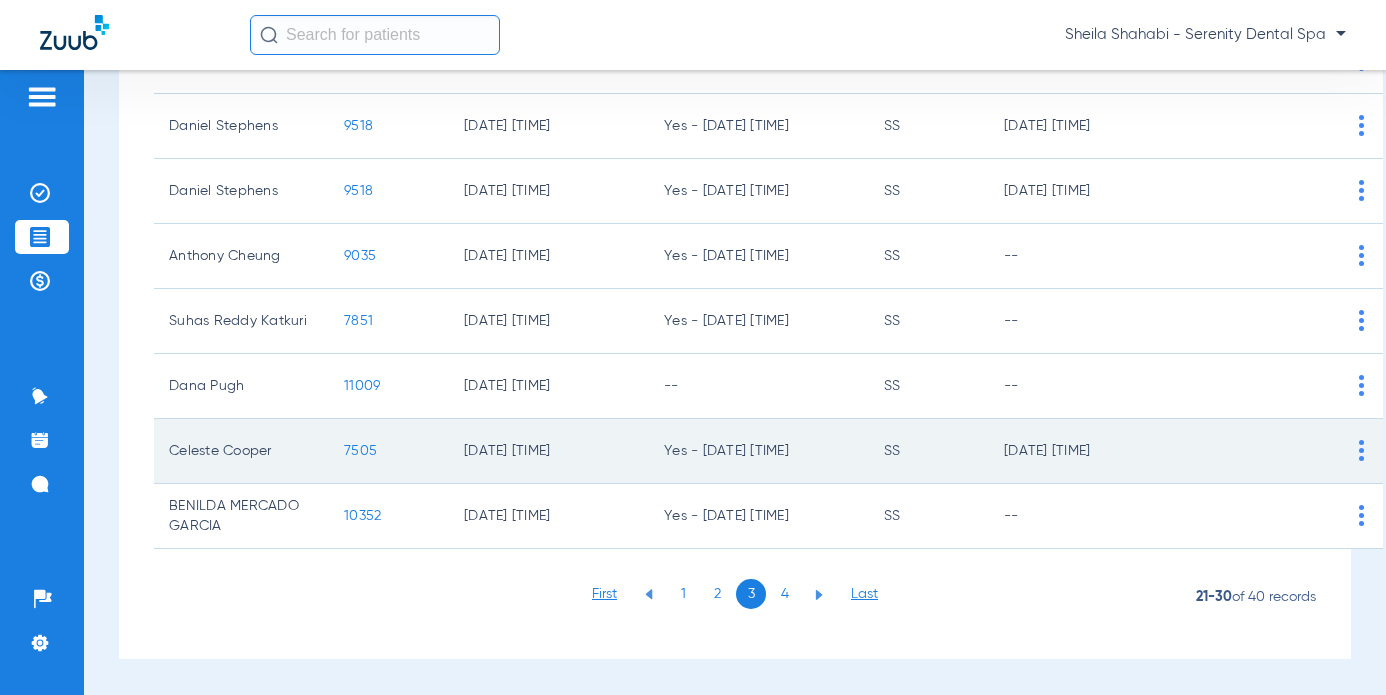 click on "7505" 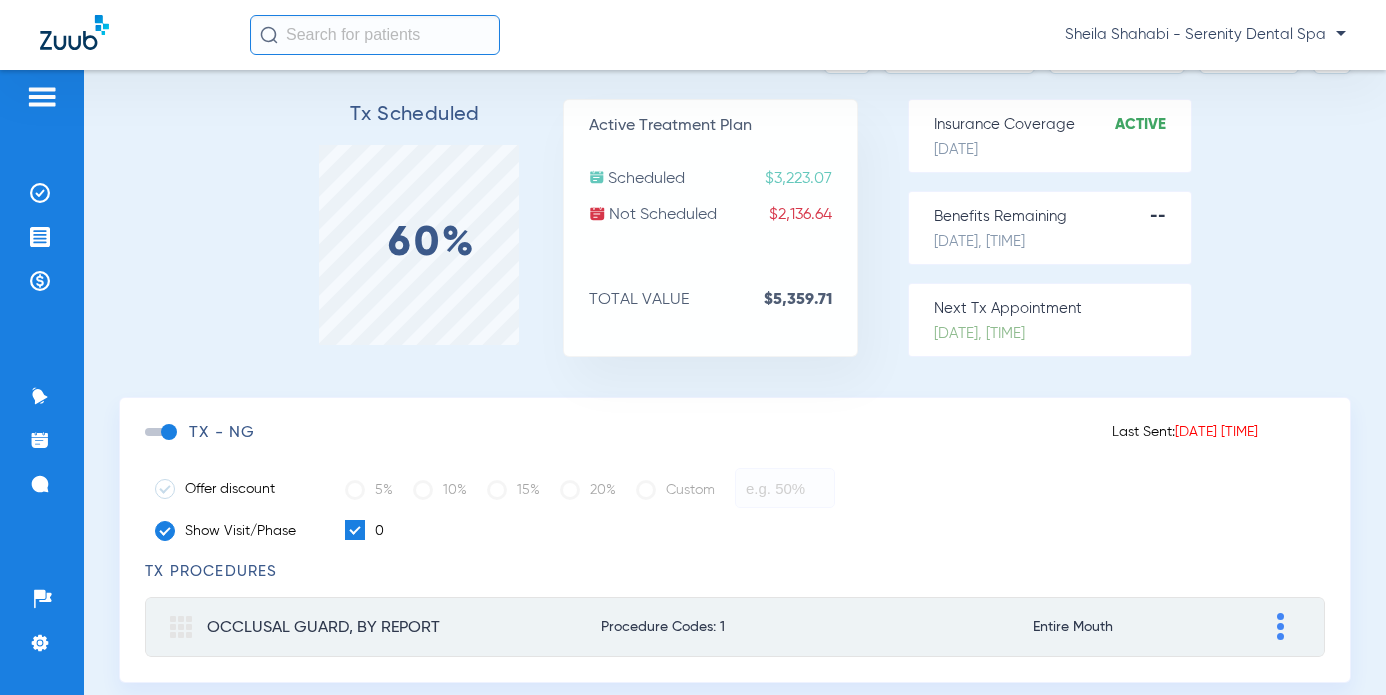 scroll, scrollTop: 0, scrollLeft: 0, axis: both 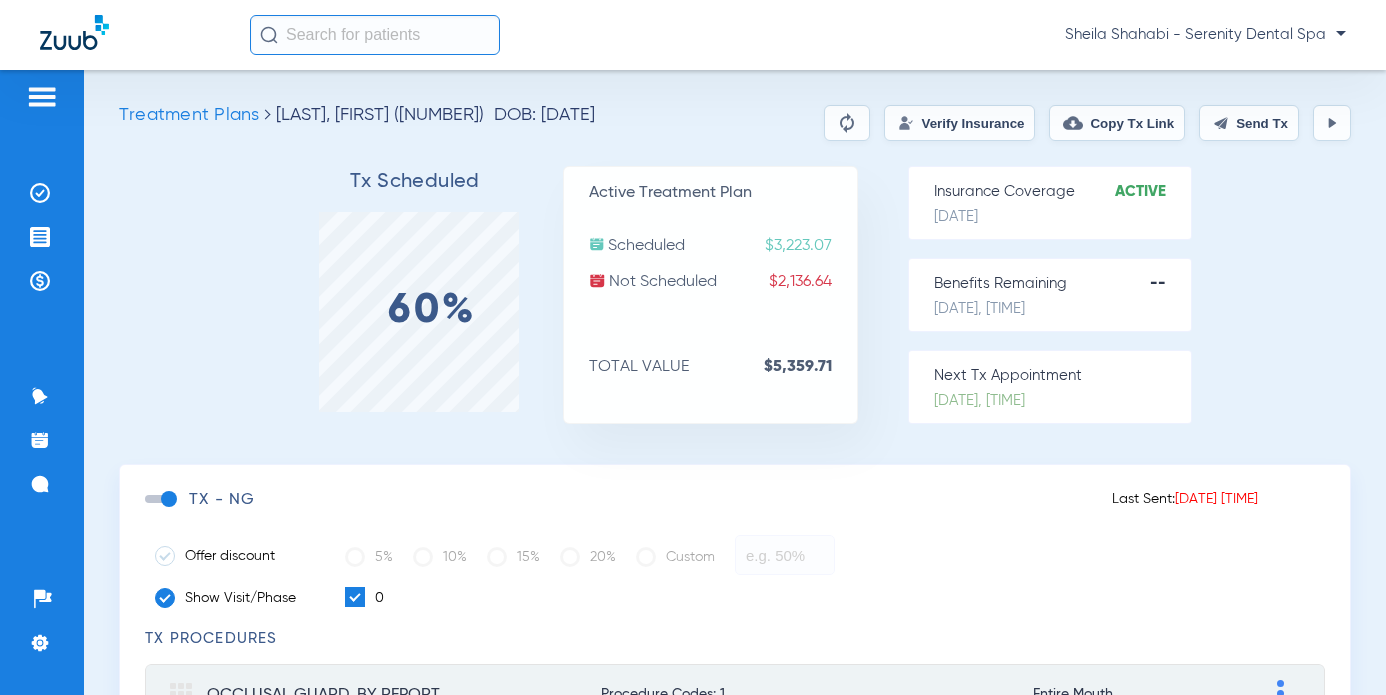 click on "Send Tx" 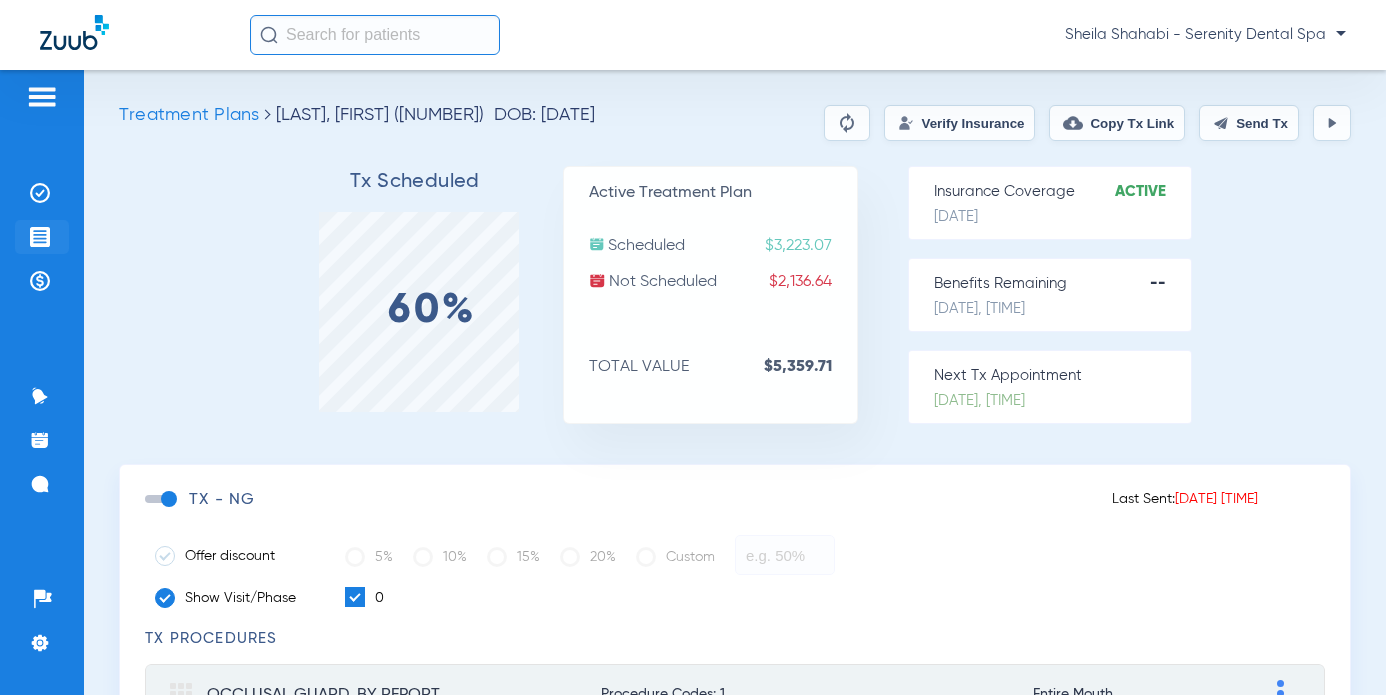 click 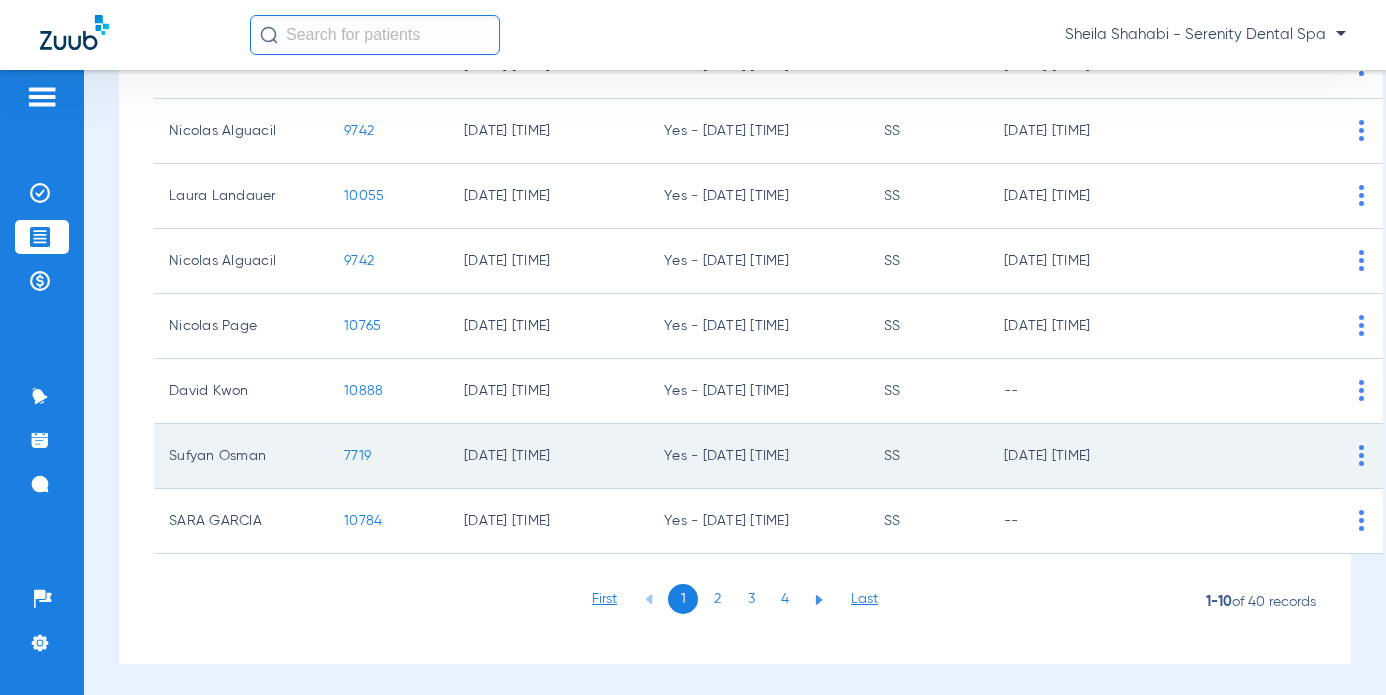 scroll, scrollTop: 424, scrollLeft: 0, axis: vertical 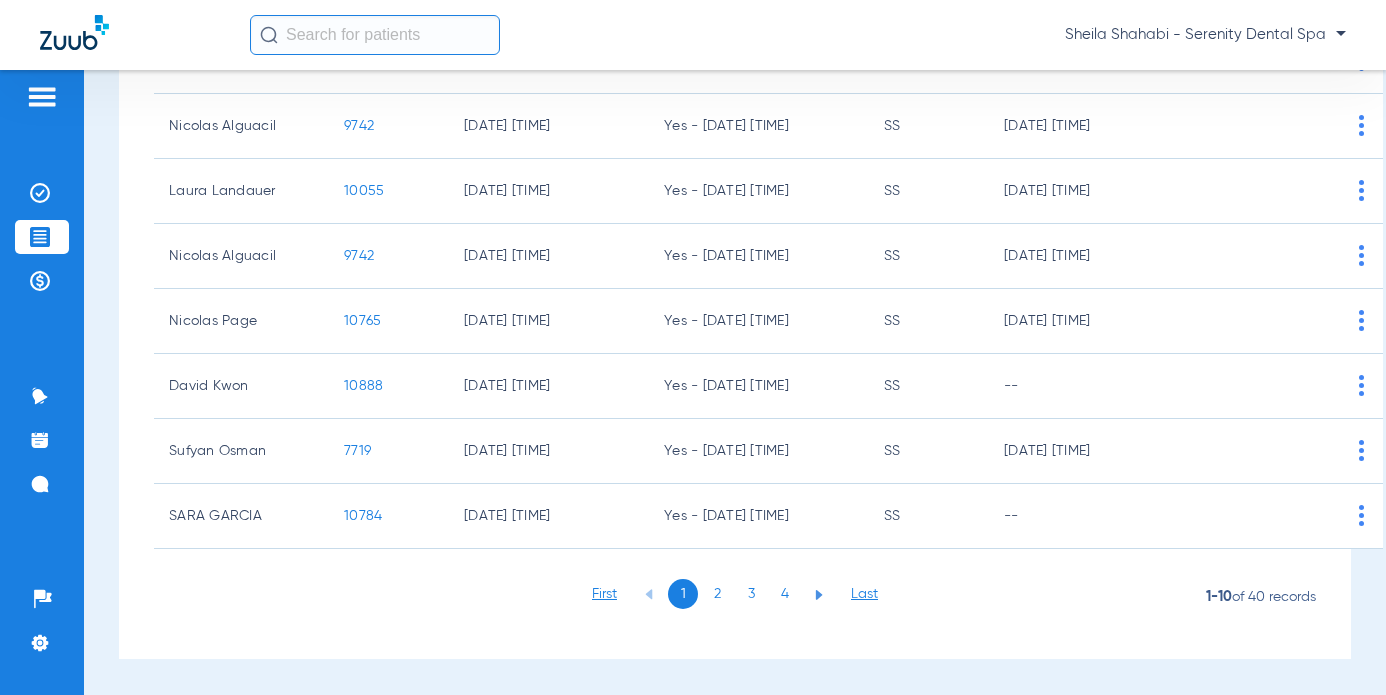 click on "2" 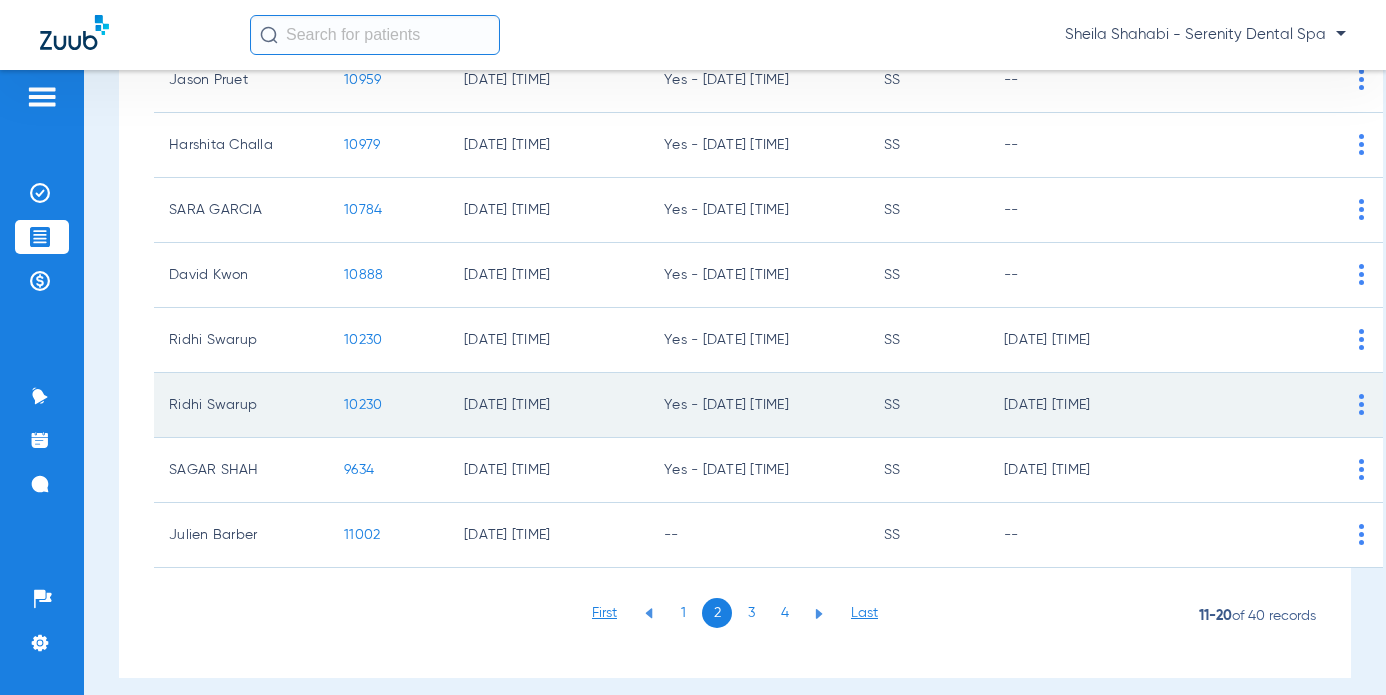 scroll, scrollTop: 424, scrollLeft: 0, axis: vertical 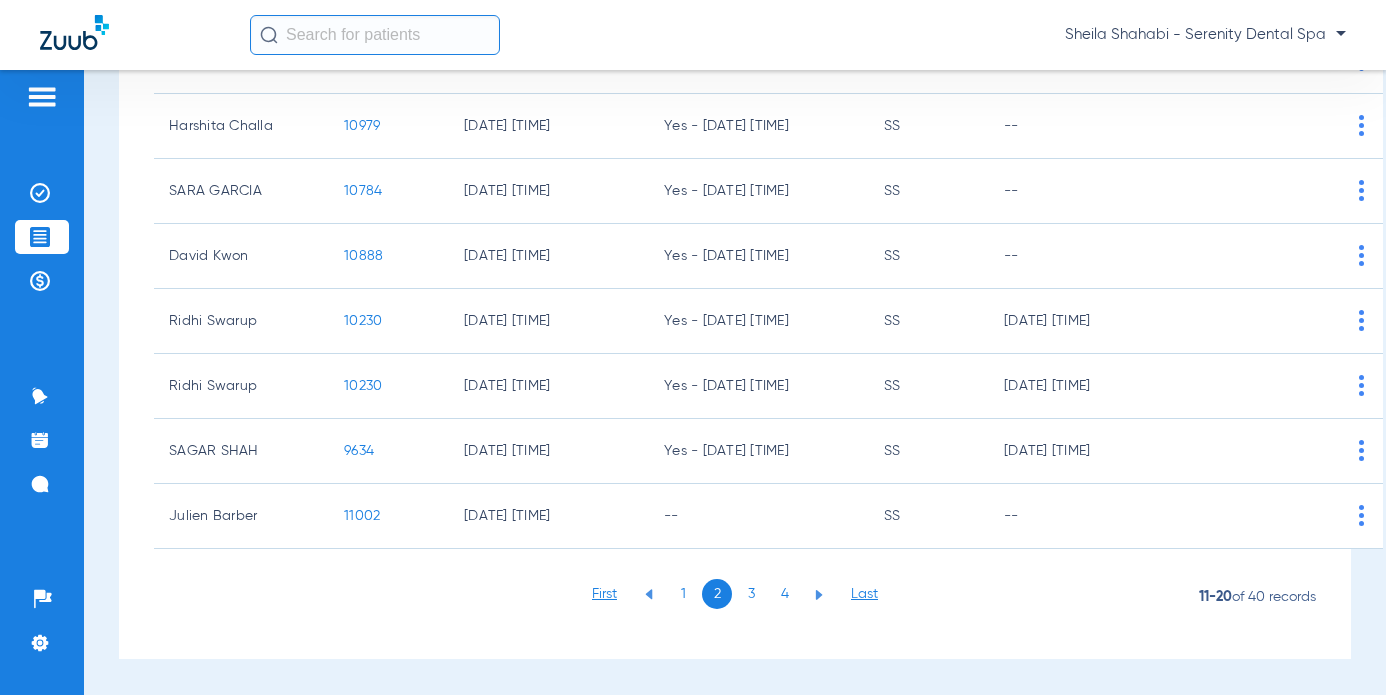 click on "3" 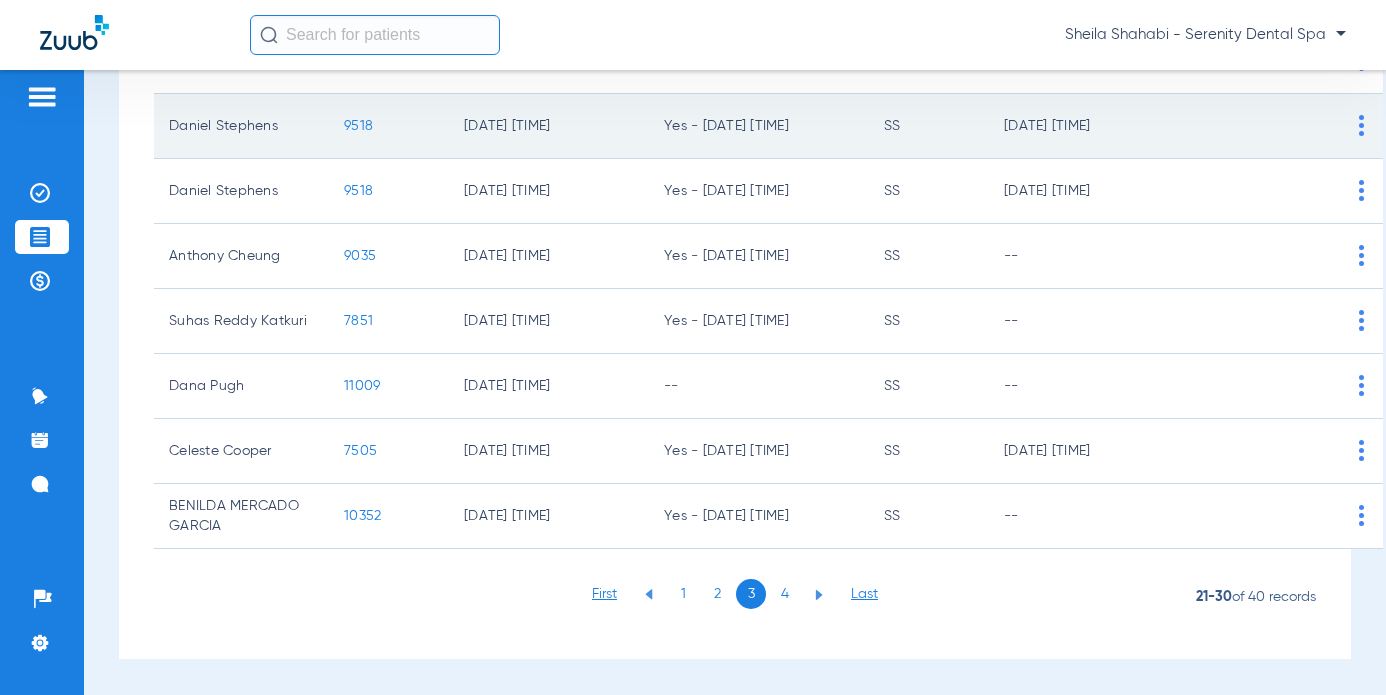click on "9518" 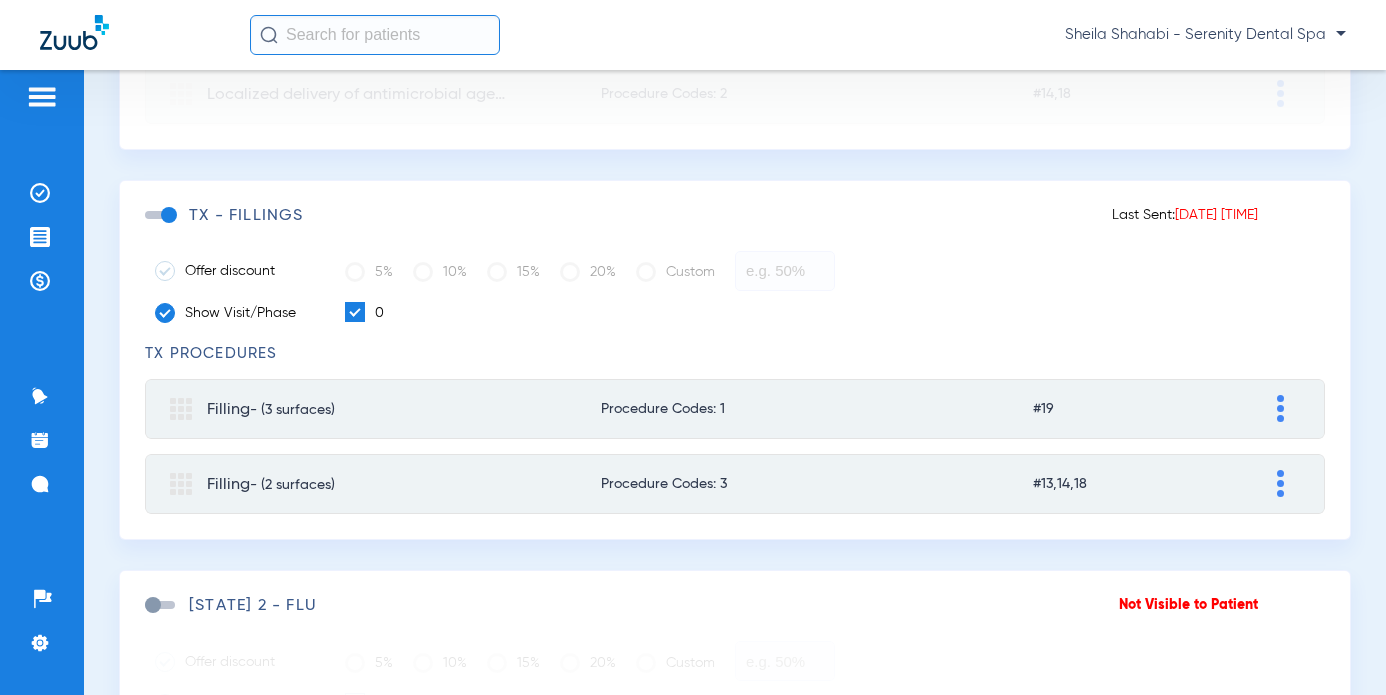 scroll, scrollTop: 636, scrollLeft: 0, axis: vertical 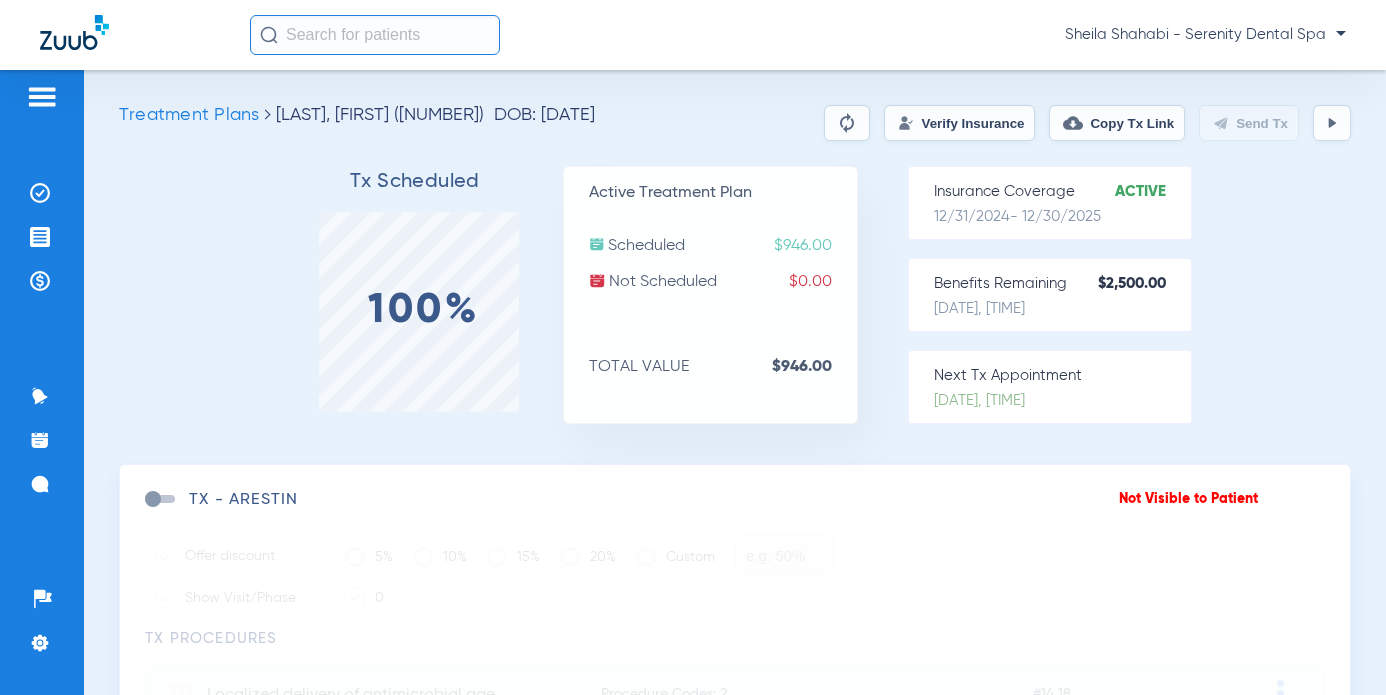 click 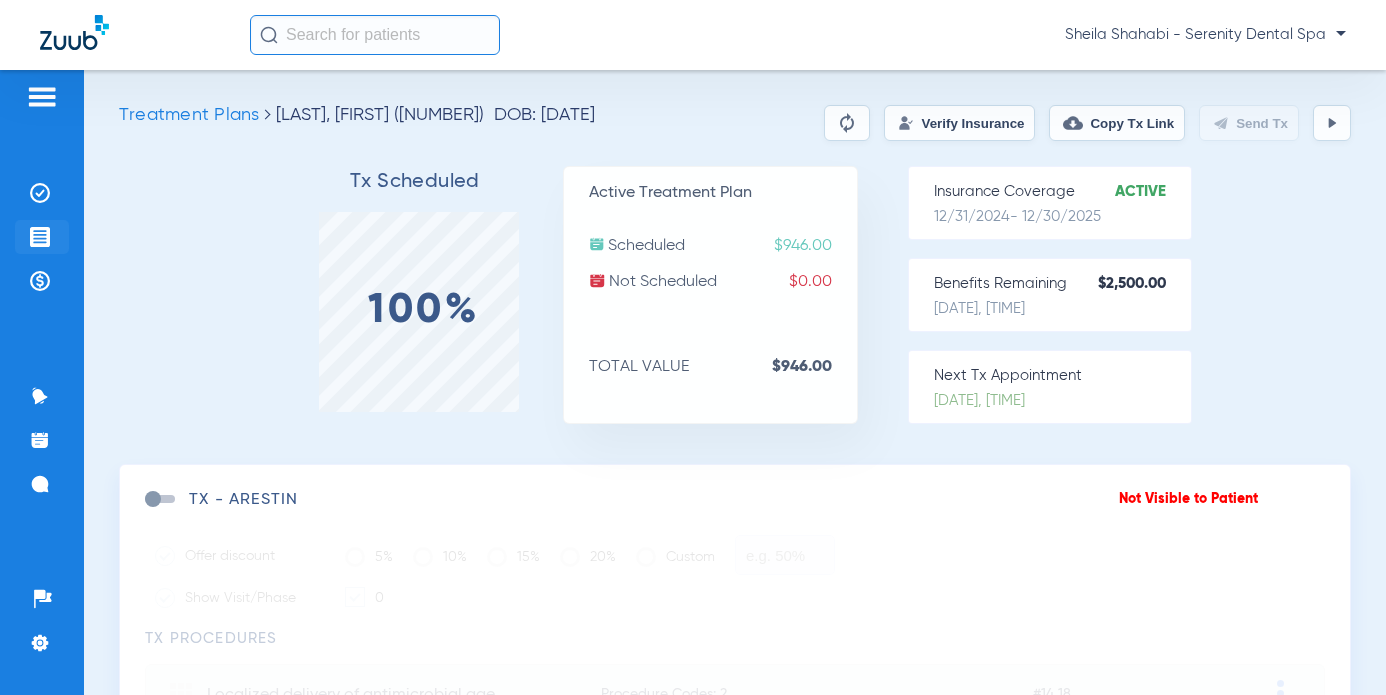 click 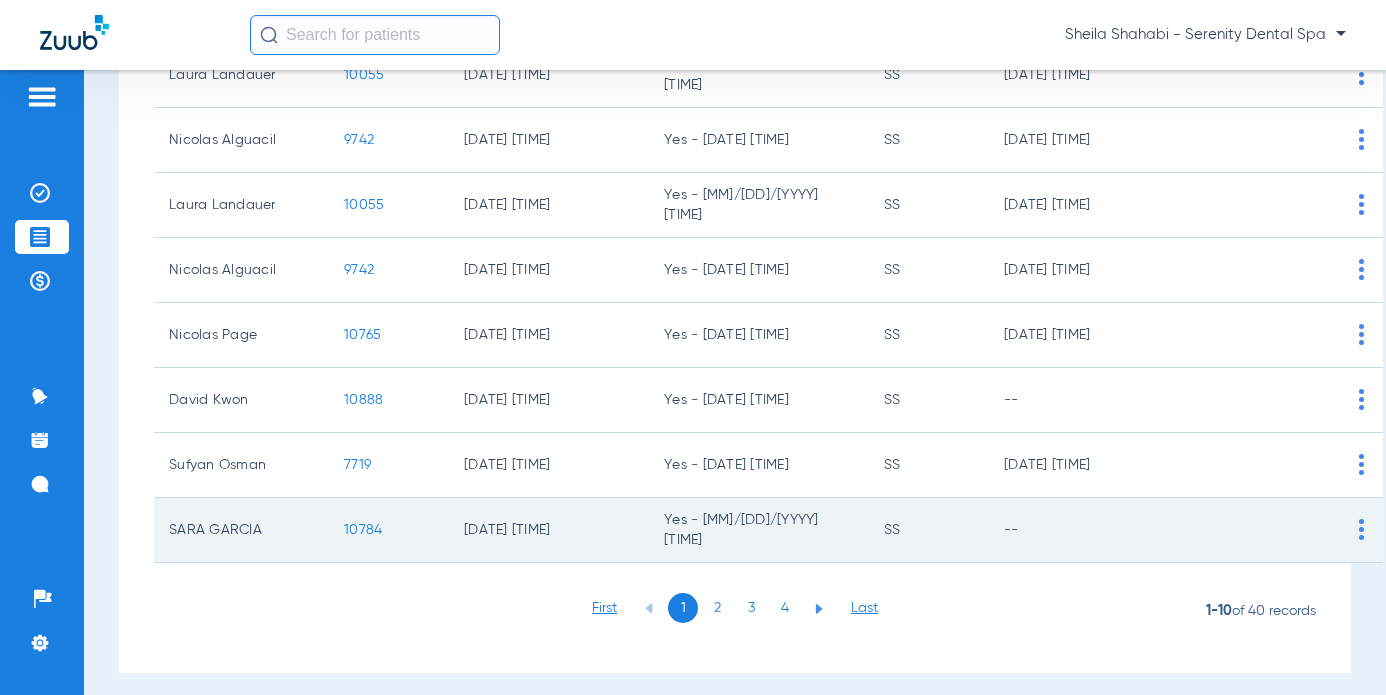 scroll, scrollTop: 424, scrollLeft: 0, axis: vertical 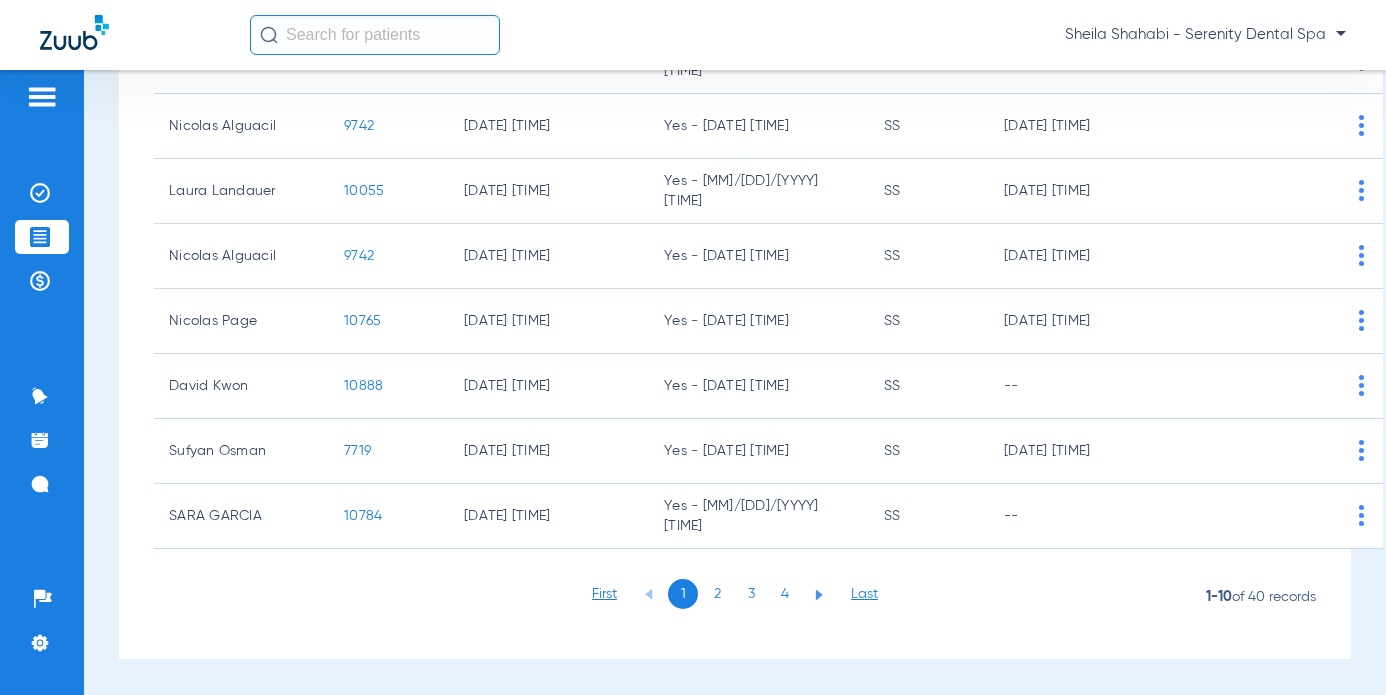 click on "2" 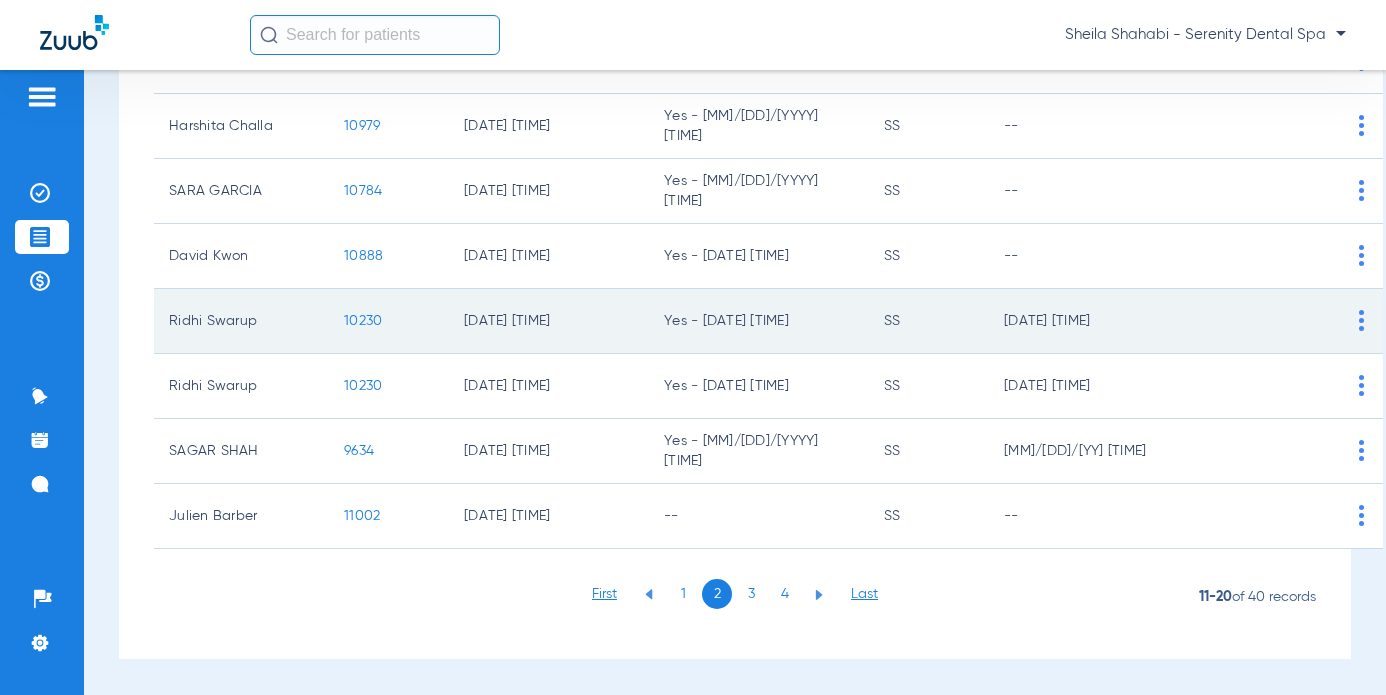 click on "10230" 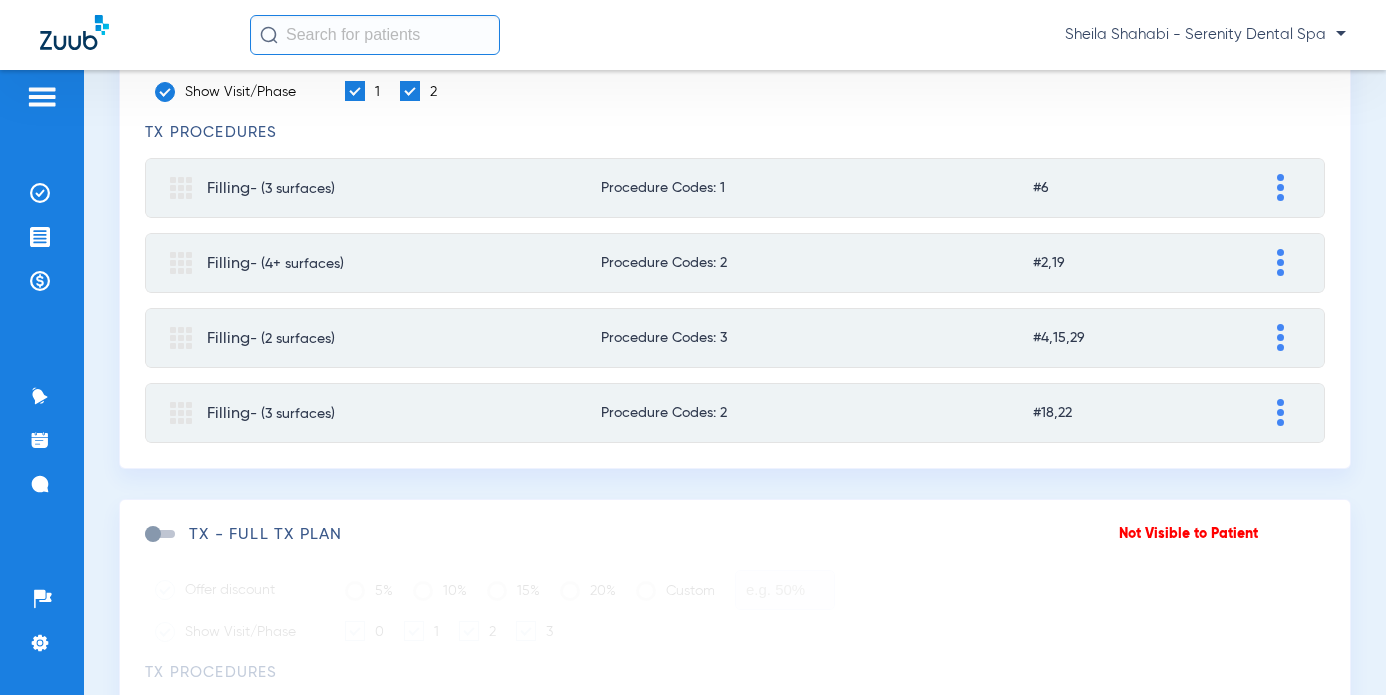 scroll, scrollTop: 100, scrollLeft: 0, axis: vertical 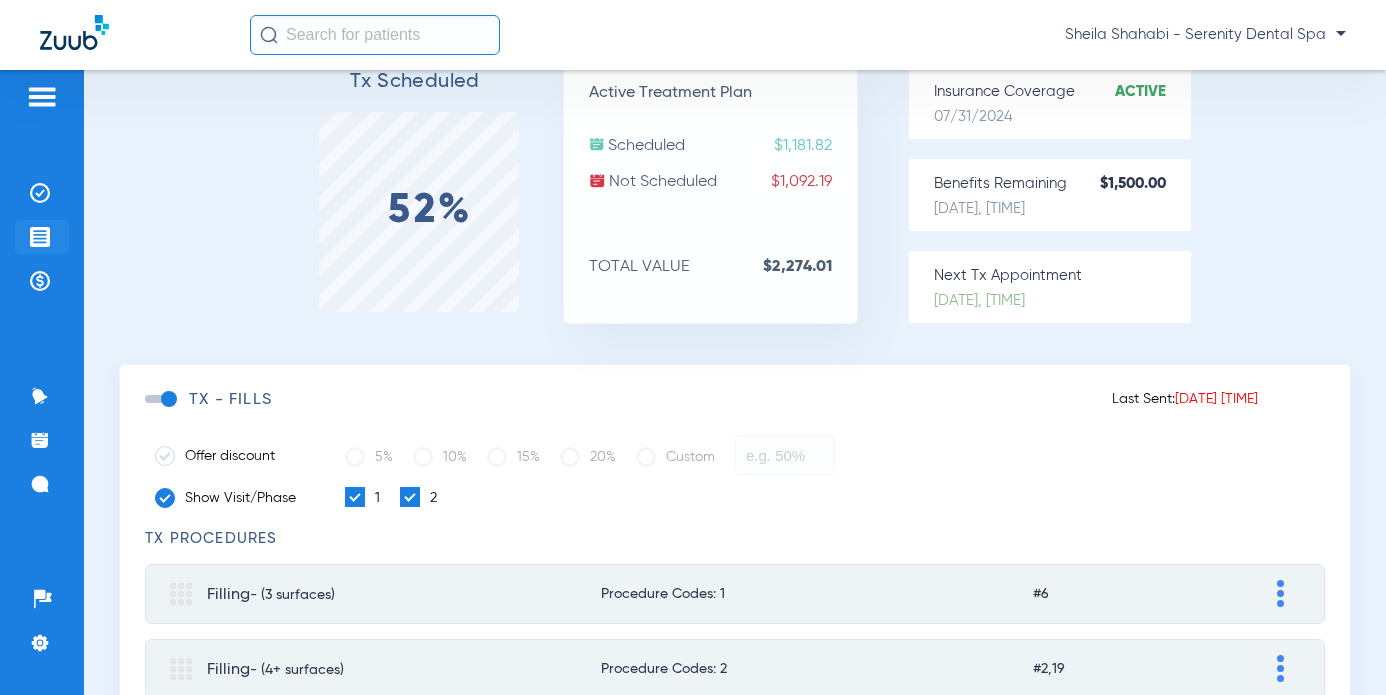 click 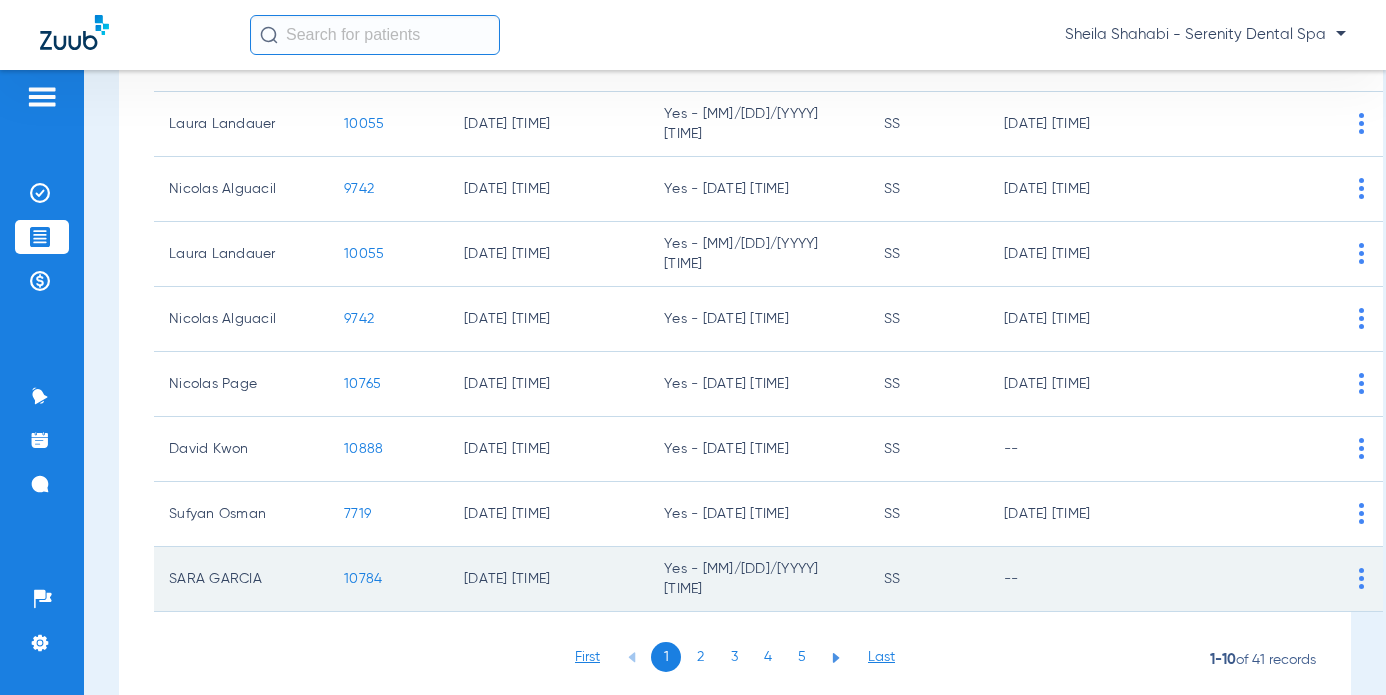 scroll, scrollTop: 424, scrollLeft: 0, axis: vertical 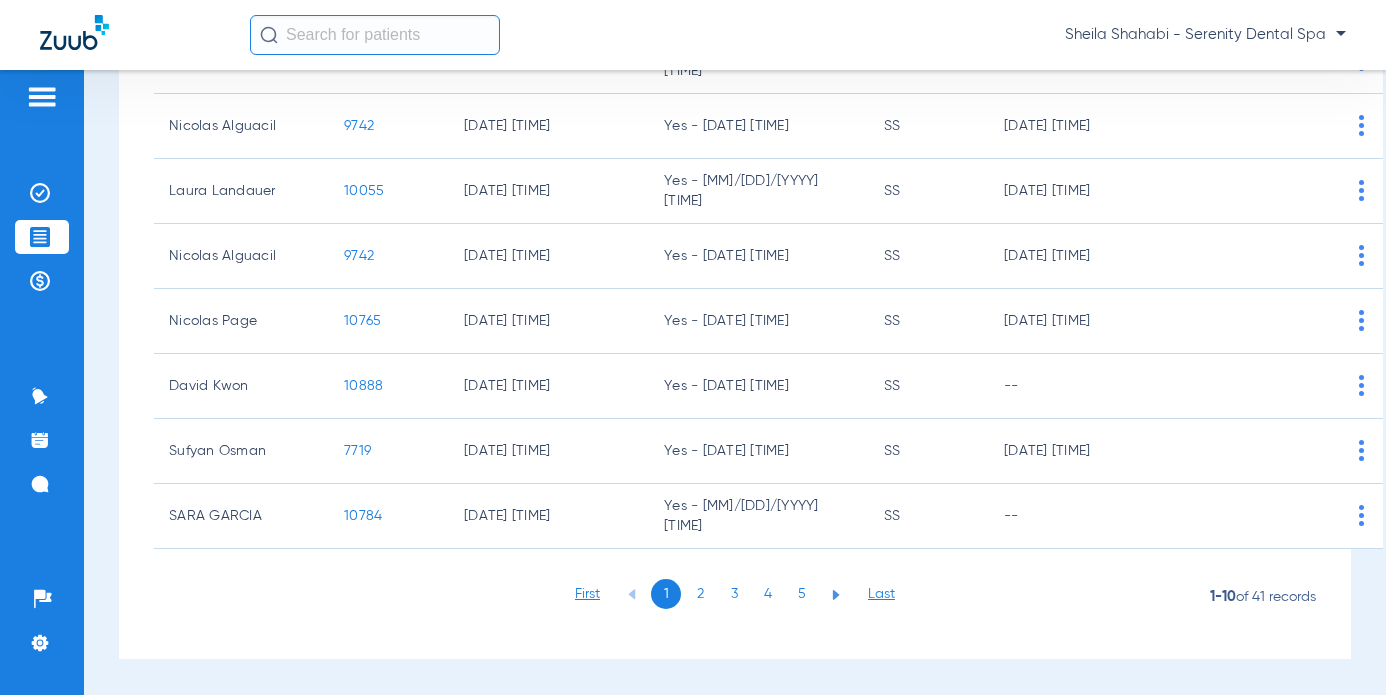 click on "2" 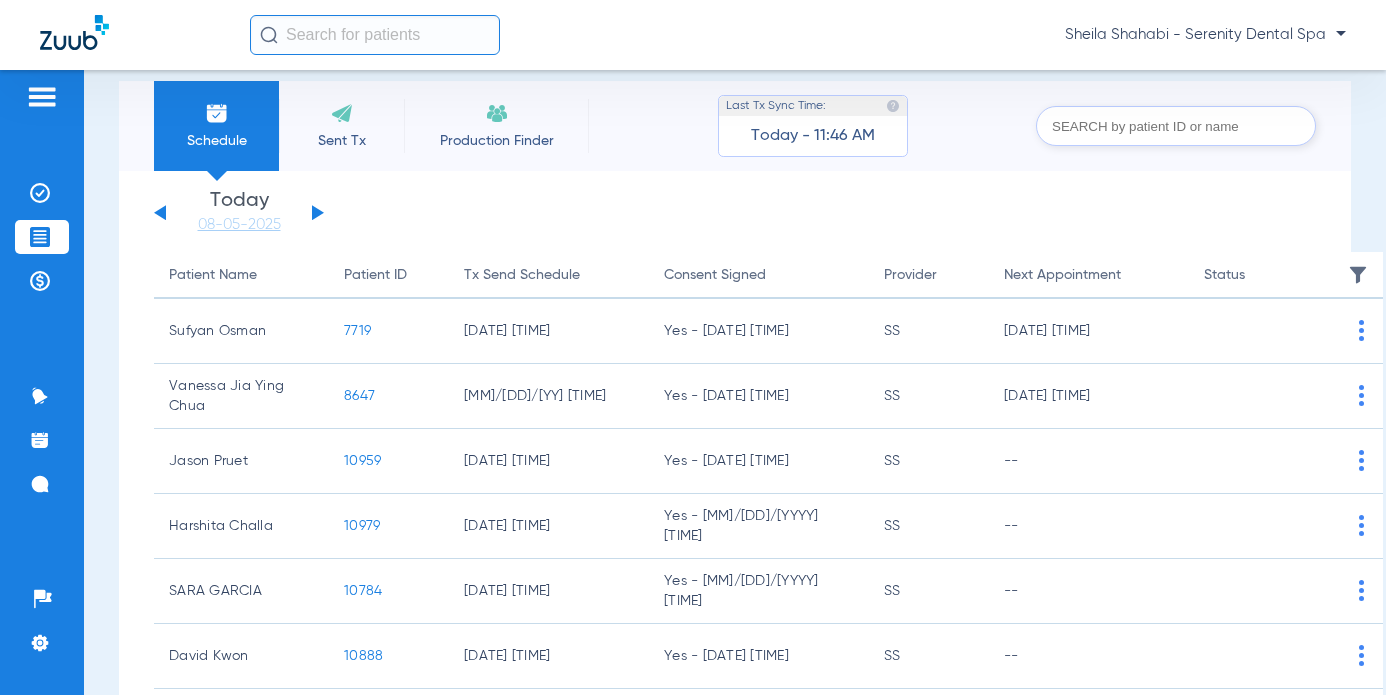 scroll, scrollTop: 424, scrollLeft: 0, axis: vertical 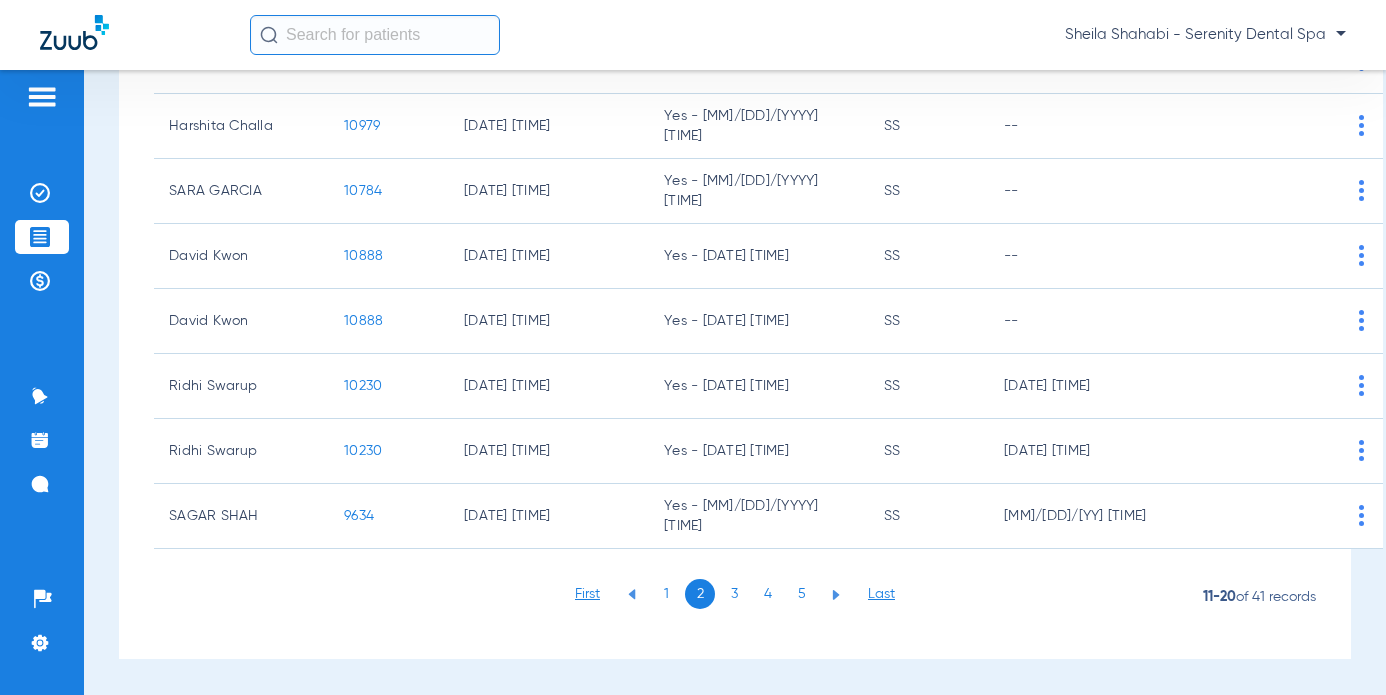 click on "2" 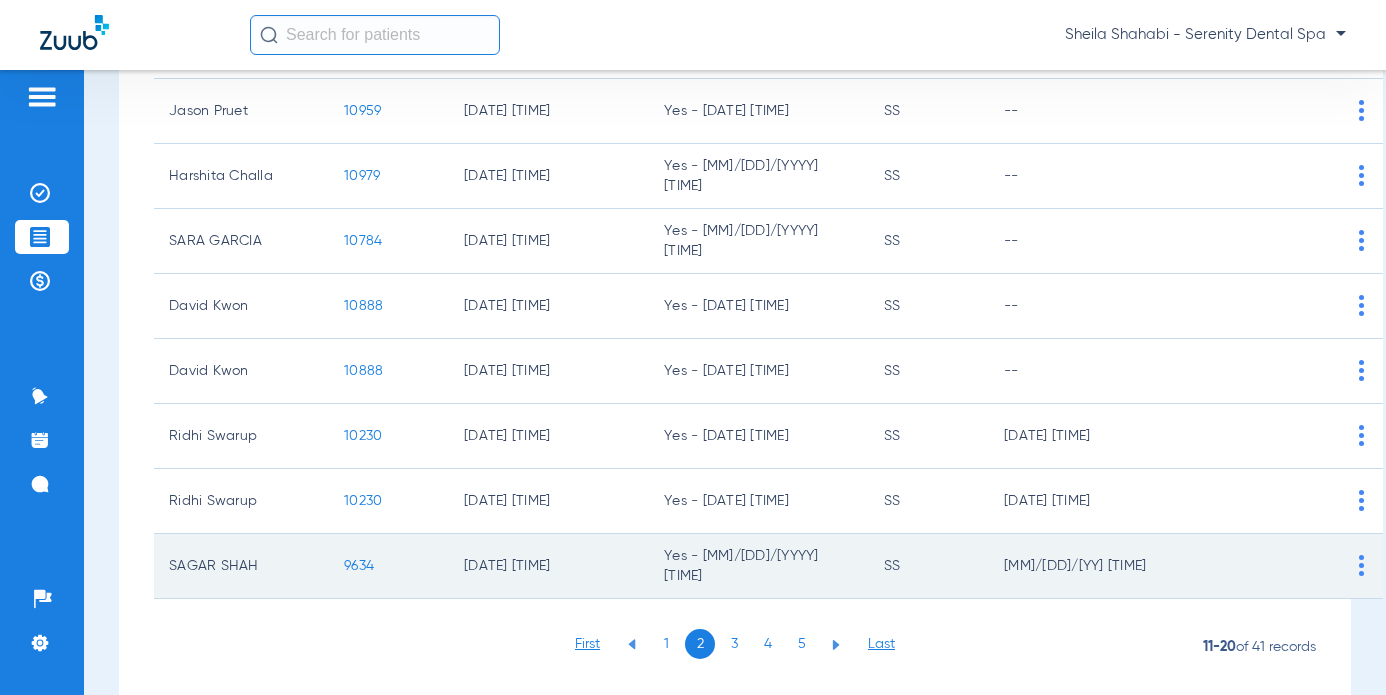scroll, scrollTop: 424, scrollLeft: 0, axis: vertical 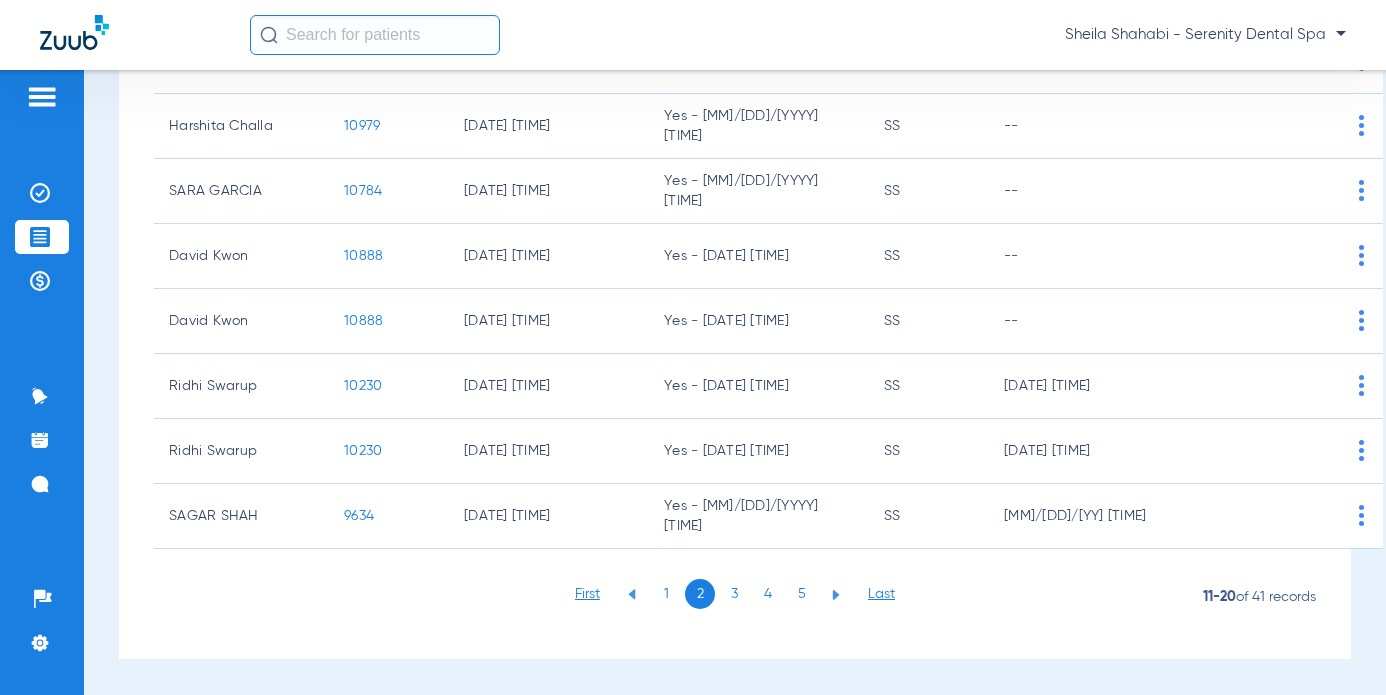 click on "3" 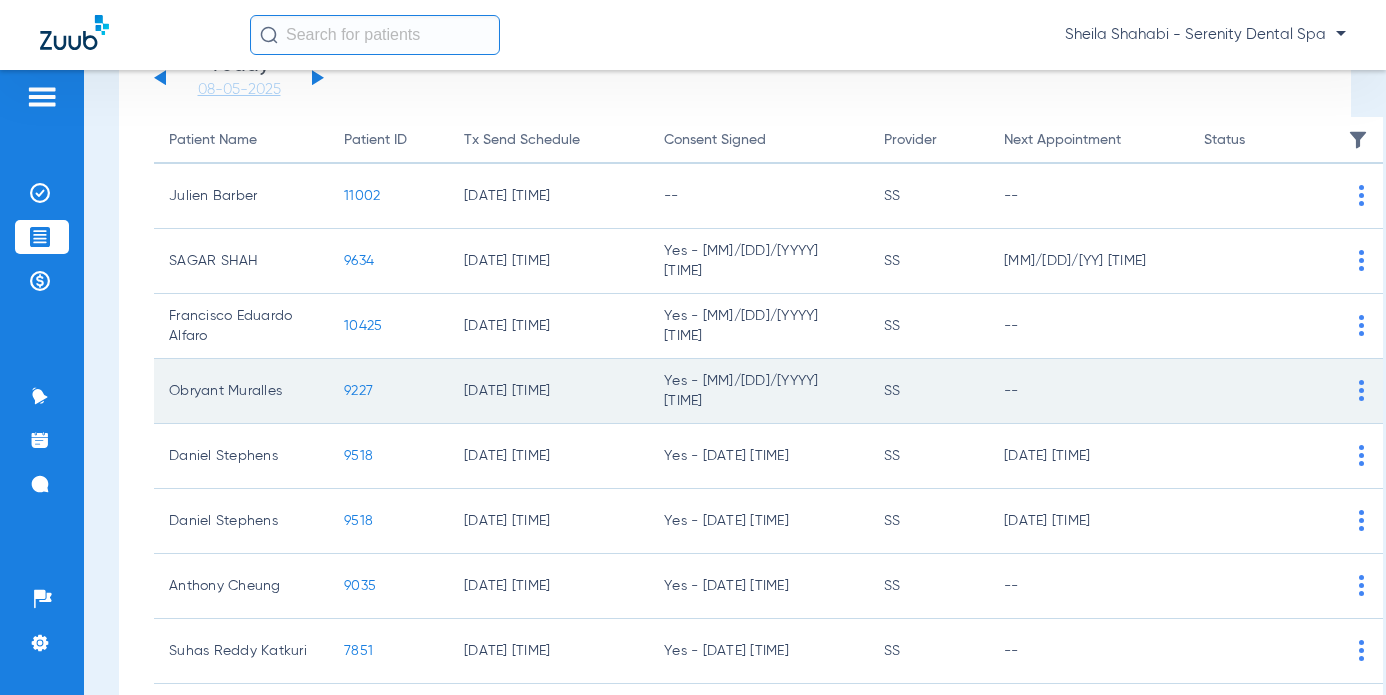scroll, scrollTop: 124, scrollLeft: 0, axis: vertical 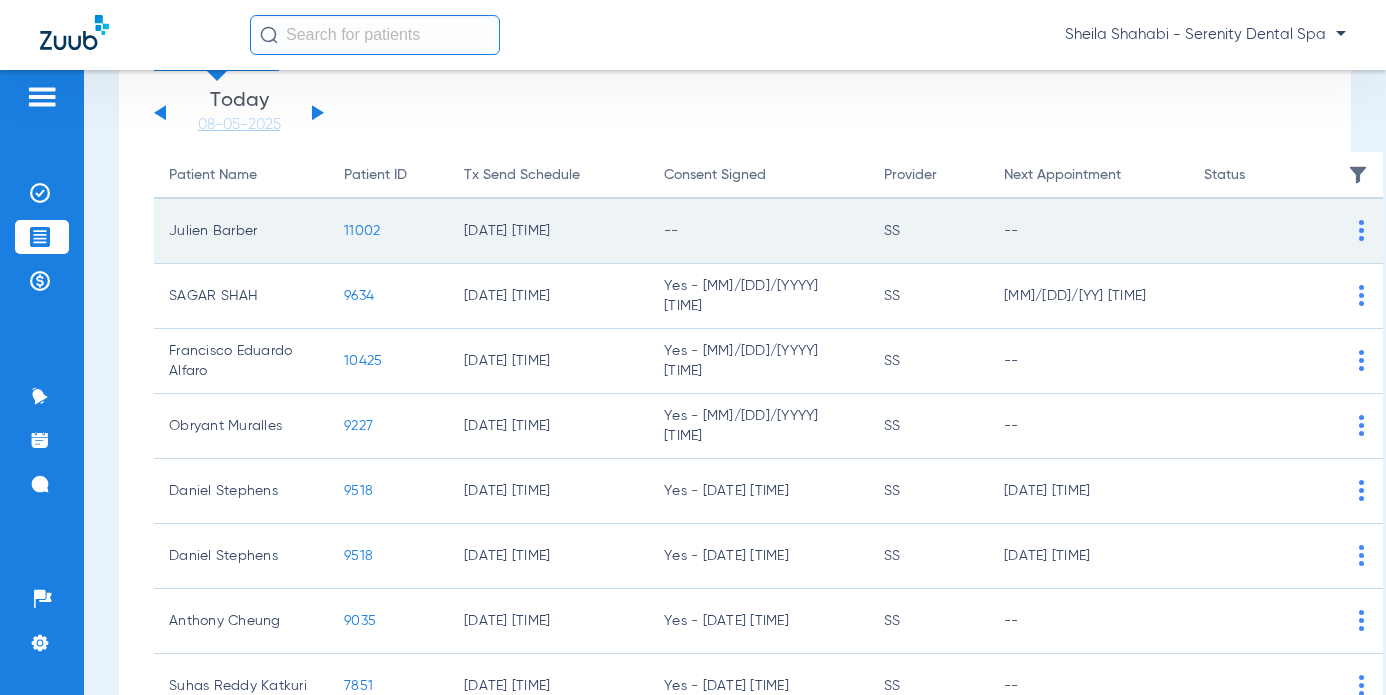 click on "11002" 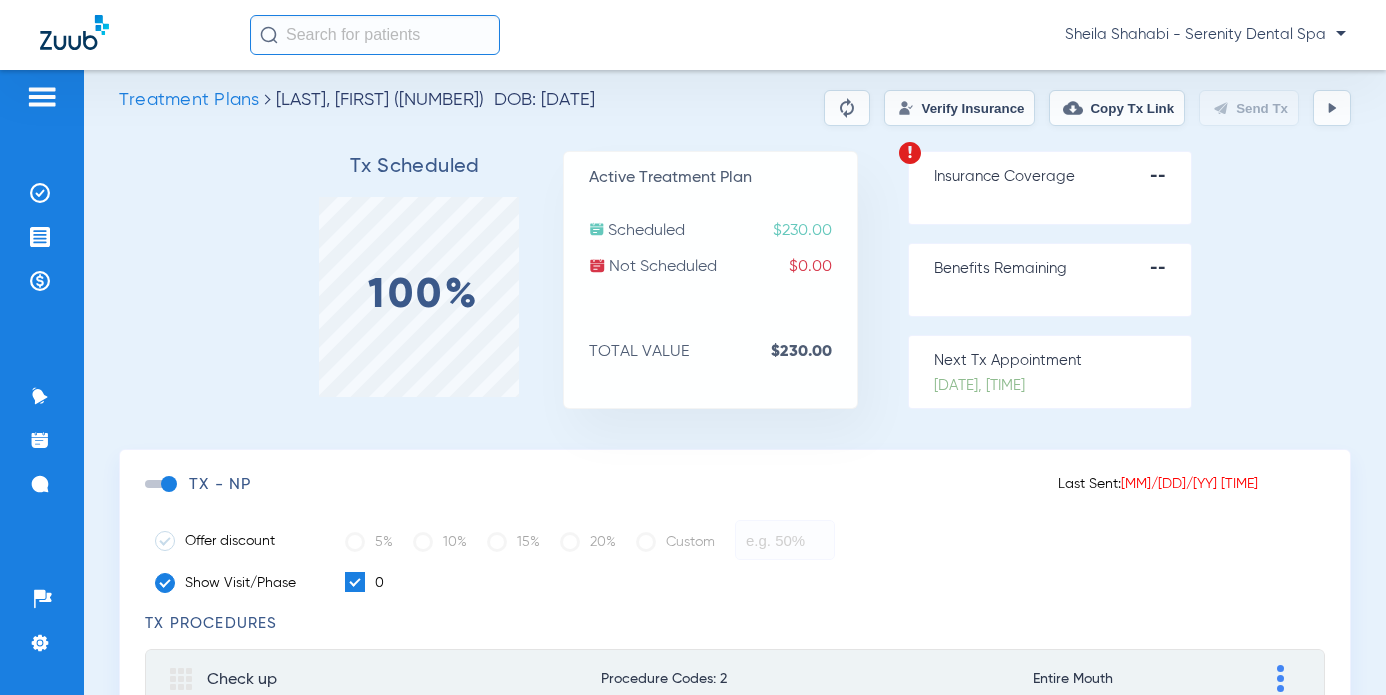 scroll, scrollTop: 0, scrollLeft: 0, axis: both 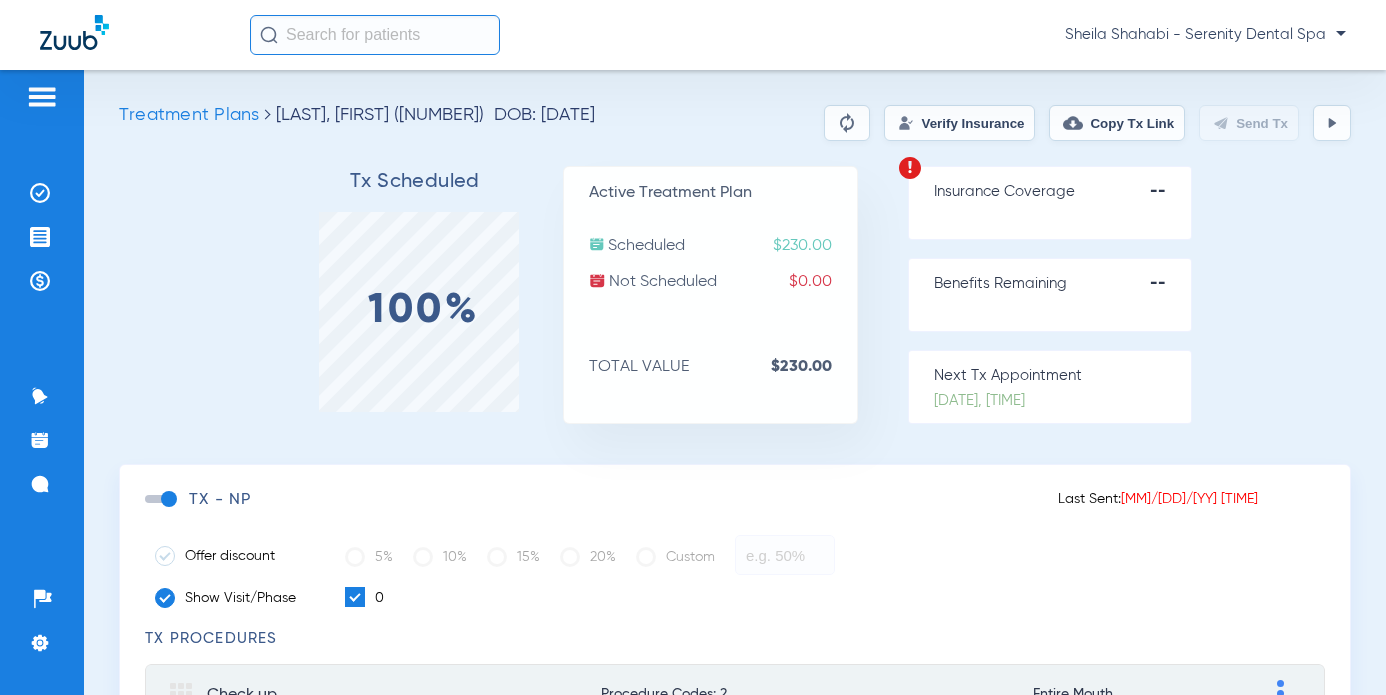 click on "Copy Tx Link" 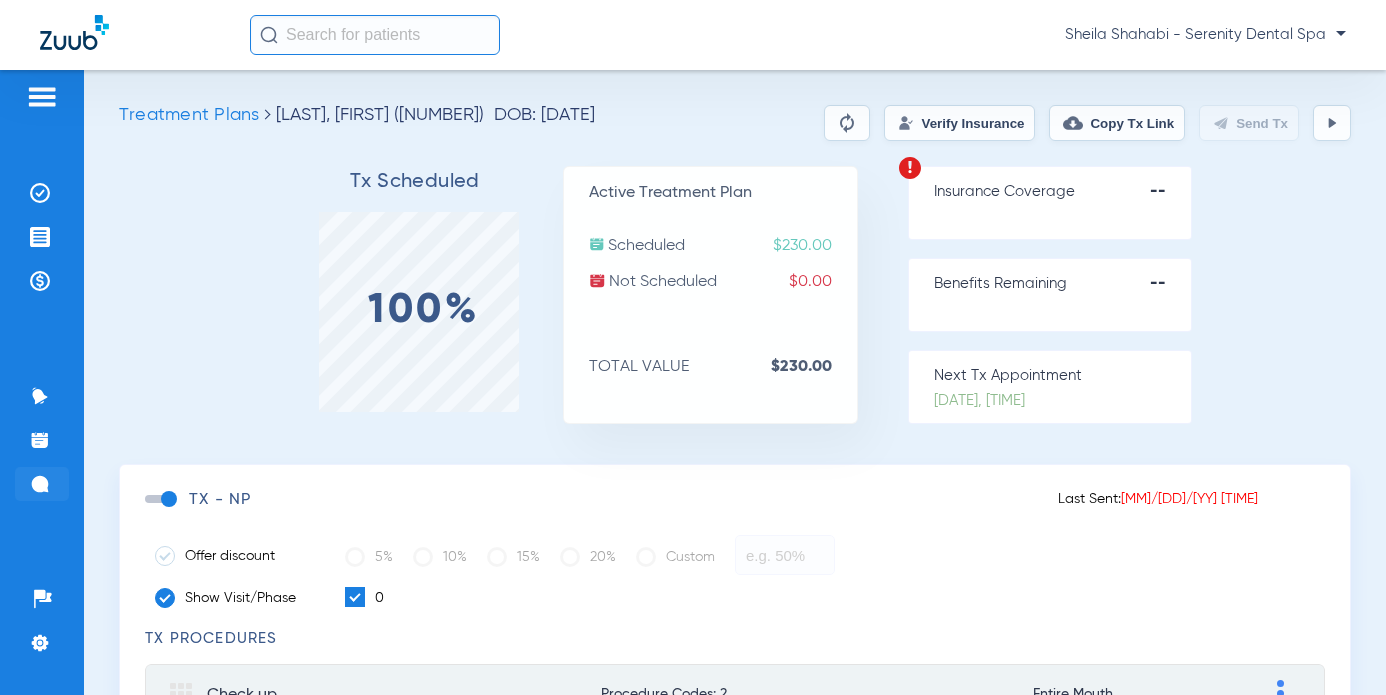 click 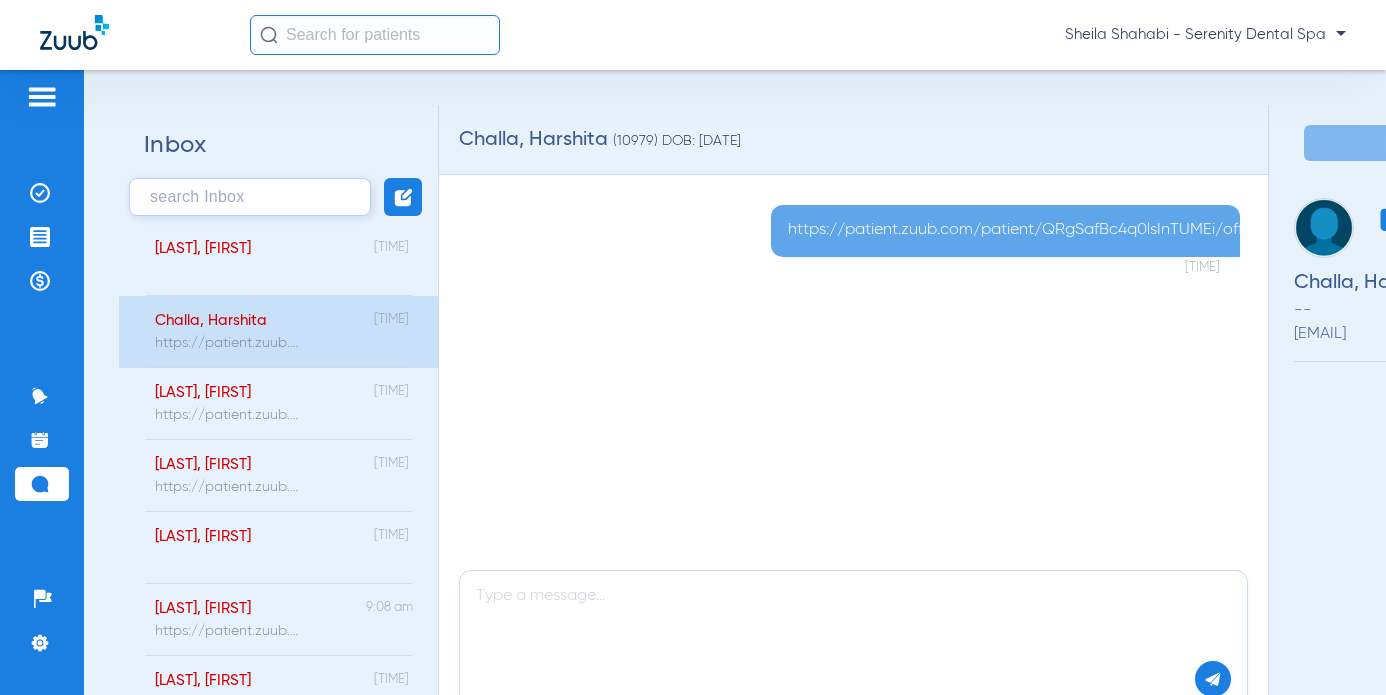 click 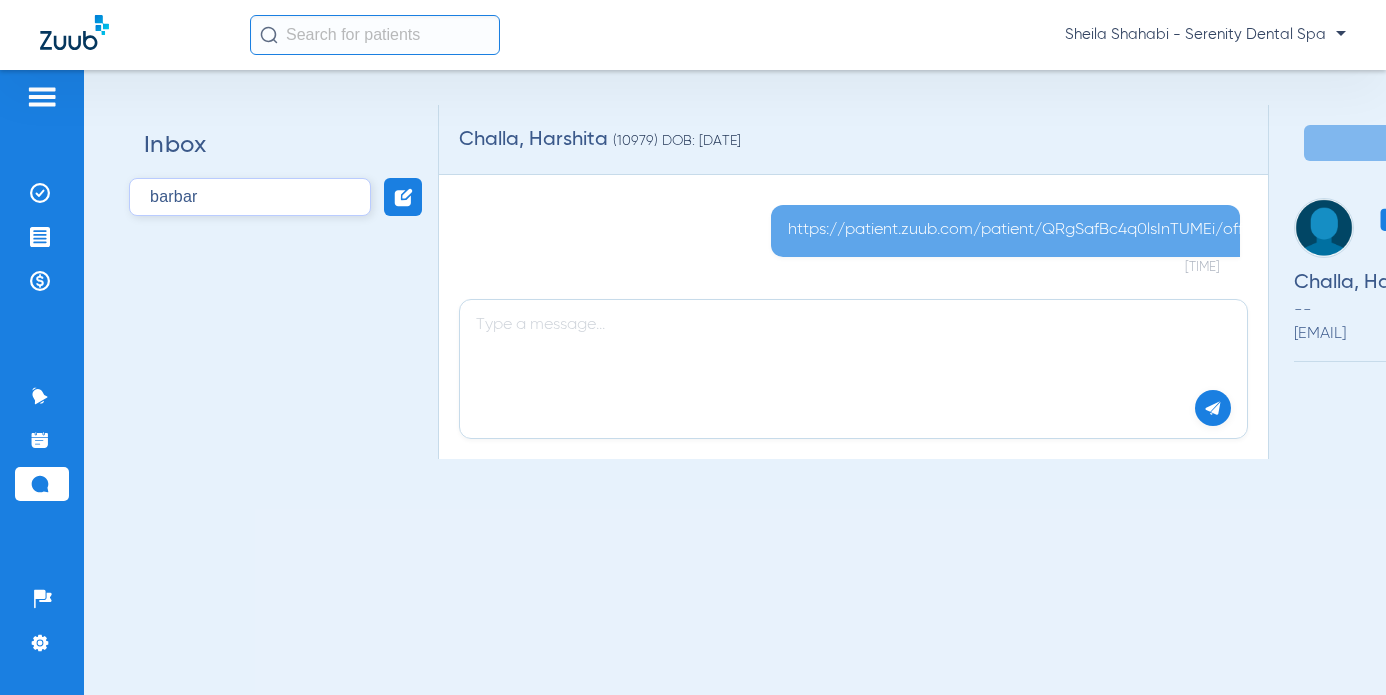 type on "barbar" 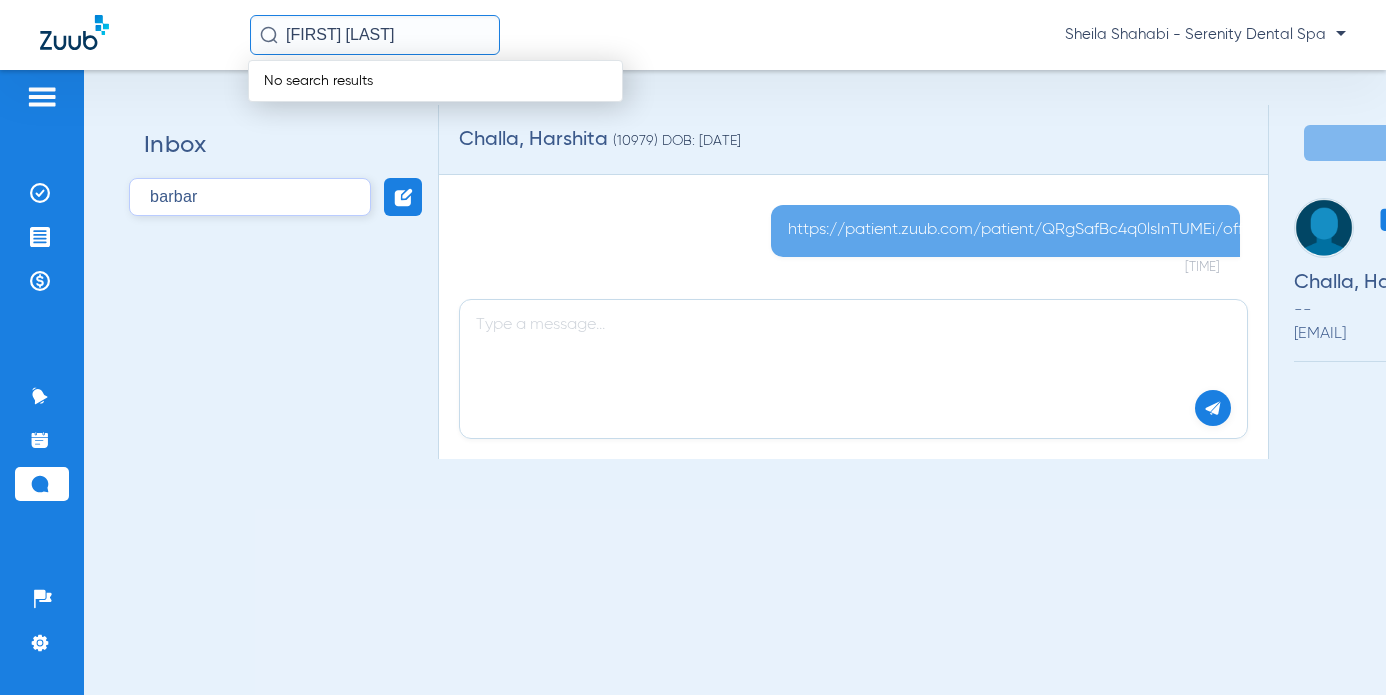 type on "julian bar" 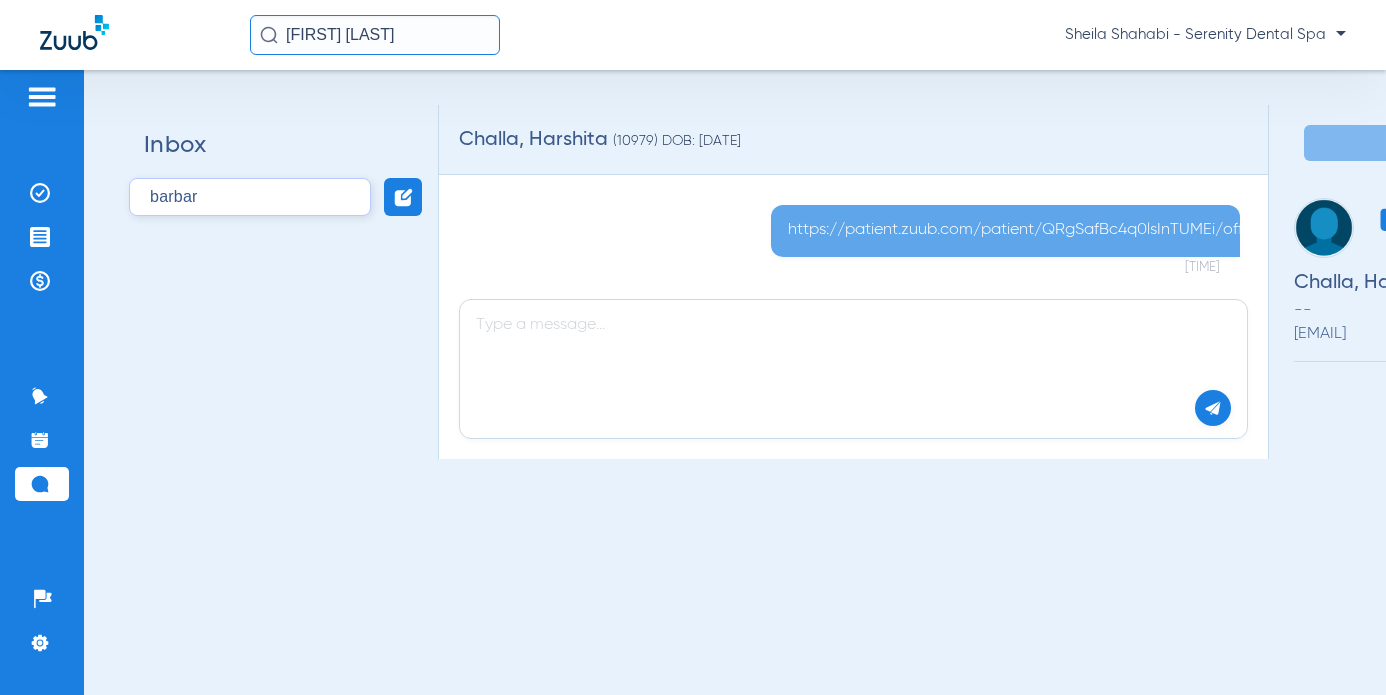 drag, startPoint x: 215, startPoint y: 190, endPoint x: 103, endPoint y: 202, distance: 112.64102 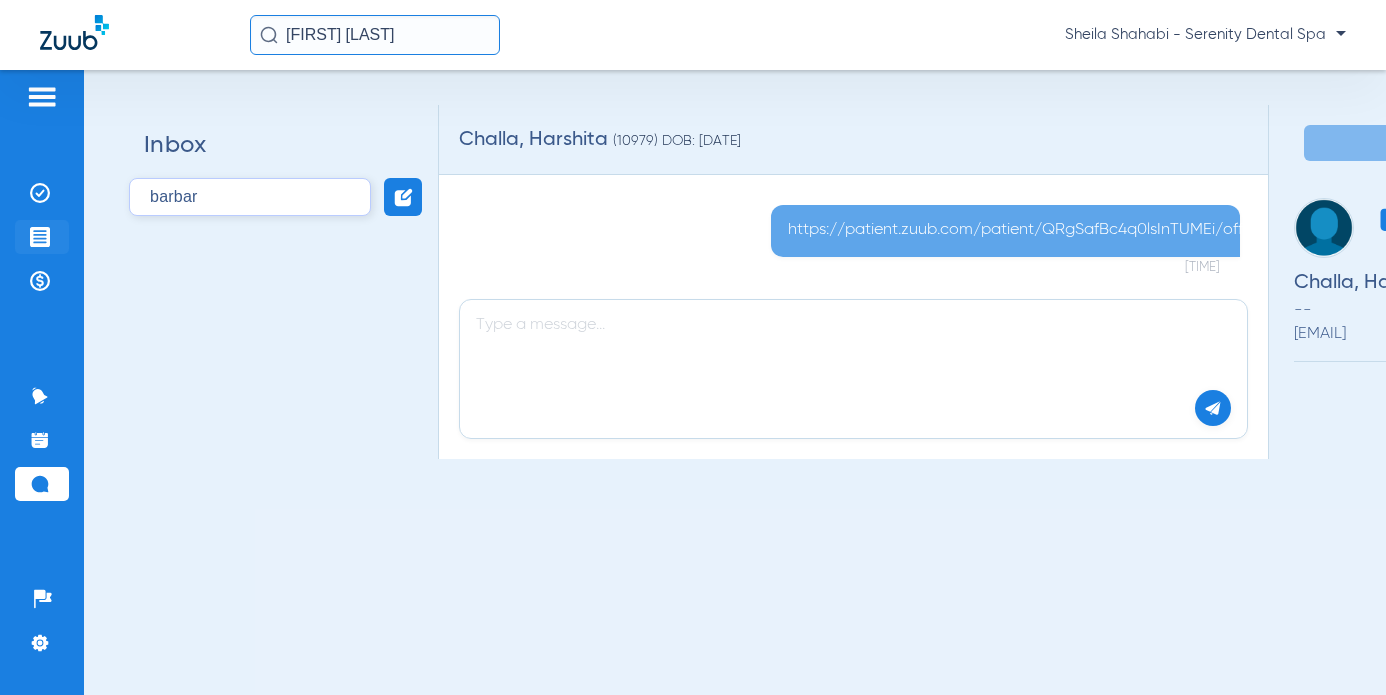 click 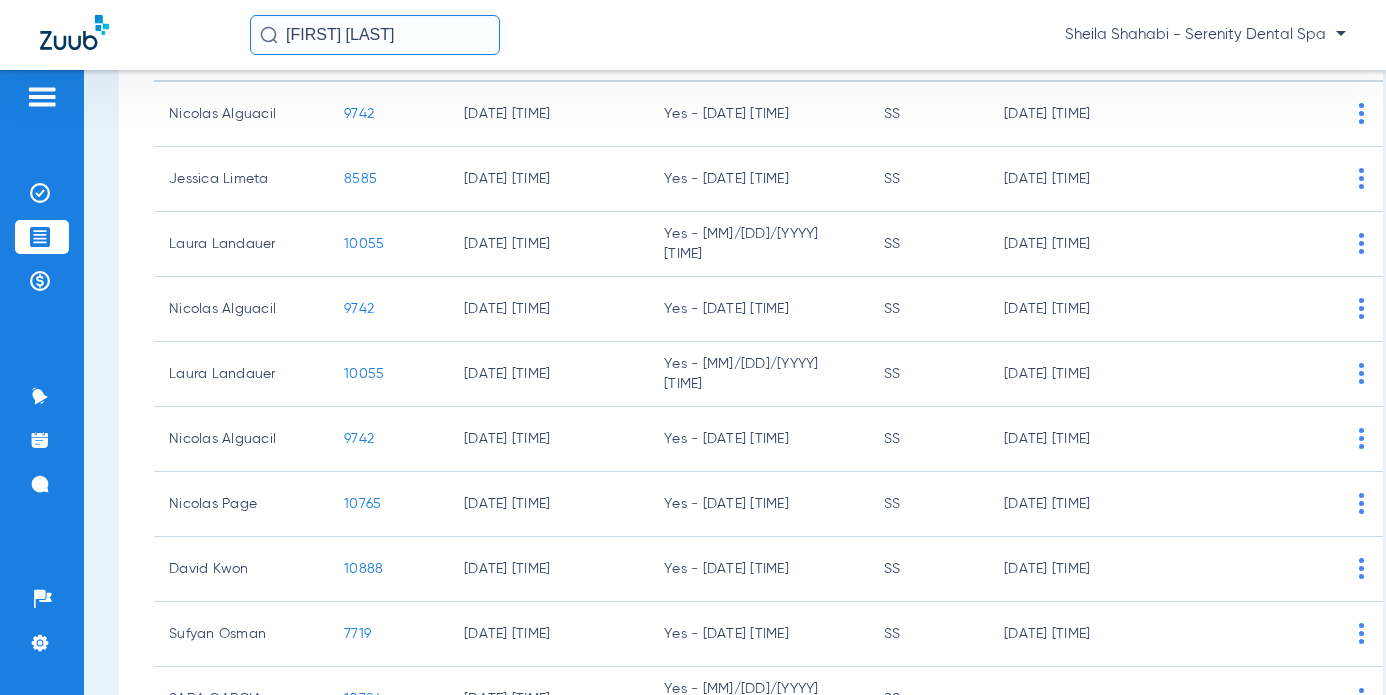 scroll, scrollTop: 300, scrollLeft: 0, axis: vertical 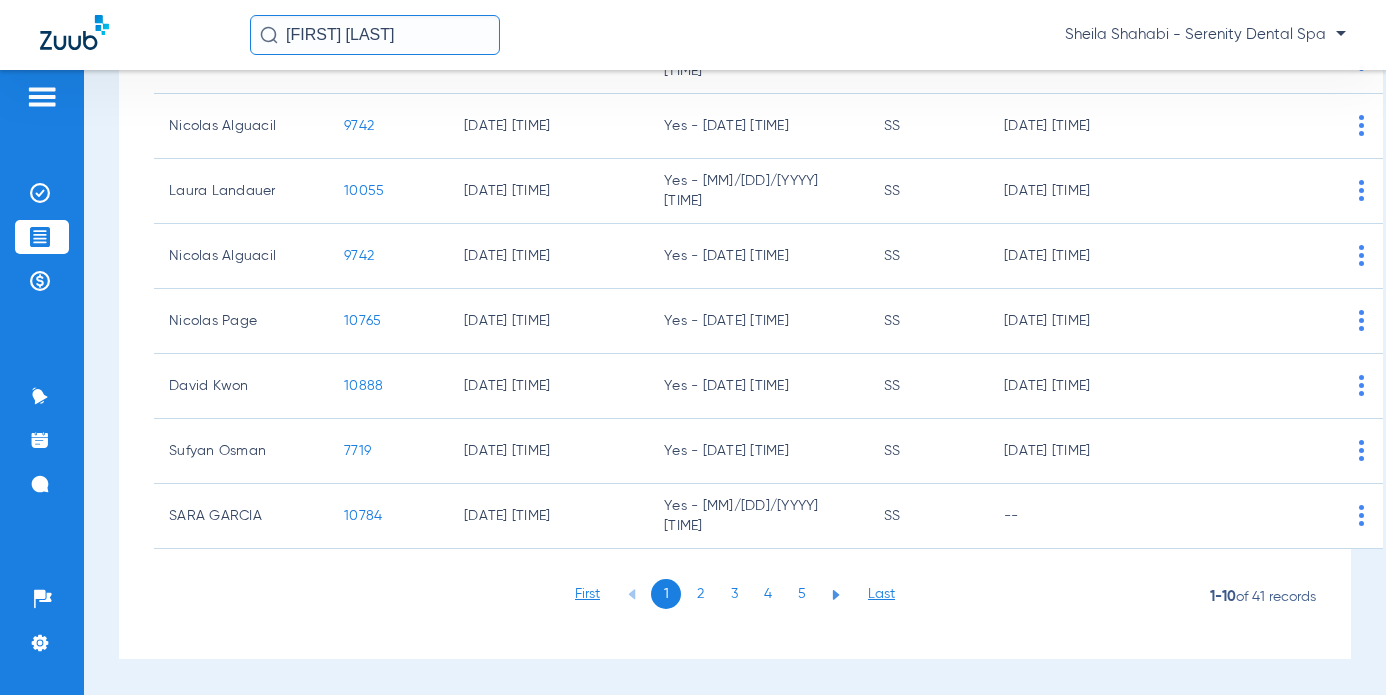 click on "2" 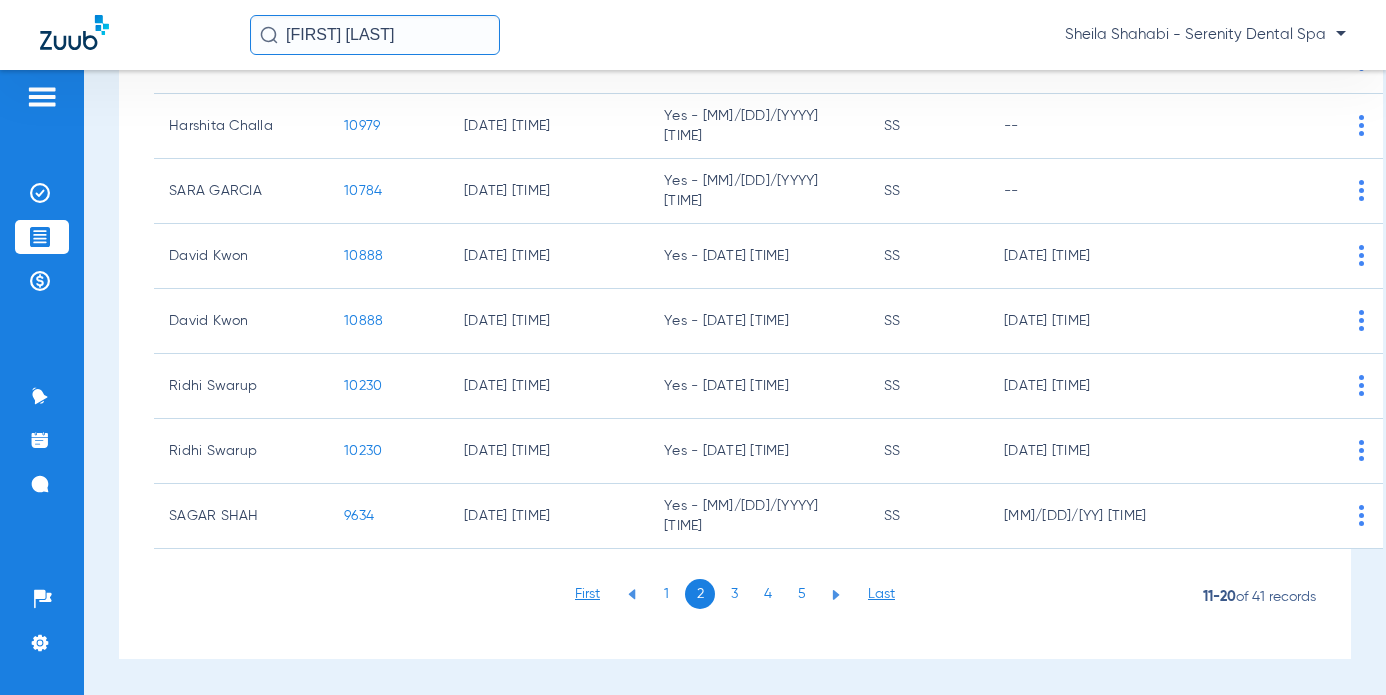 click on "3" 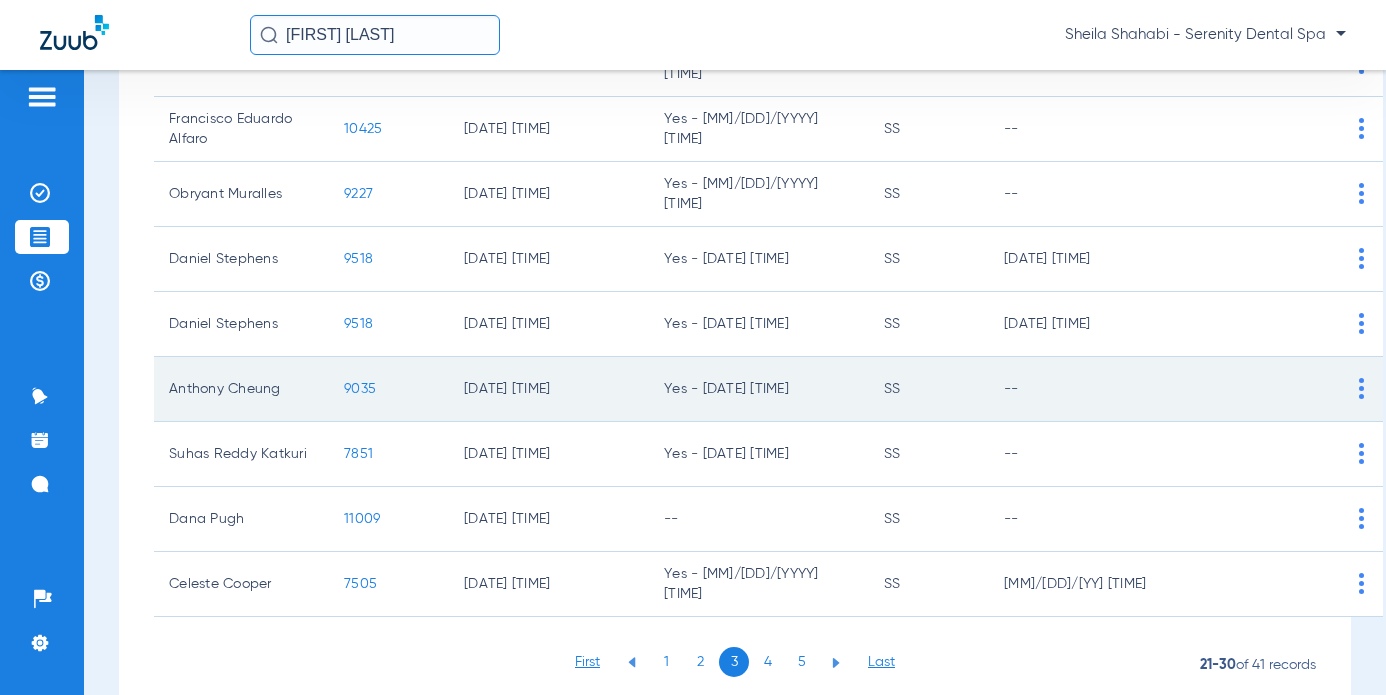 scroll, scrollTop: 124, scrollLeft: 0, axis: vertical 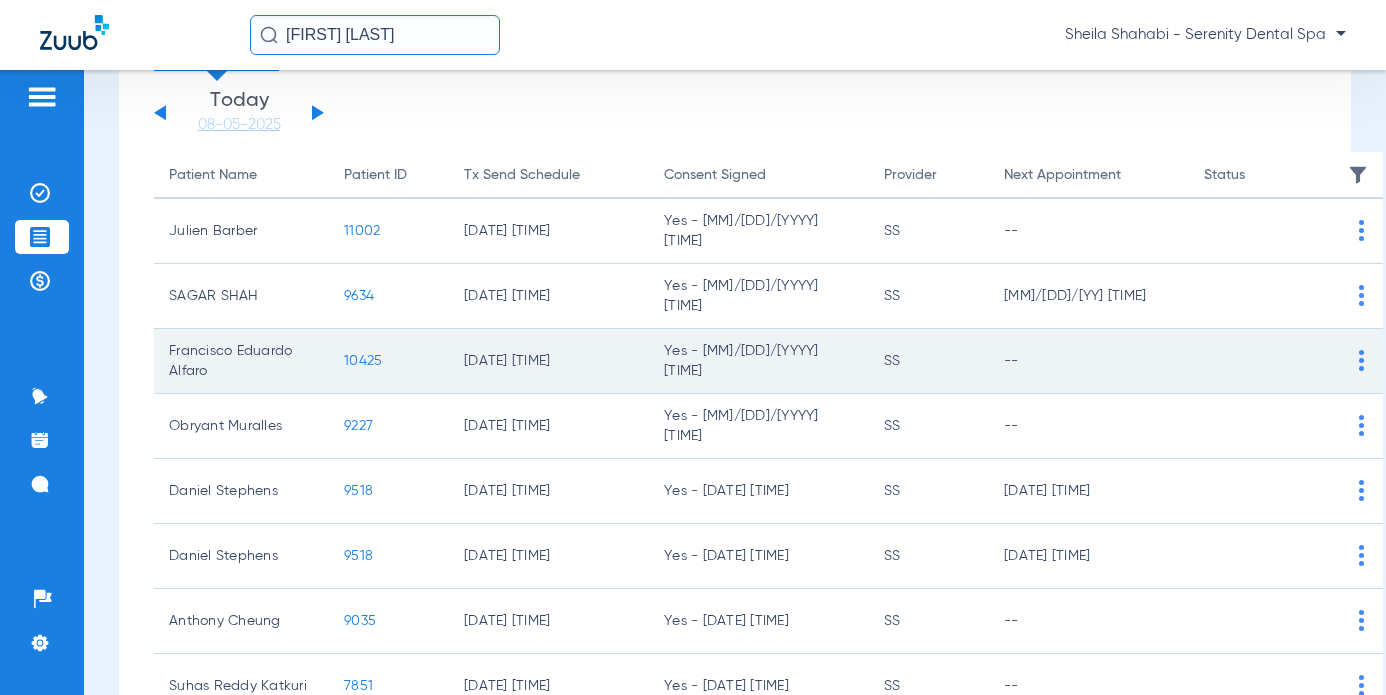 click on "10425" 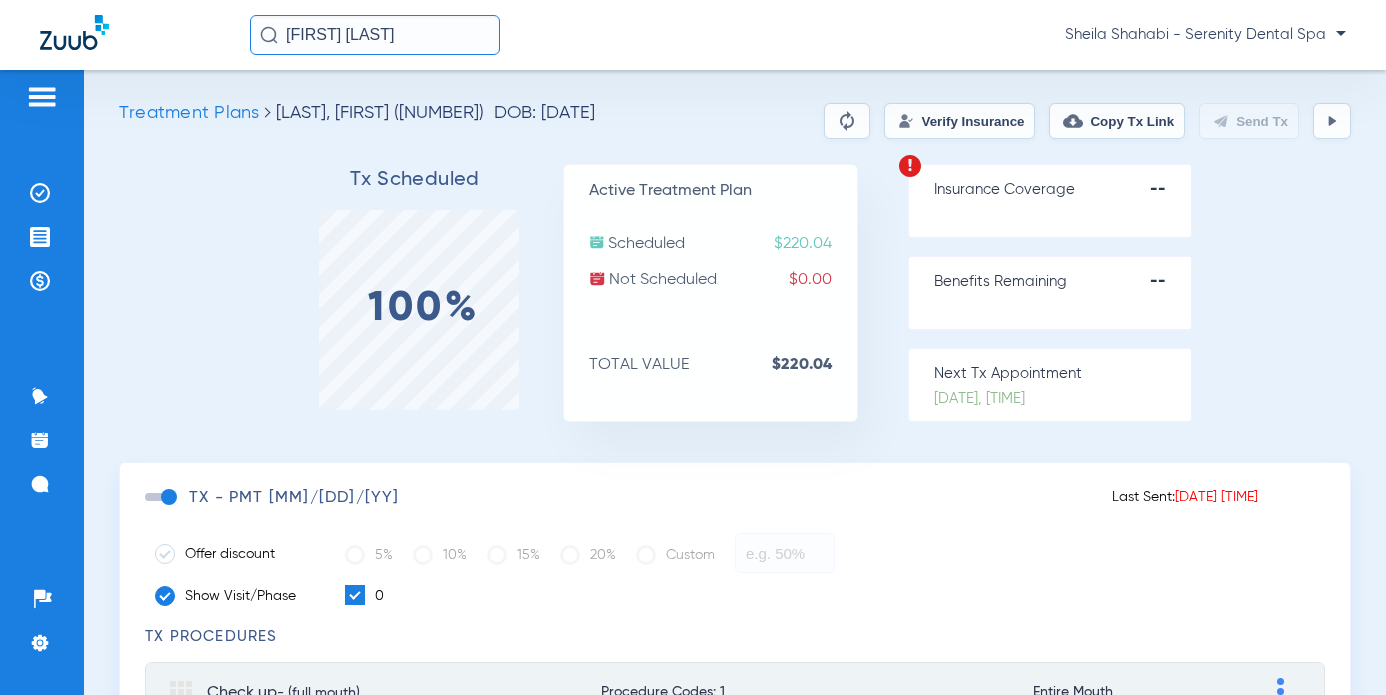 scroll, scrollTop: 0, scrollLeft: 0, axis: both 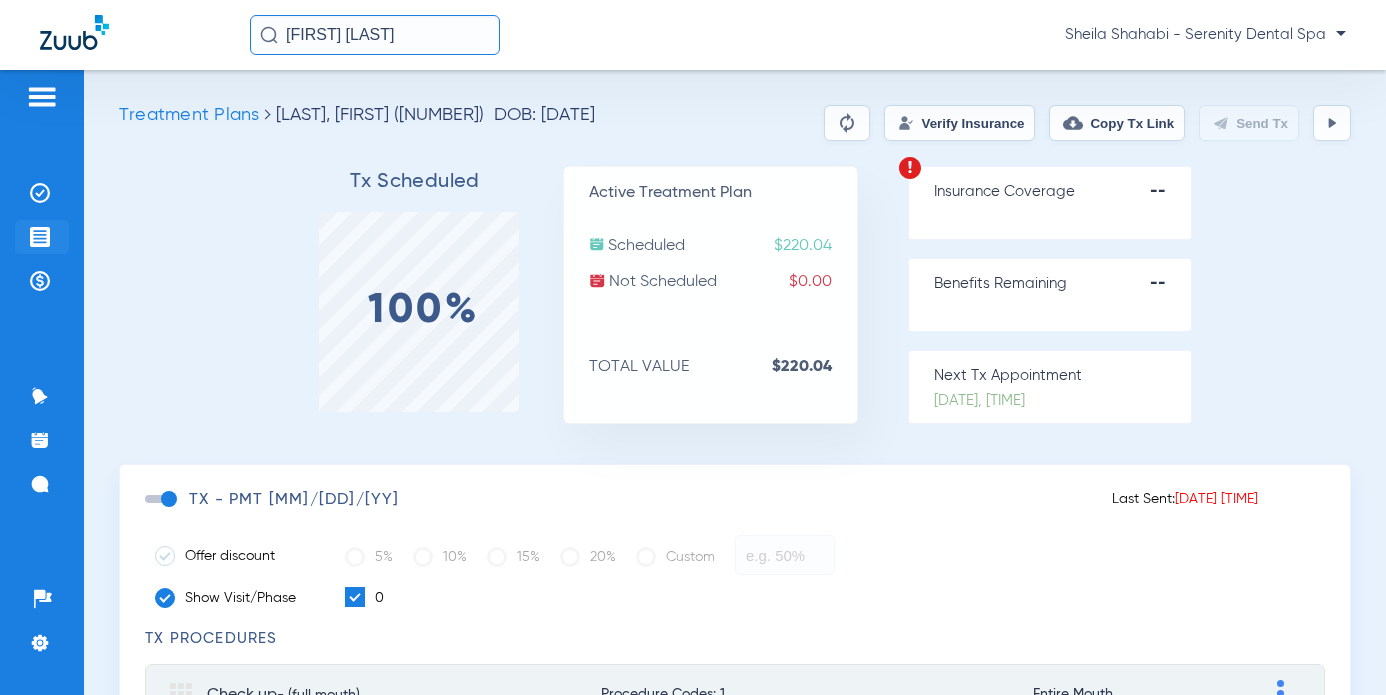 click 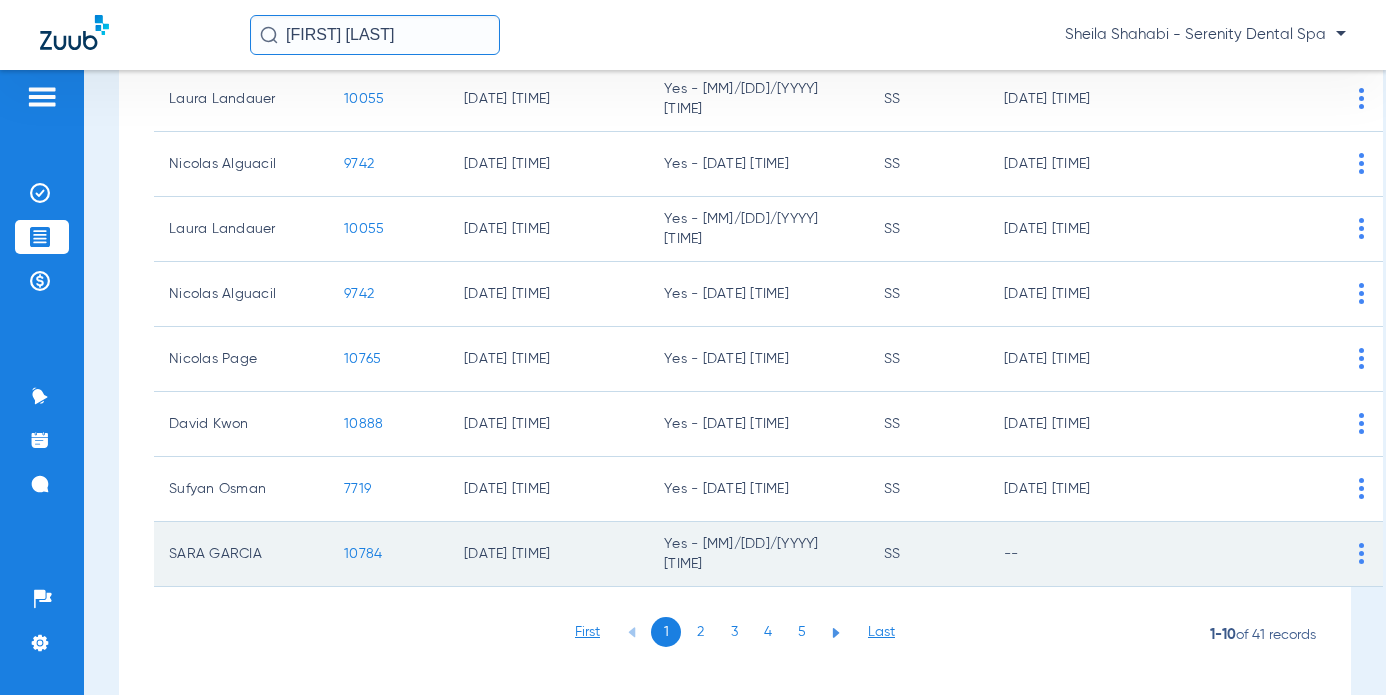 scroll, scrollTop: 424, scrollLeft: 0, axis: vertical 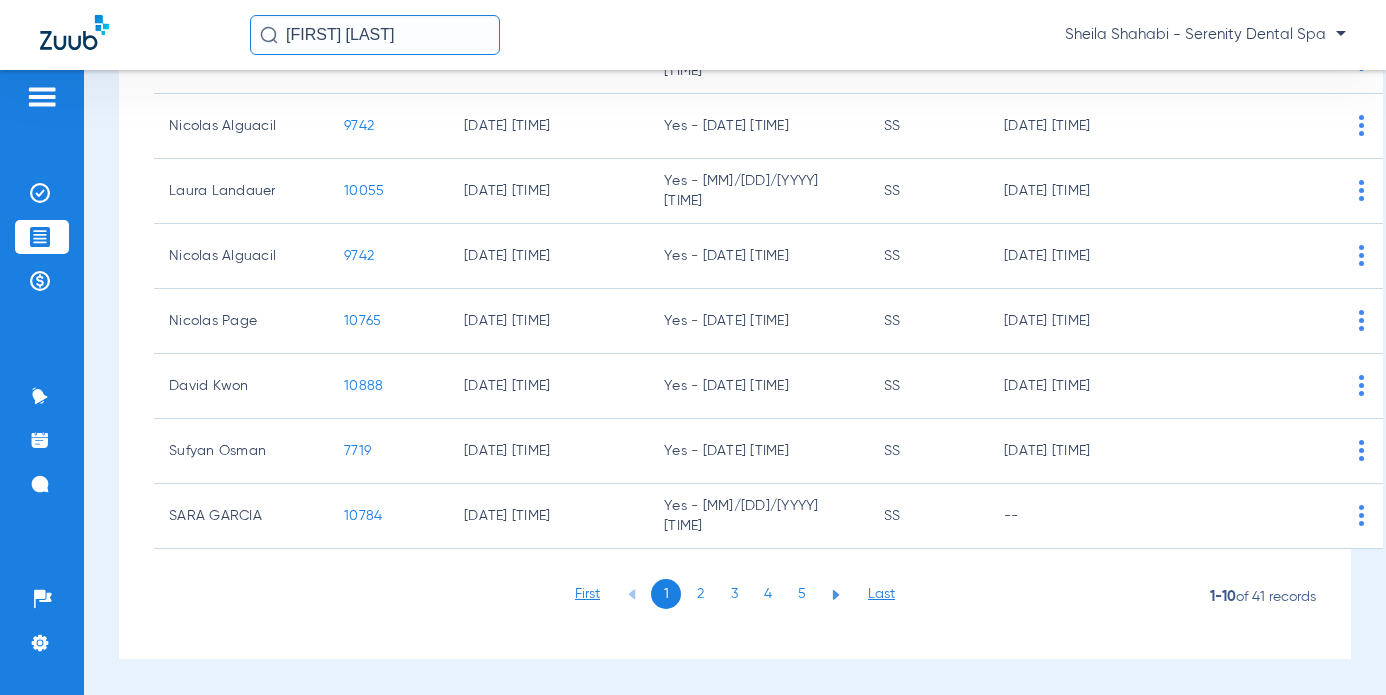 click on "2" 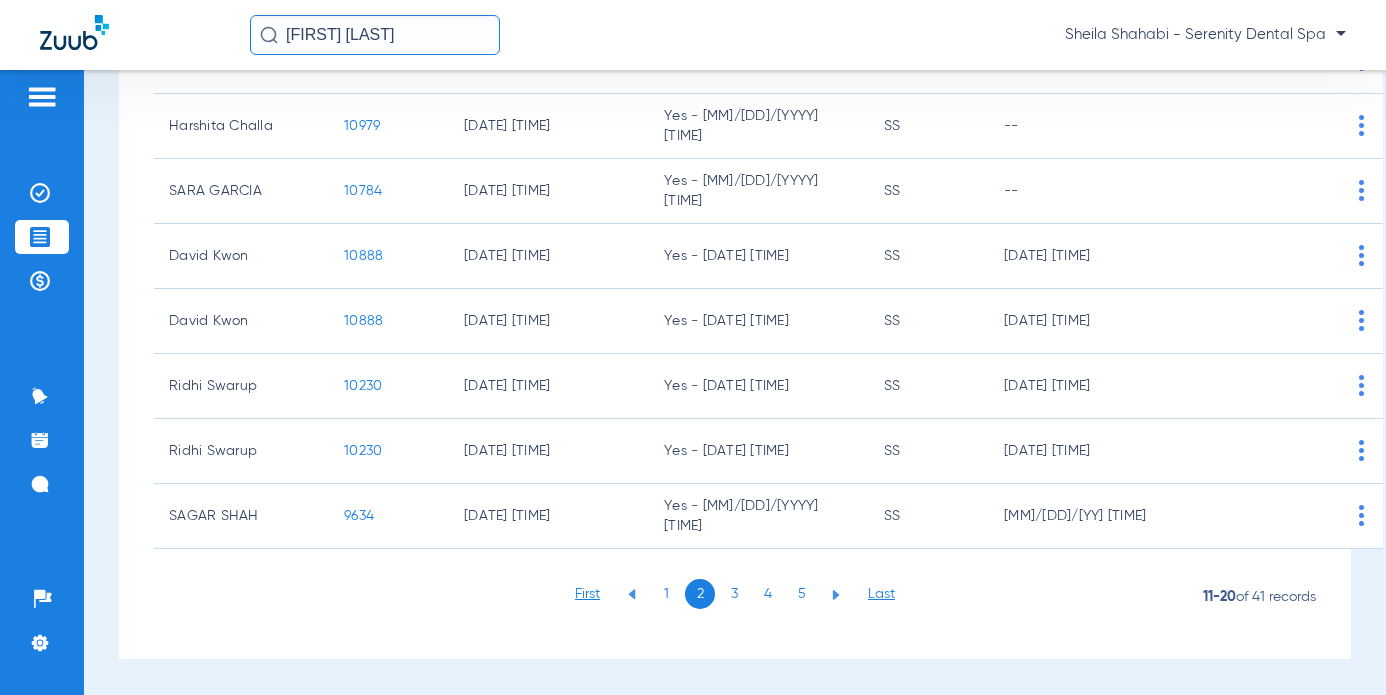 click on "3" 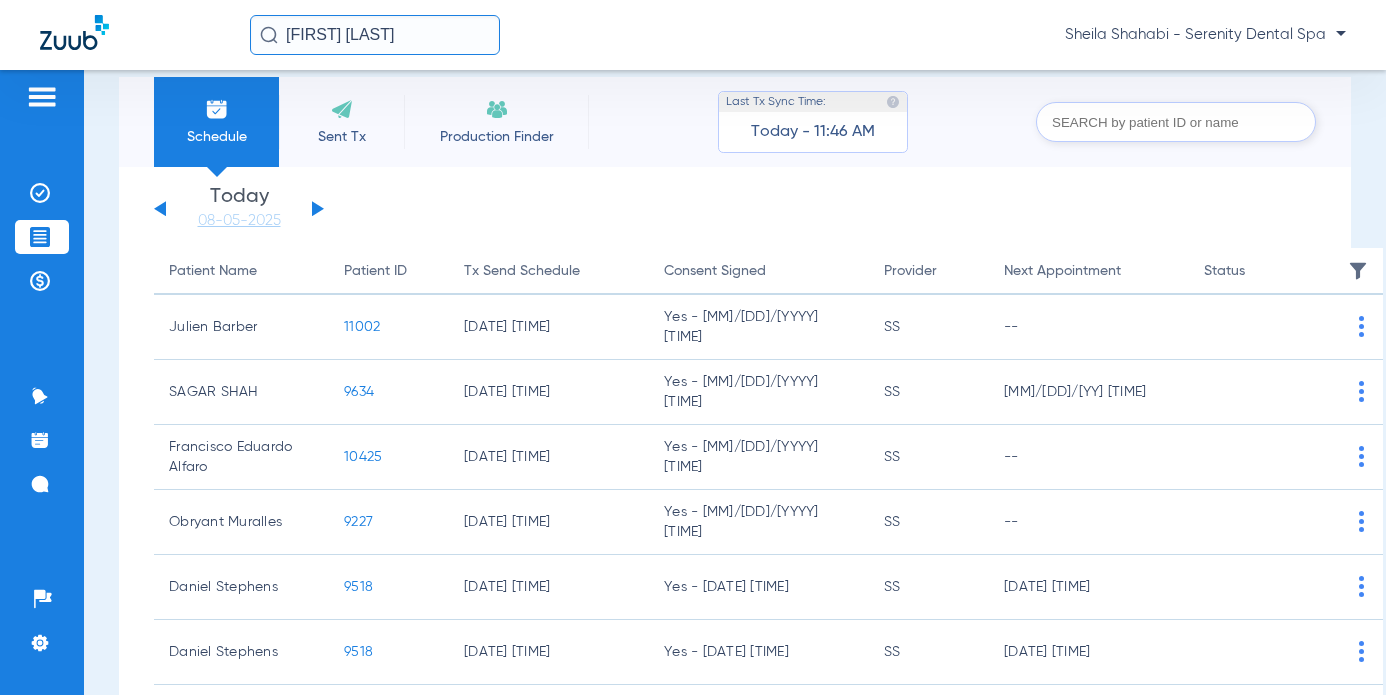 scroll, scrollTop: 24, scrollLeft: 0, axis: vertical 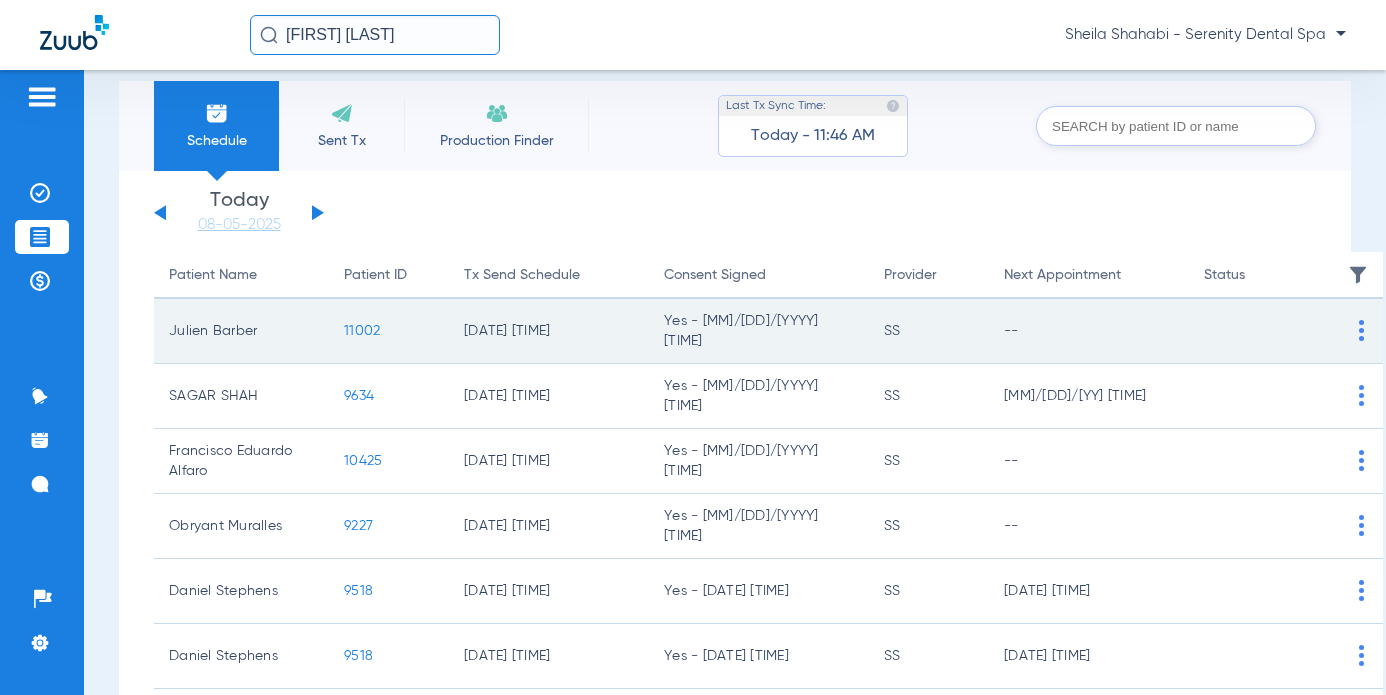 click on "11002" 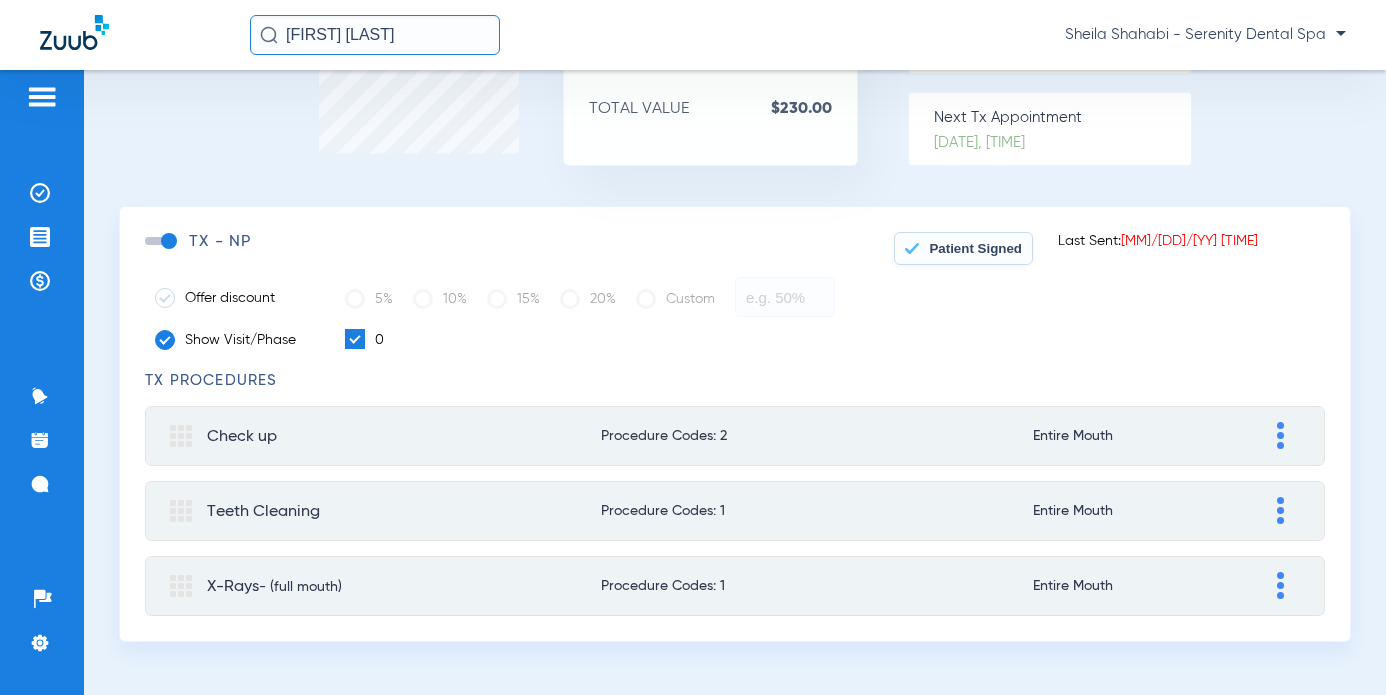 scroll, scrollTop: 269, scrollLeft: 0, axis: vertical 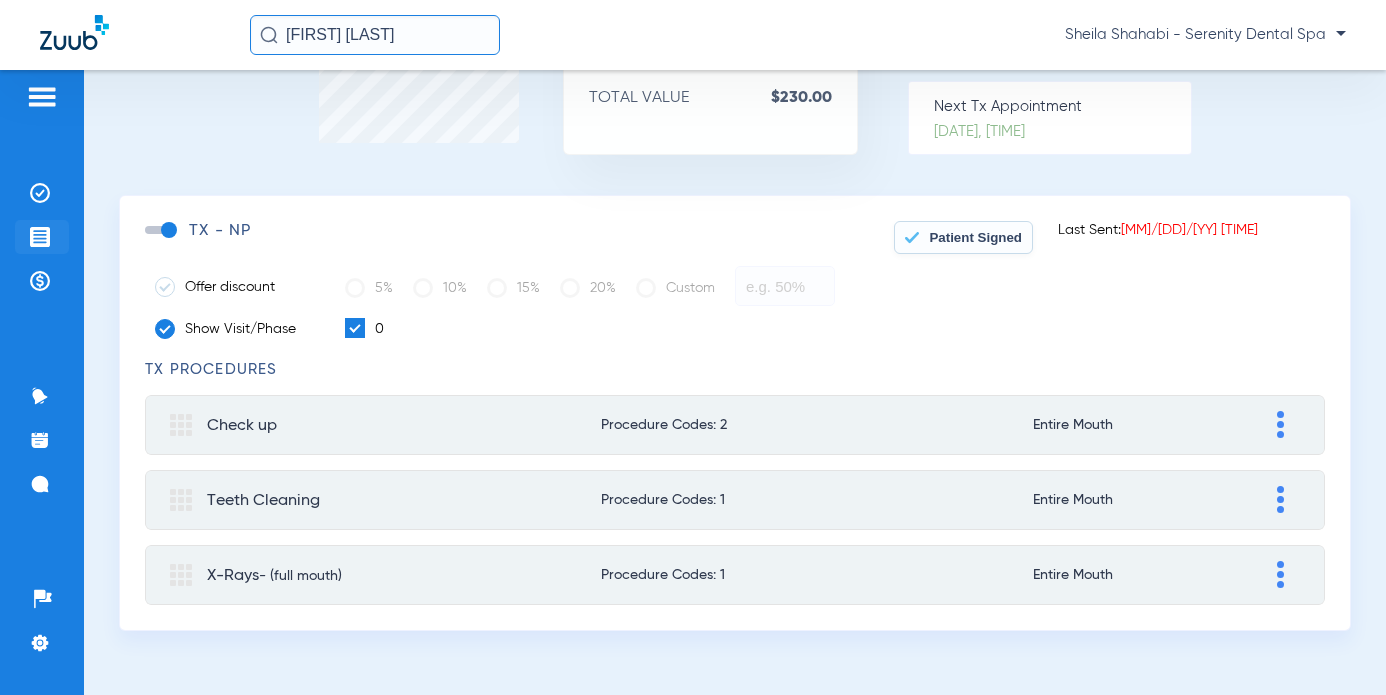 click 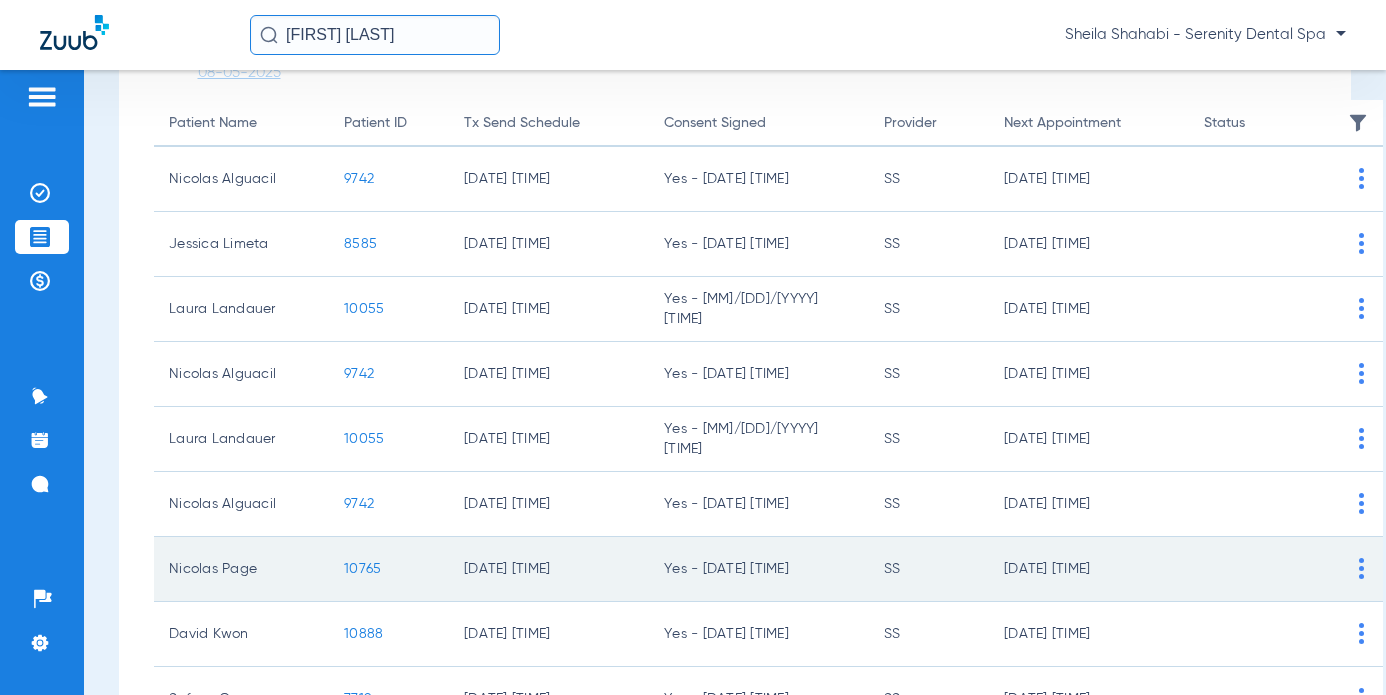 scroll, scrollTop: 400, scrollLeft: 0, axis: vertical 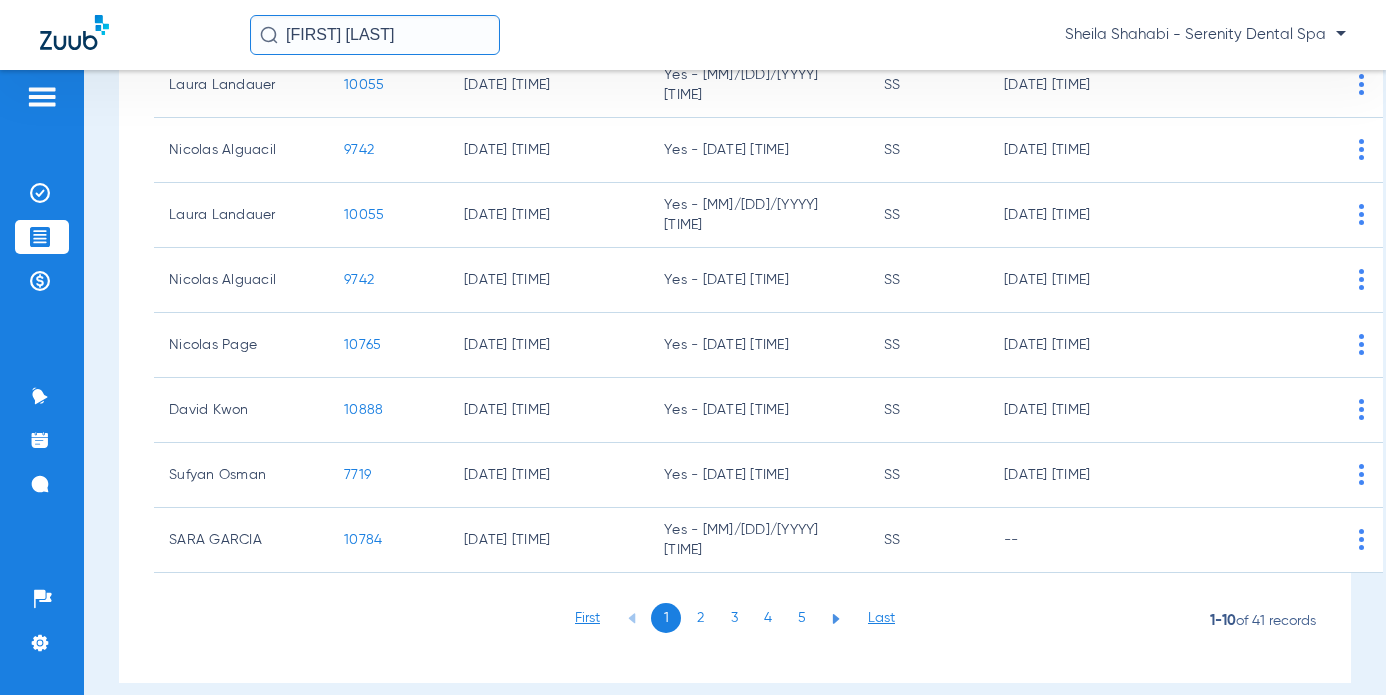click on "2" 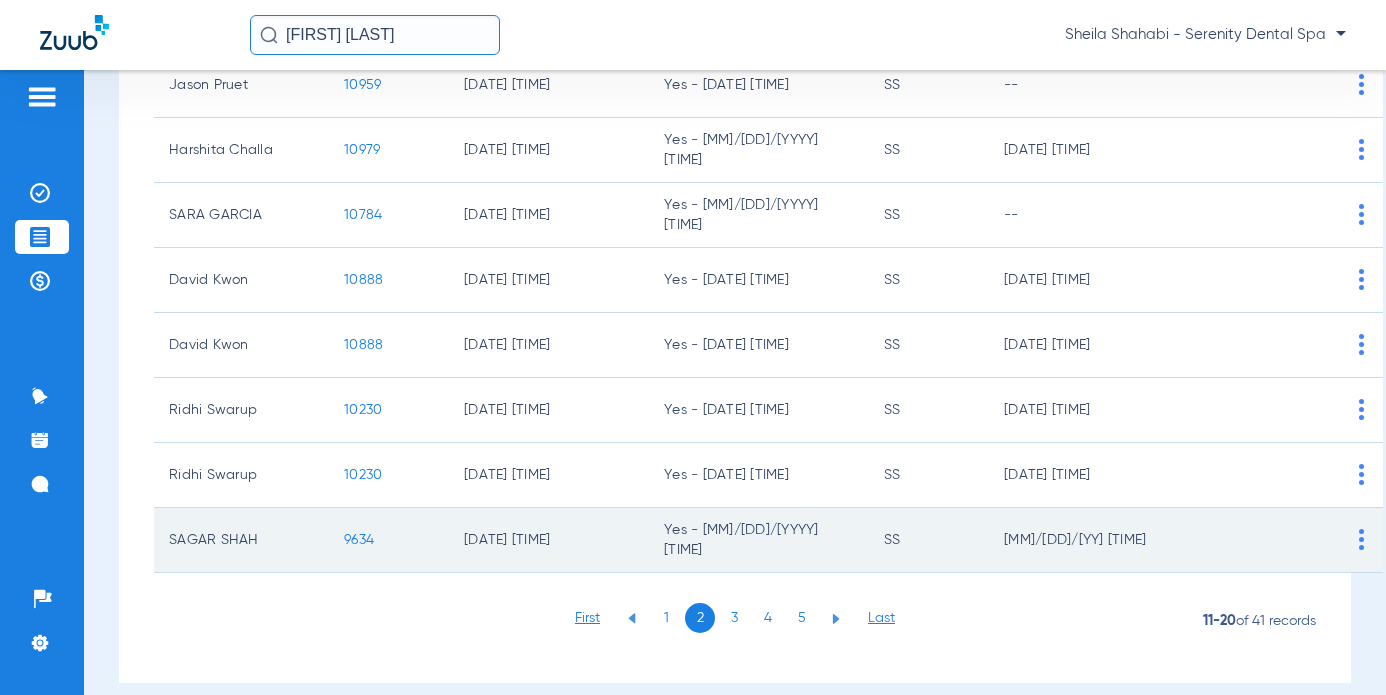 click on "9634" 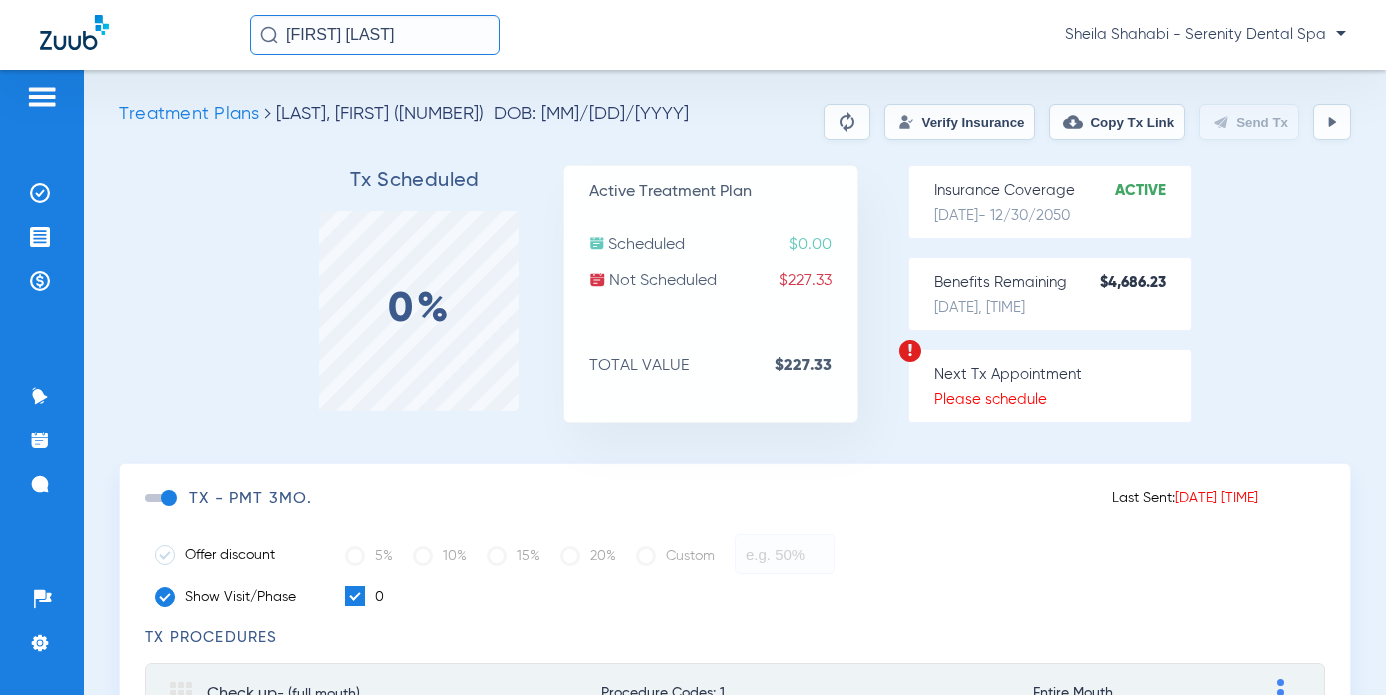 scroll, scrollTop: 0, scrollLeft: 0, axis: both 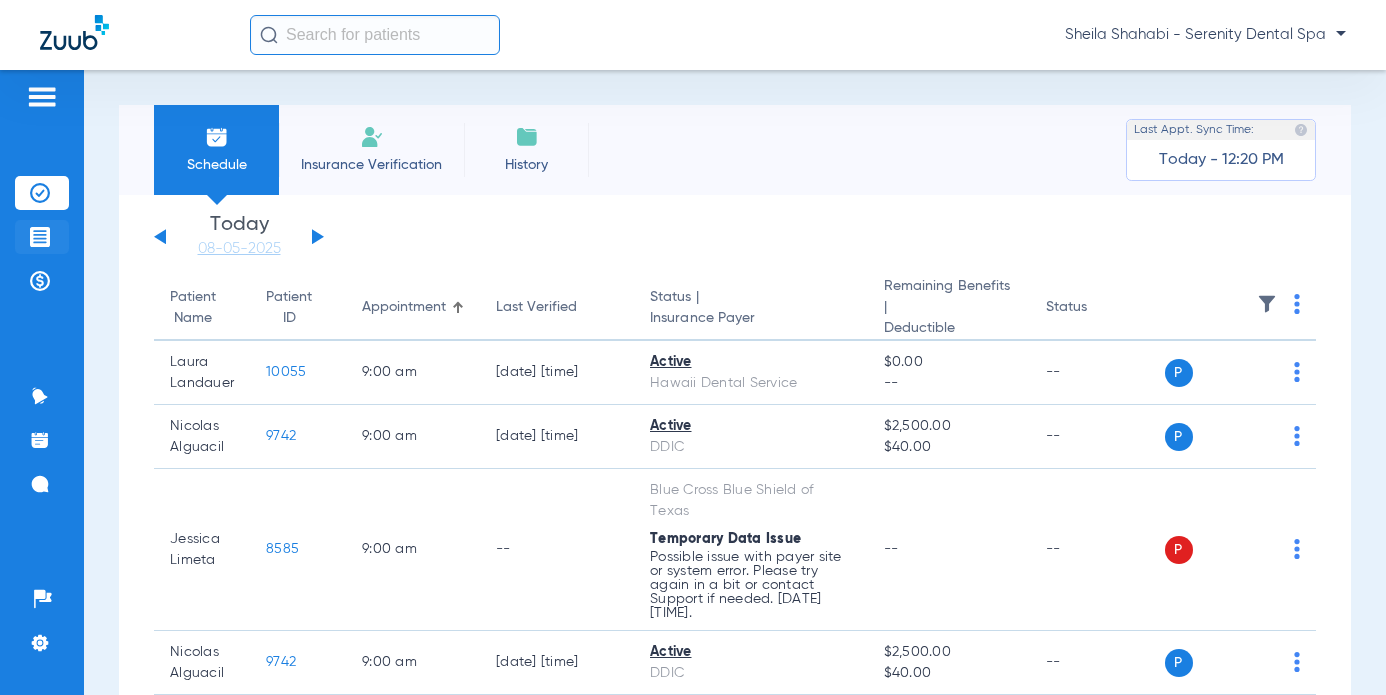 click 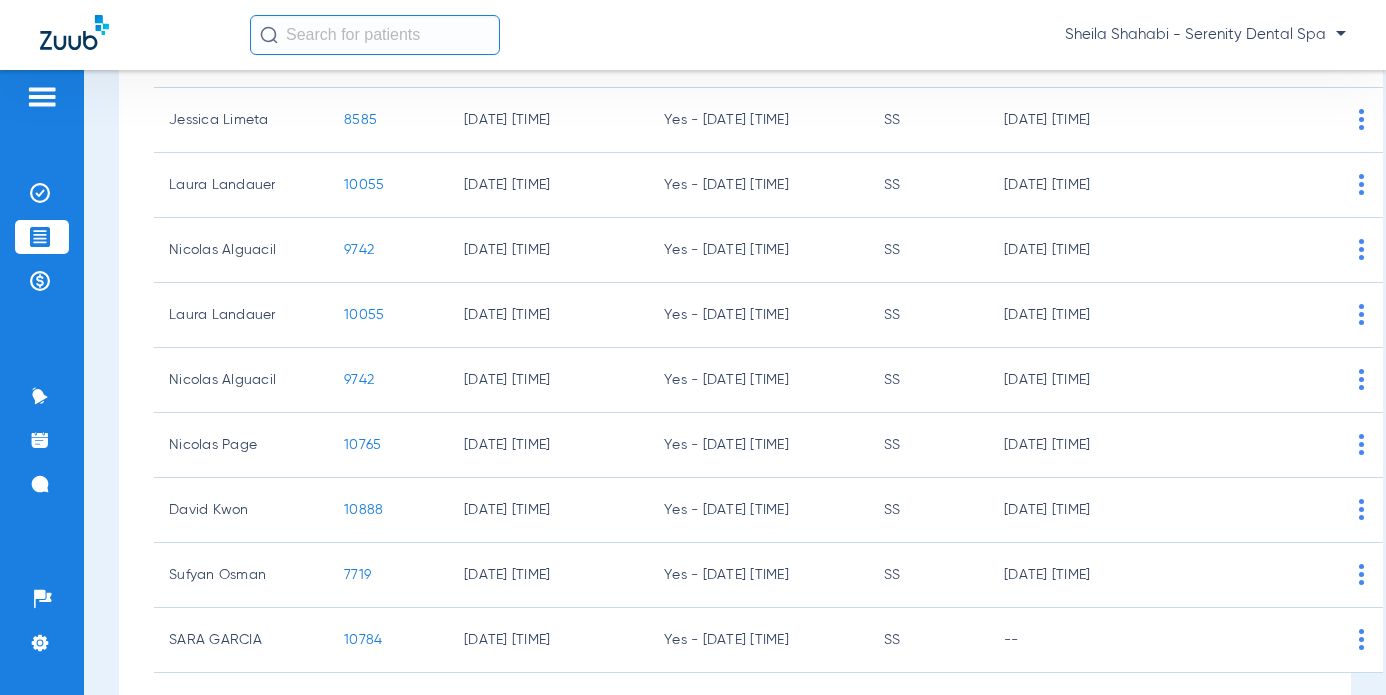 scroll, scrollTop: 424, scrollLeft: 0, axis: vertical 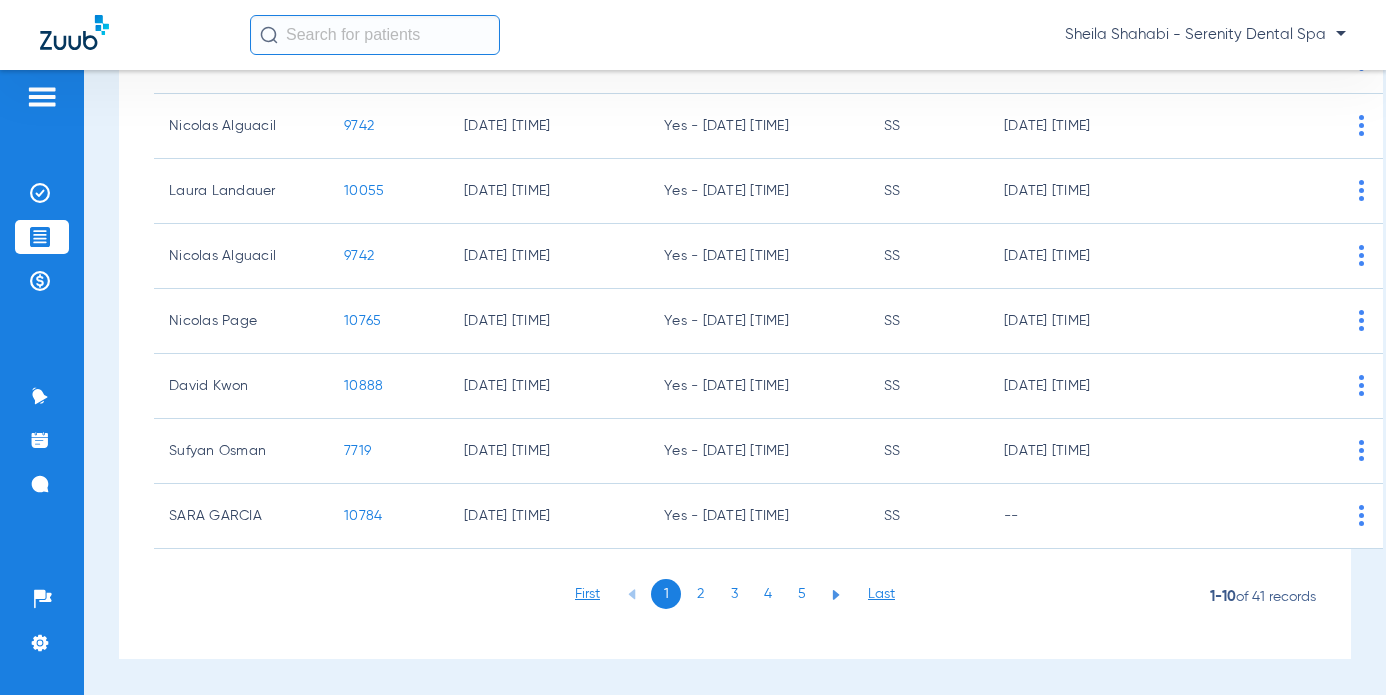 click on "3" 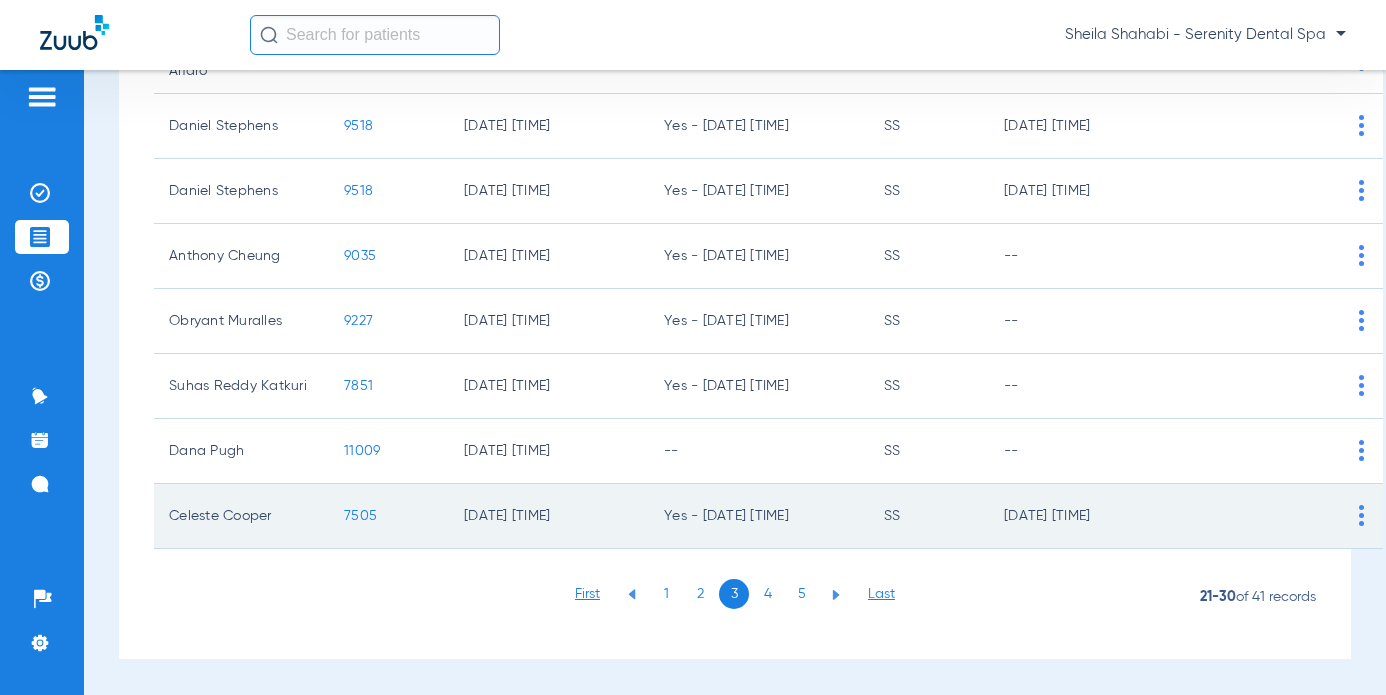 click on "7505" 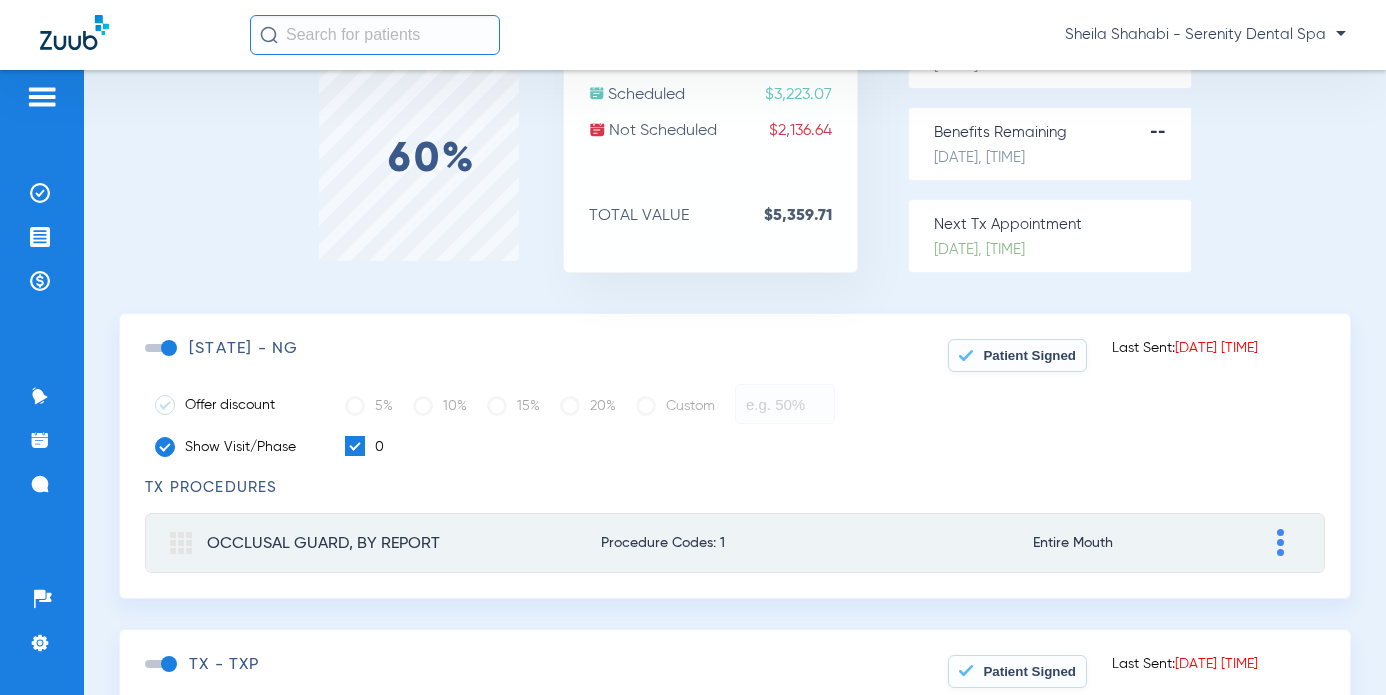 scroll, scrollTop: 0, scrollLeft: 0, axis: both 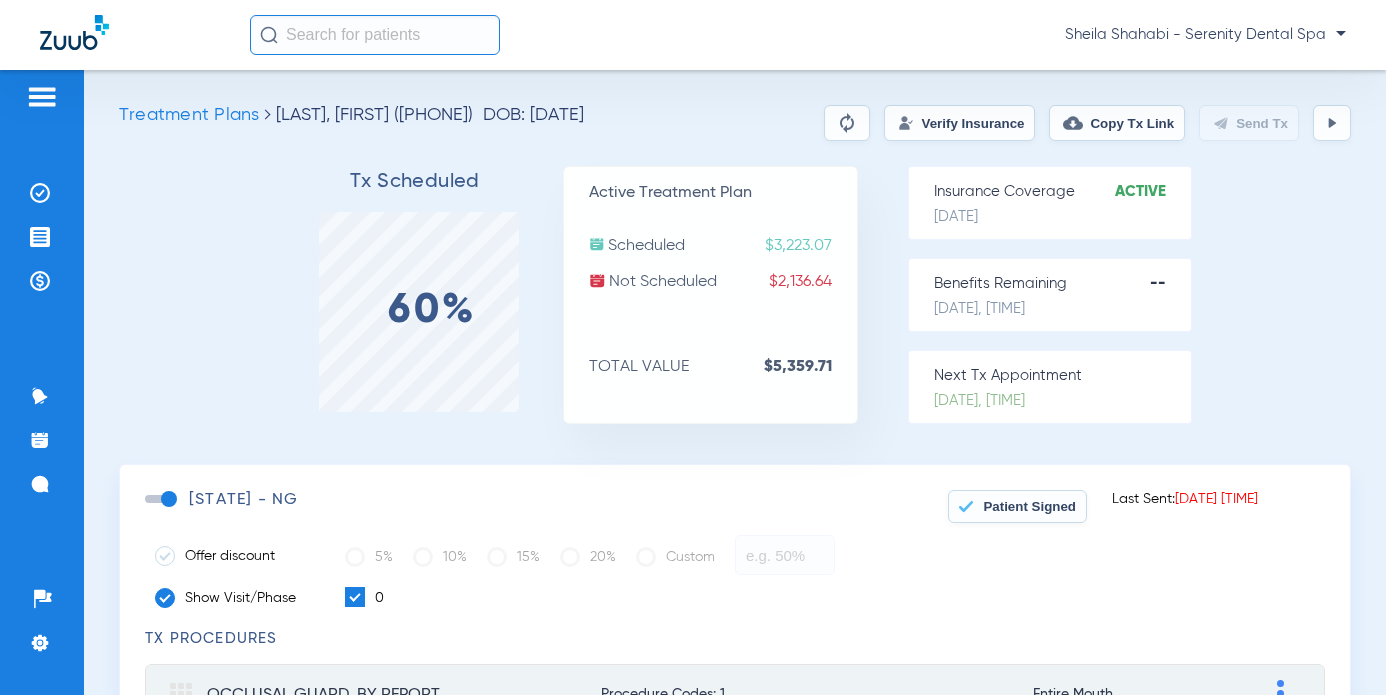 click 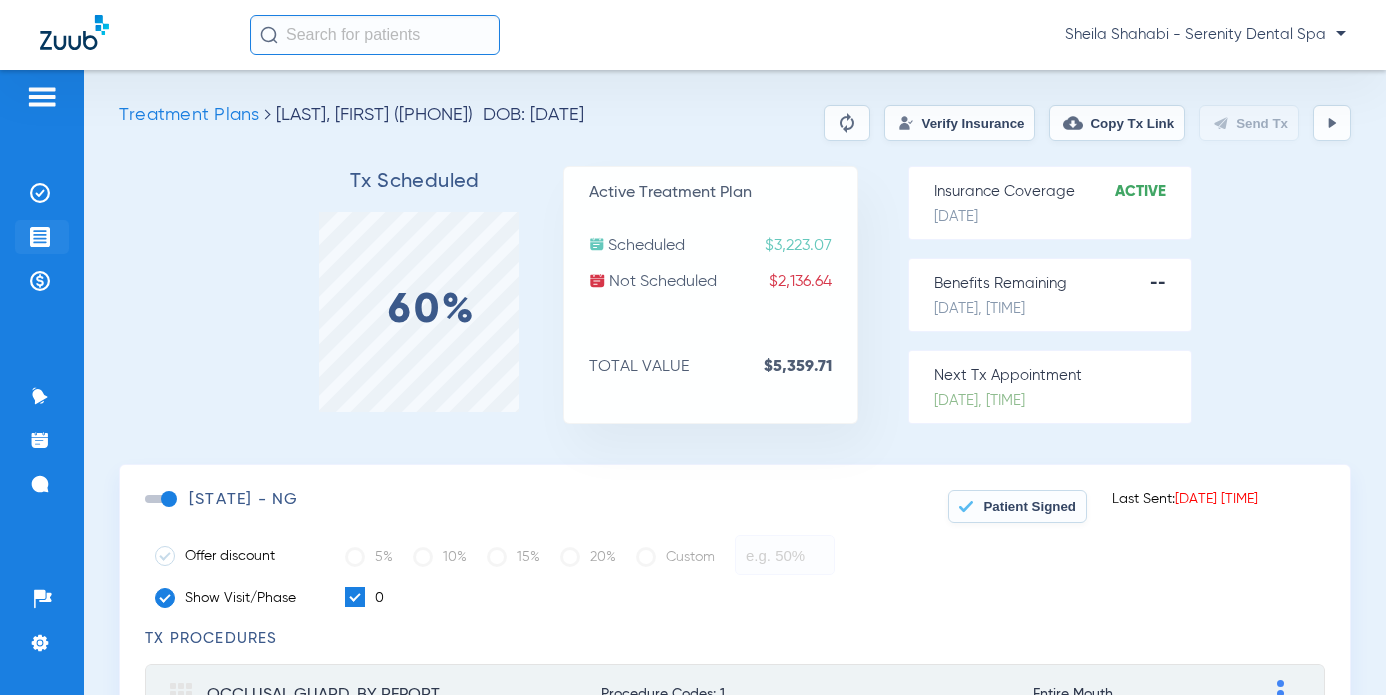 drag, startPoint x: 28, startPoint y: 232, endPoint x: 43, endPoint y: 235, distance: 15.297058 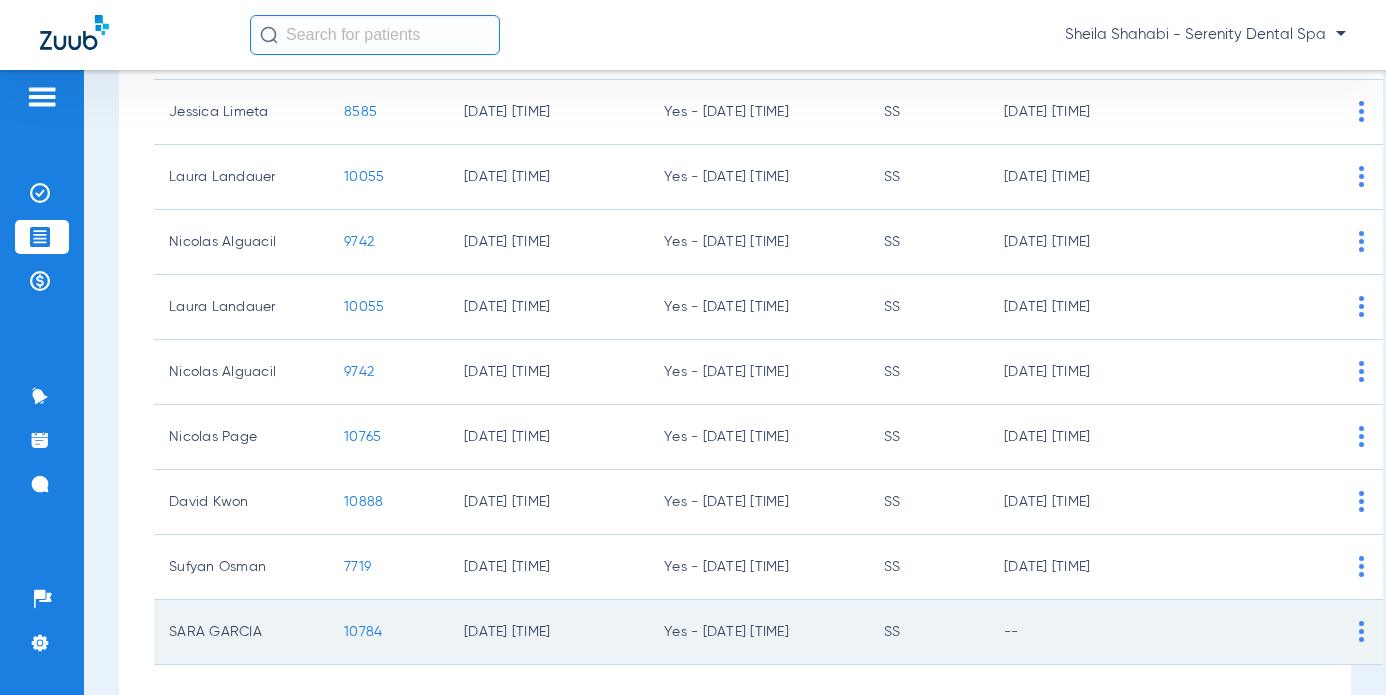 scroll, scrollTop: 424, scrollLeft: 0, axis: vertical 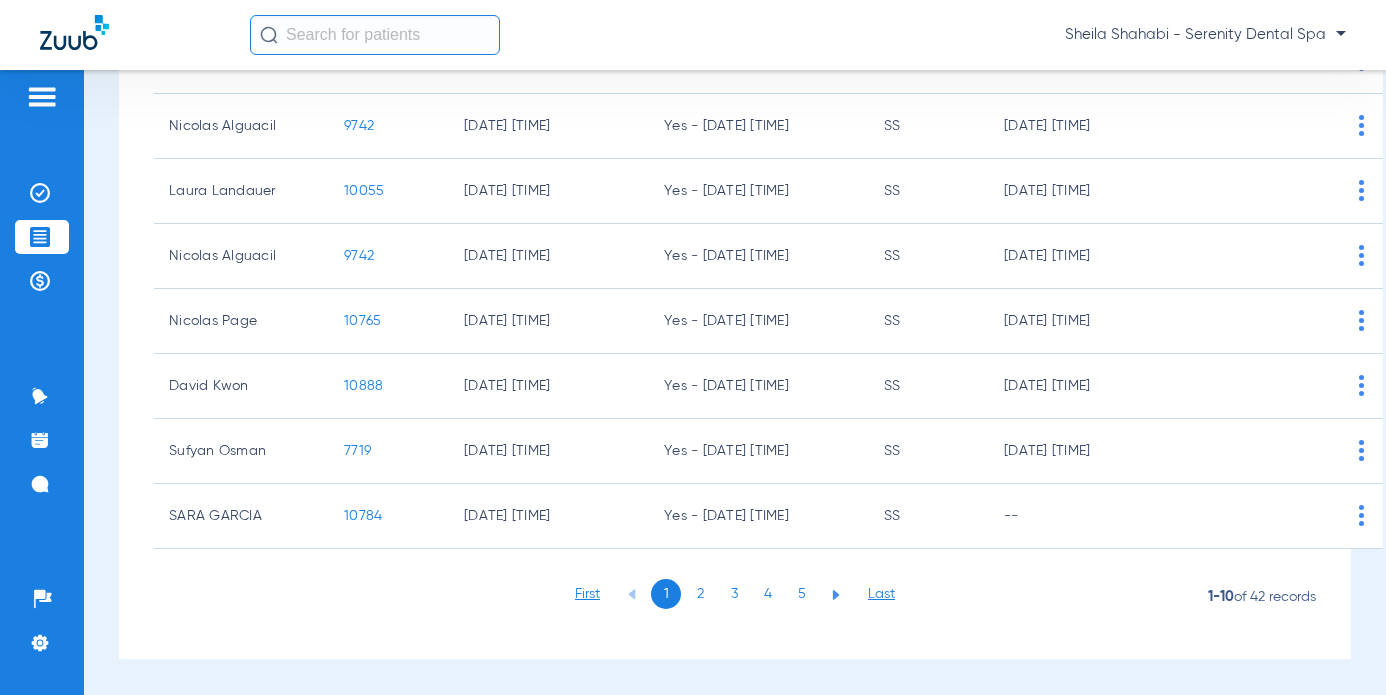 click on "3" 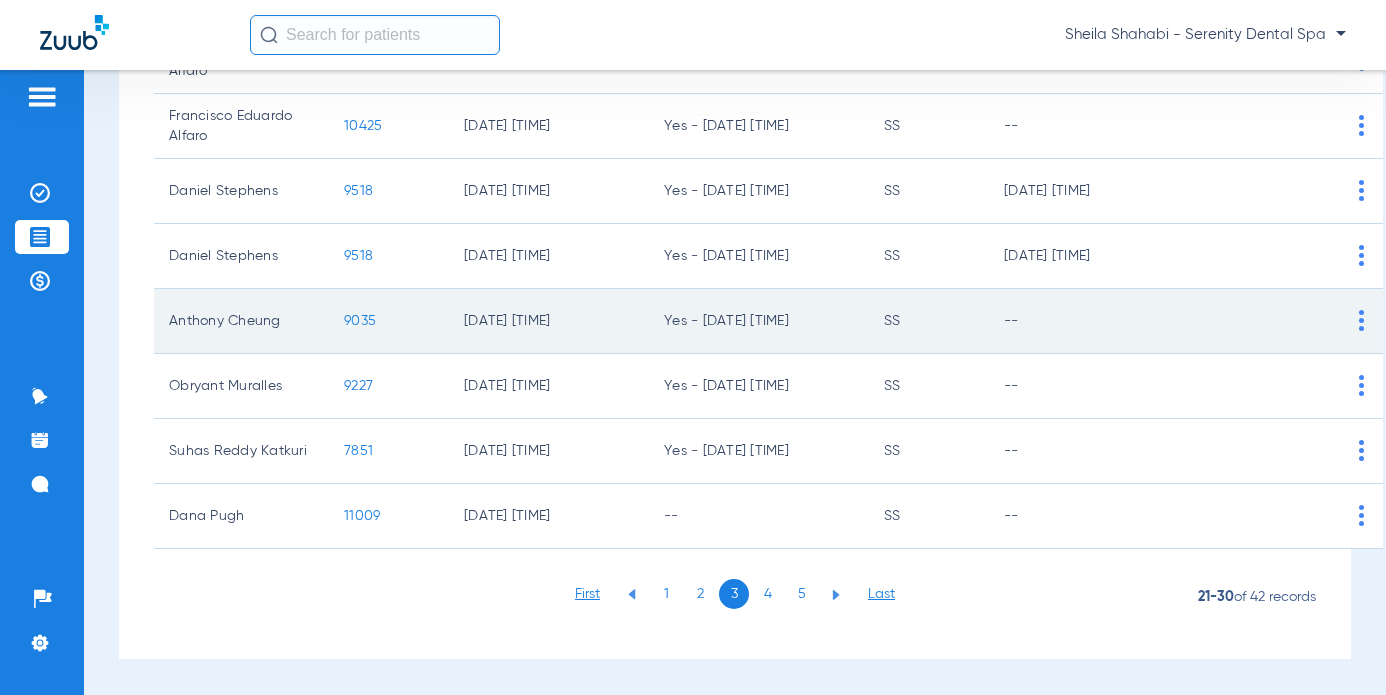 click on "9035" 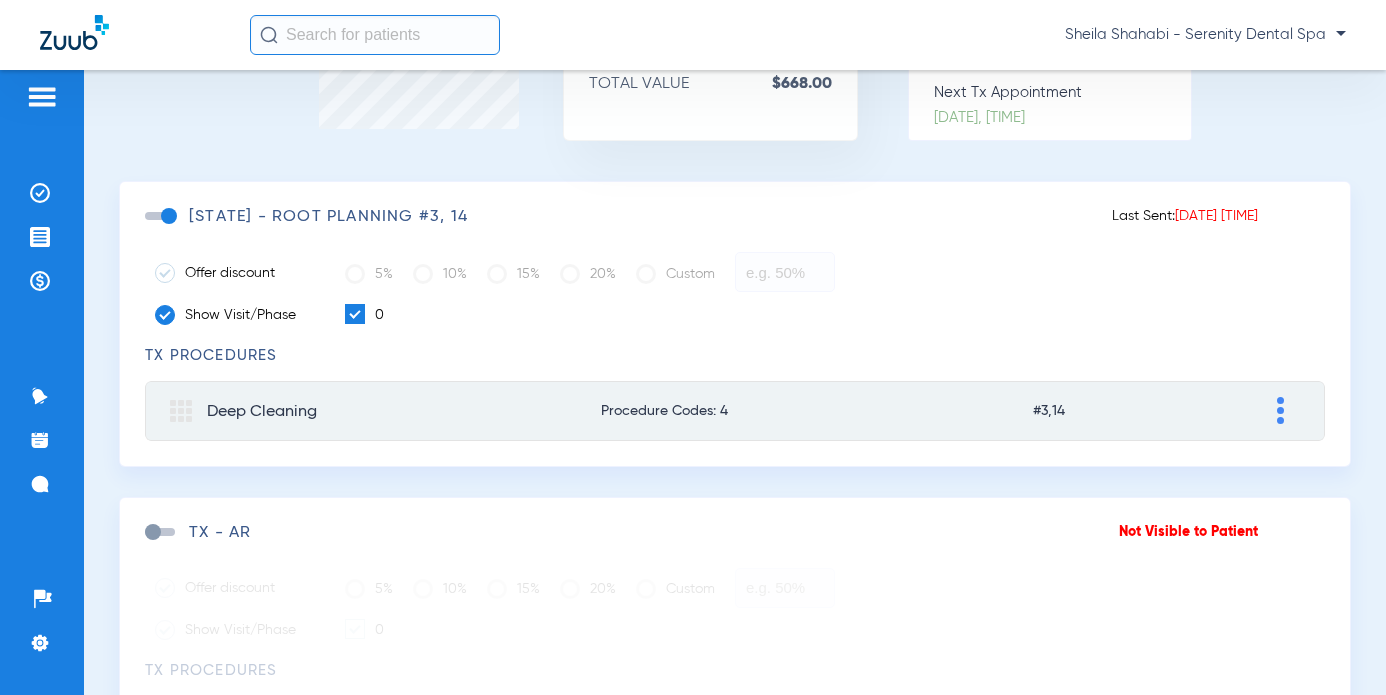 scroll, scrollTop: 0, scrollLeft: 0, axis: both 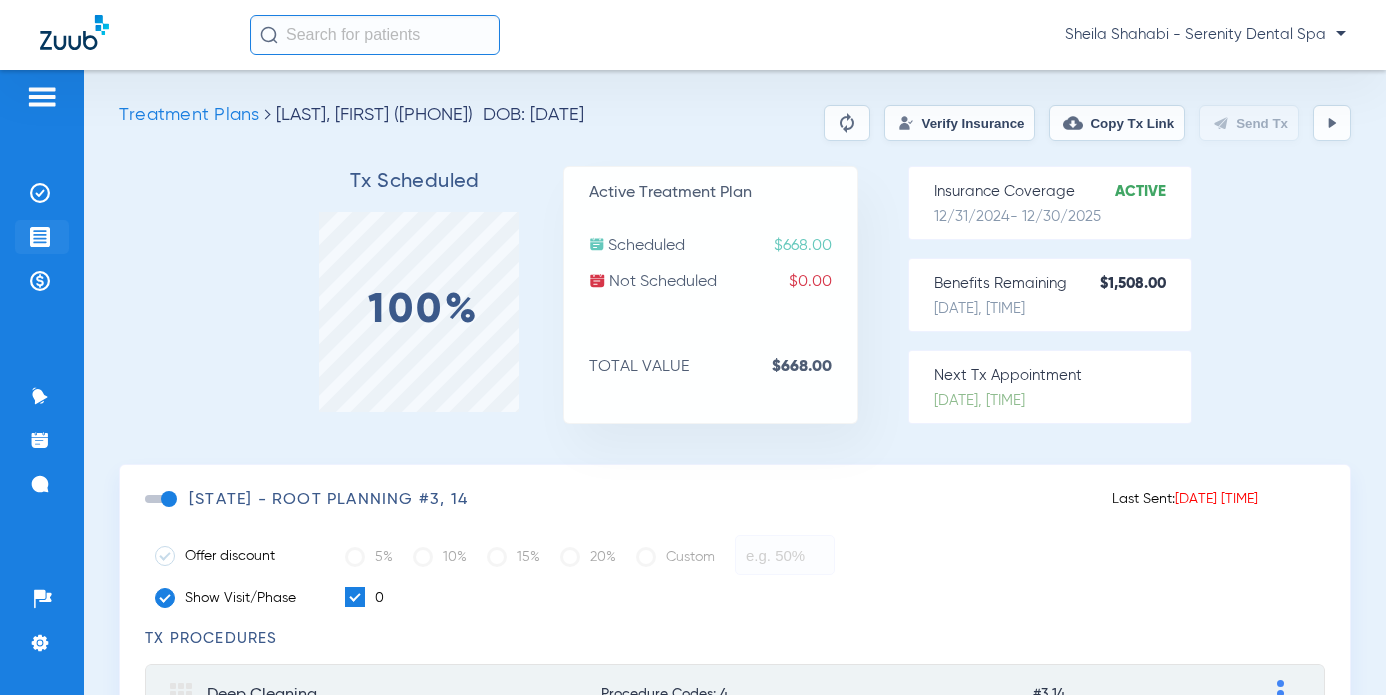 click on "Treatment Acceptance" 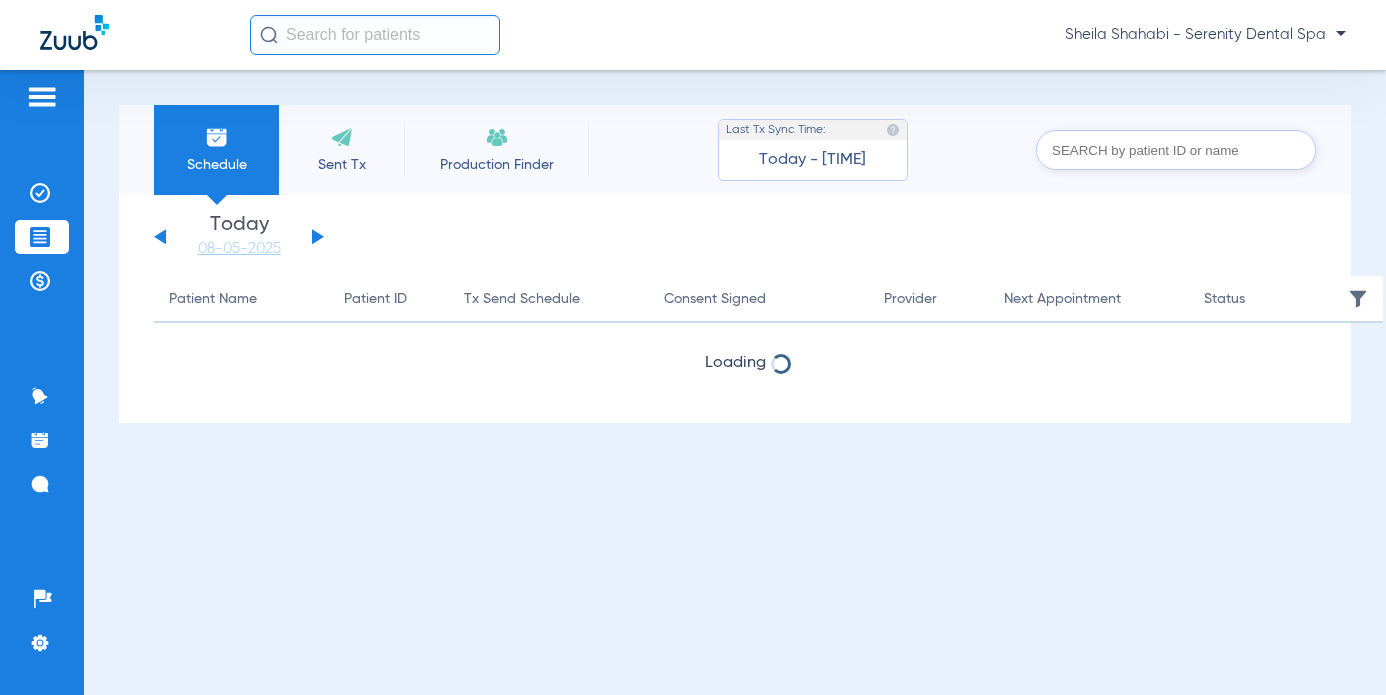 click on "Treatment Acceptance" 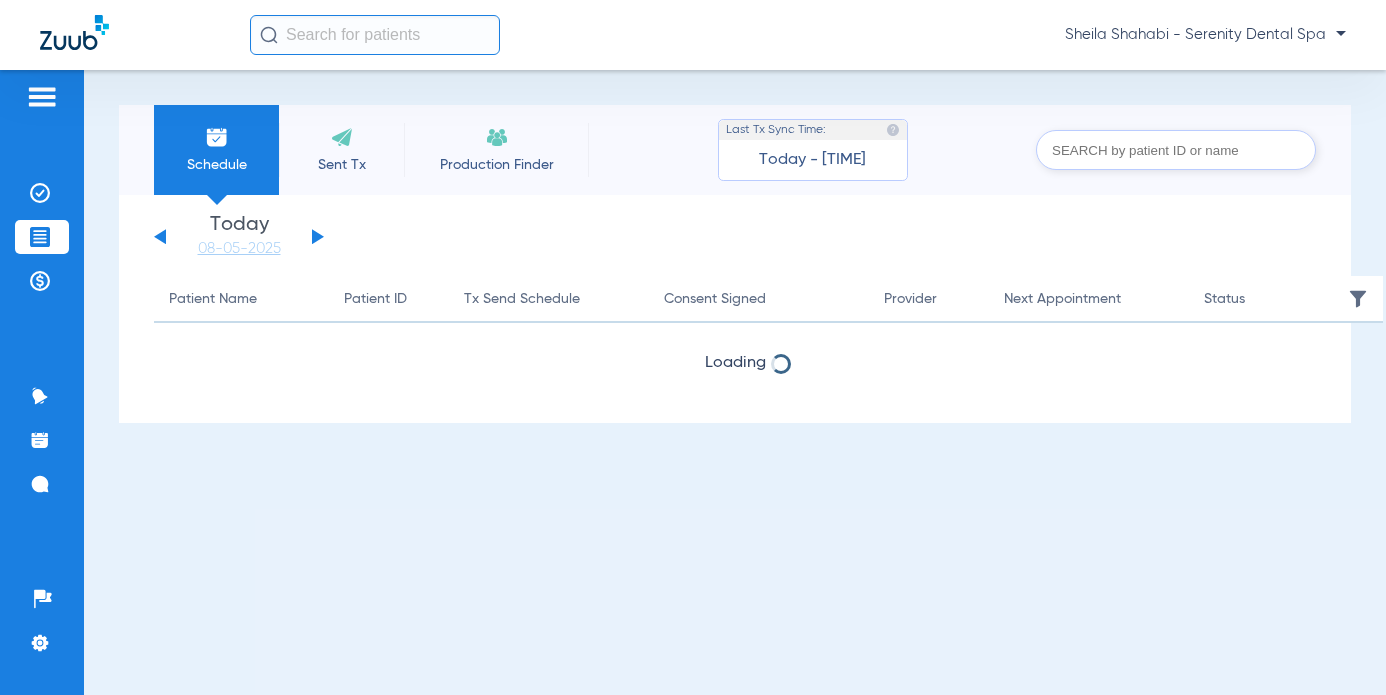 click 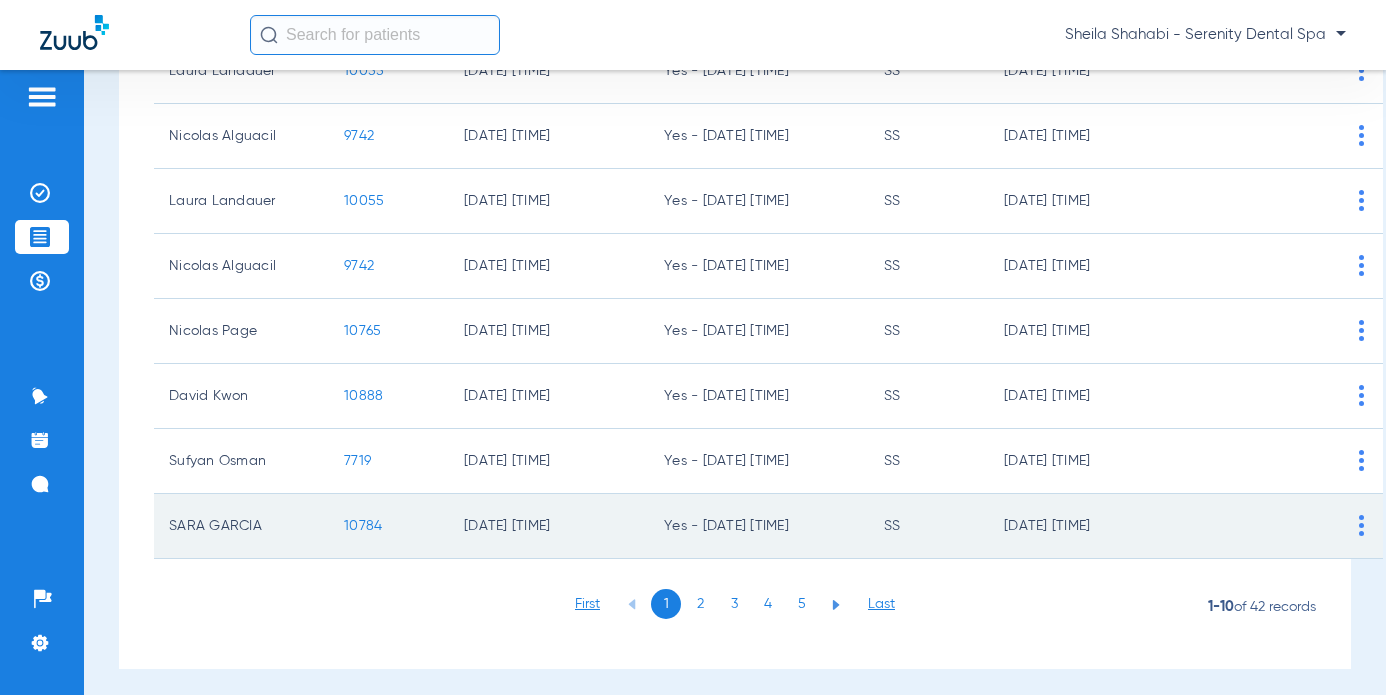 scroll, scrollTop: 424, scrollLeft: 0, axis: vertical 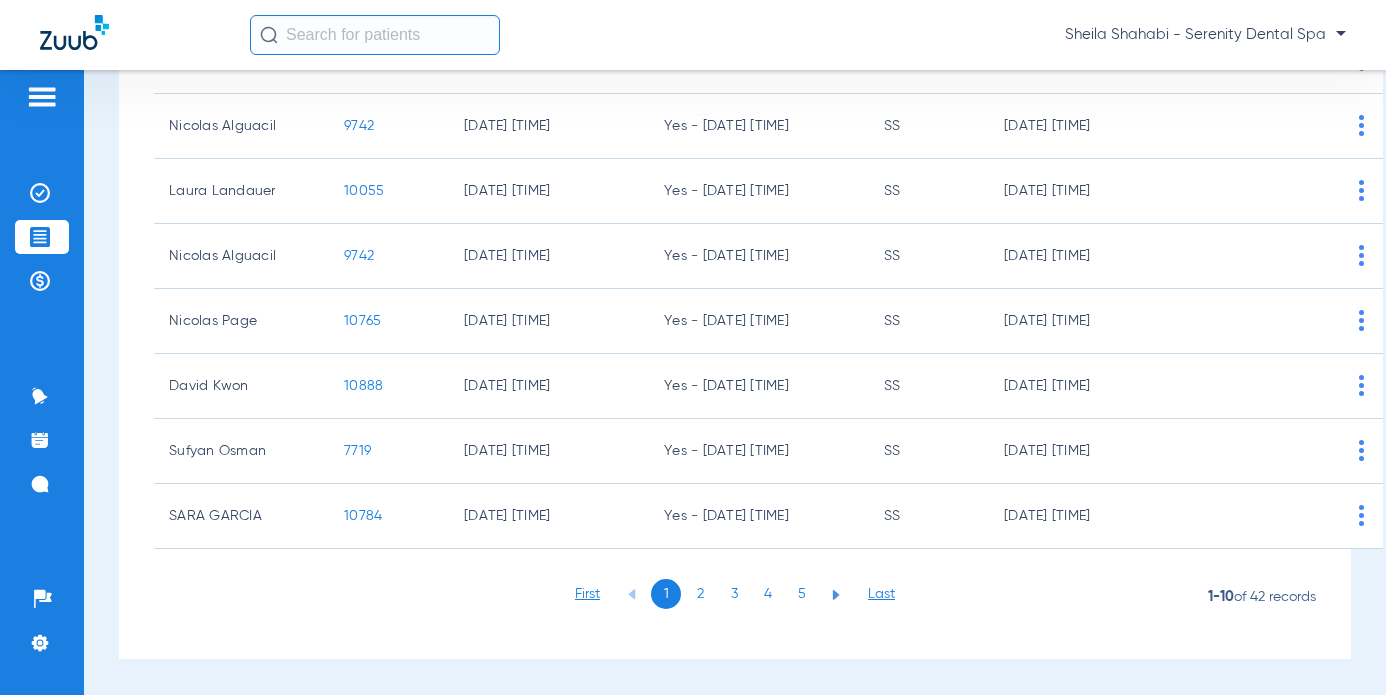 click on "2" 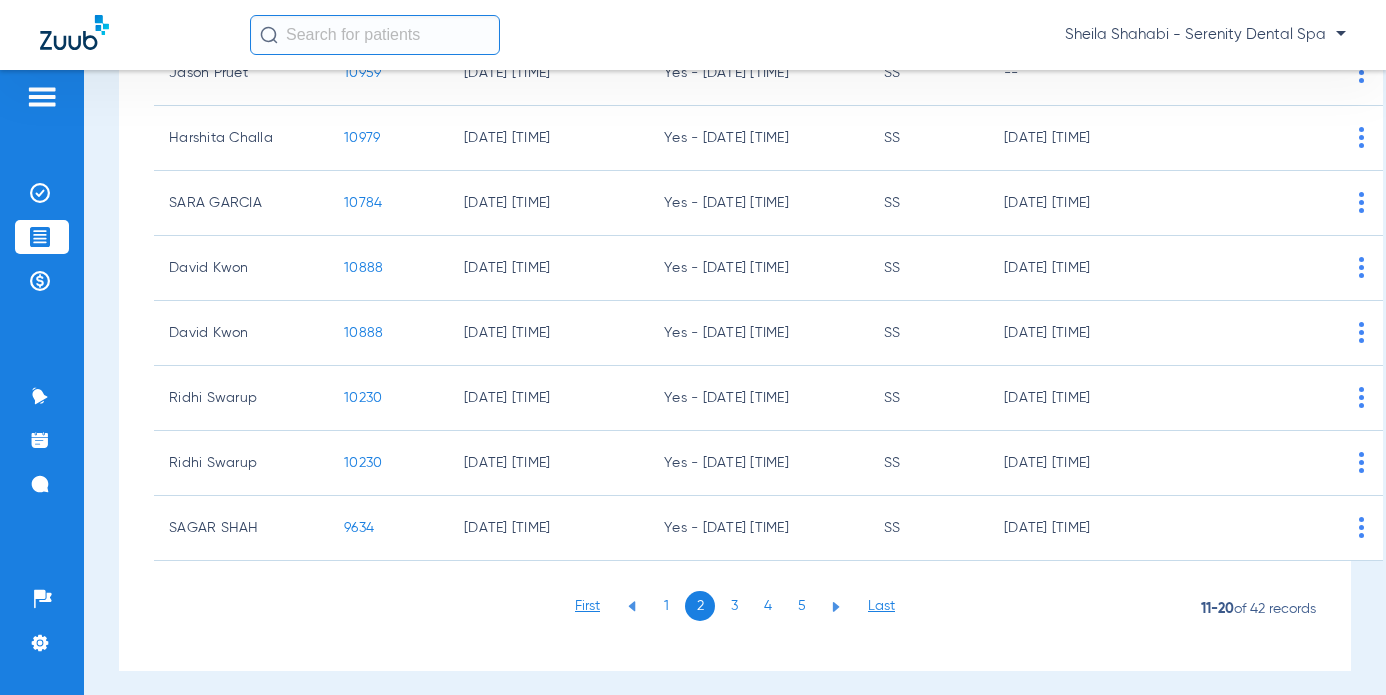 scroll, scrollTop: 424, scrollLeft: 0, axis: vertical 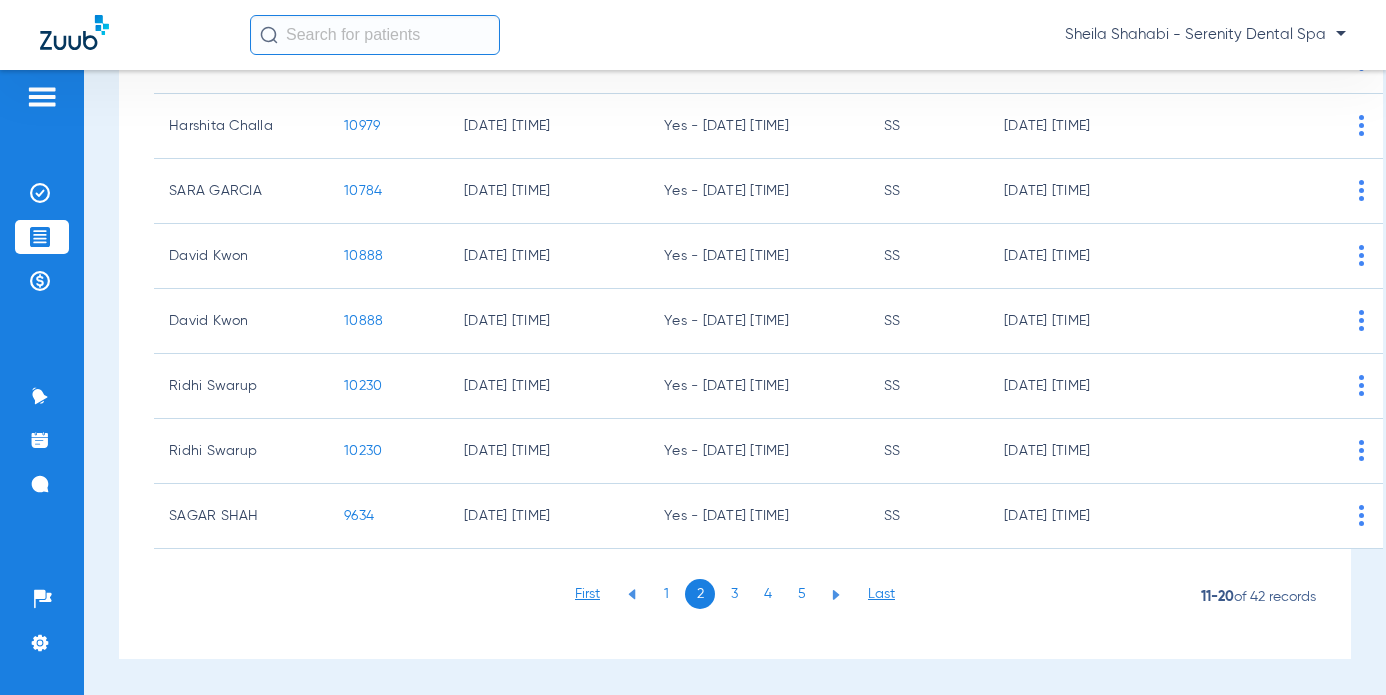 click on "3" 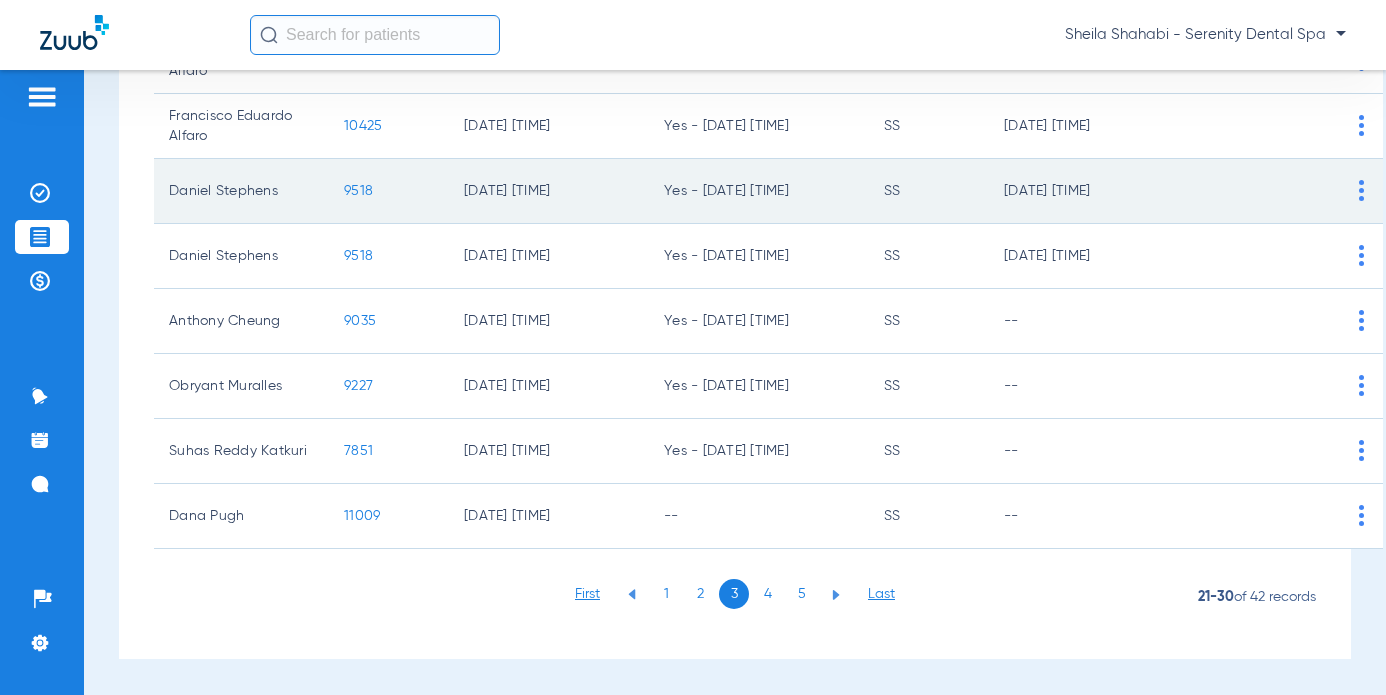 click on "9518" 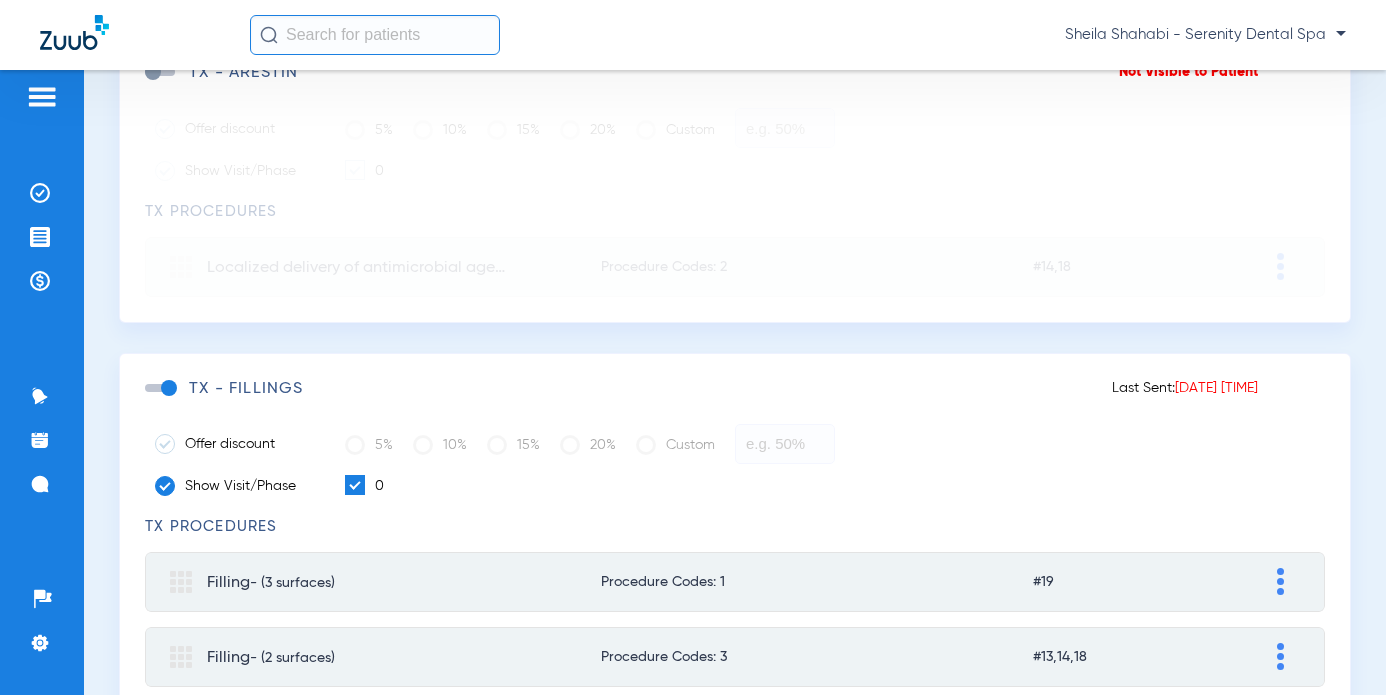 scroll, scrollTop: 500, scrollLeft: 0, axis: vertical 